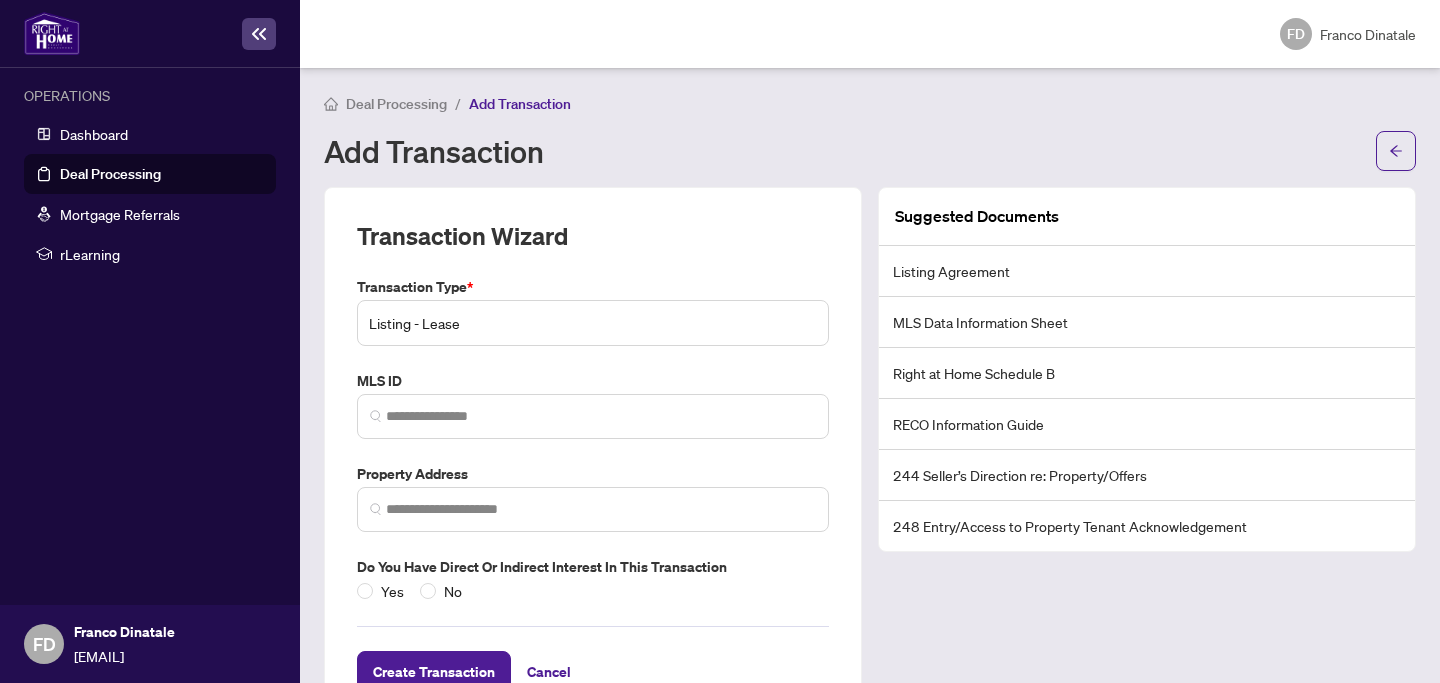 scroll, scrollTop: 0, scrollLeft: 0, axis: both 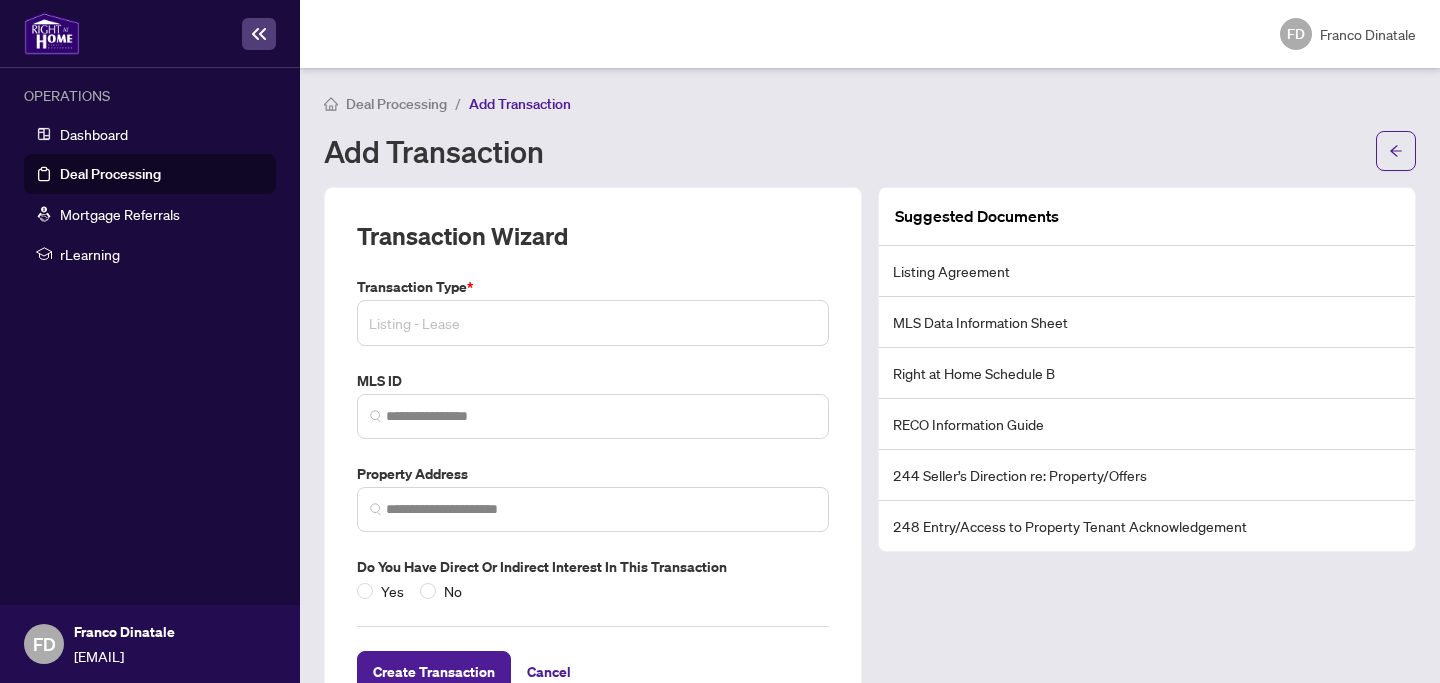 click on "Listing - Lease" at bounding box center (593, 323) 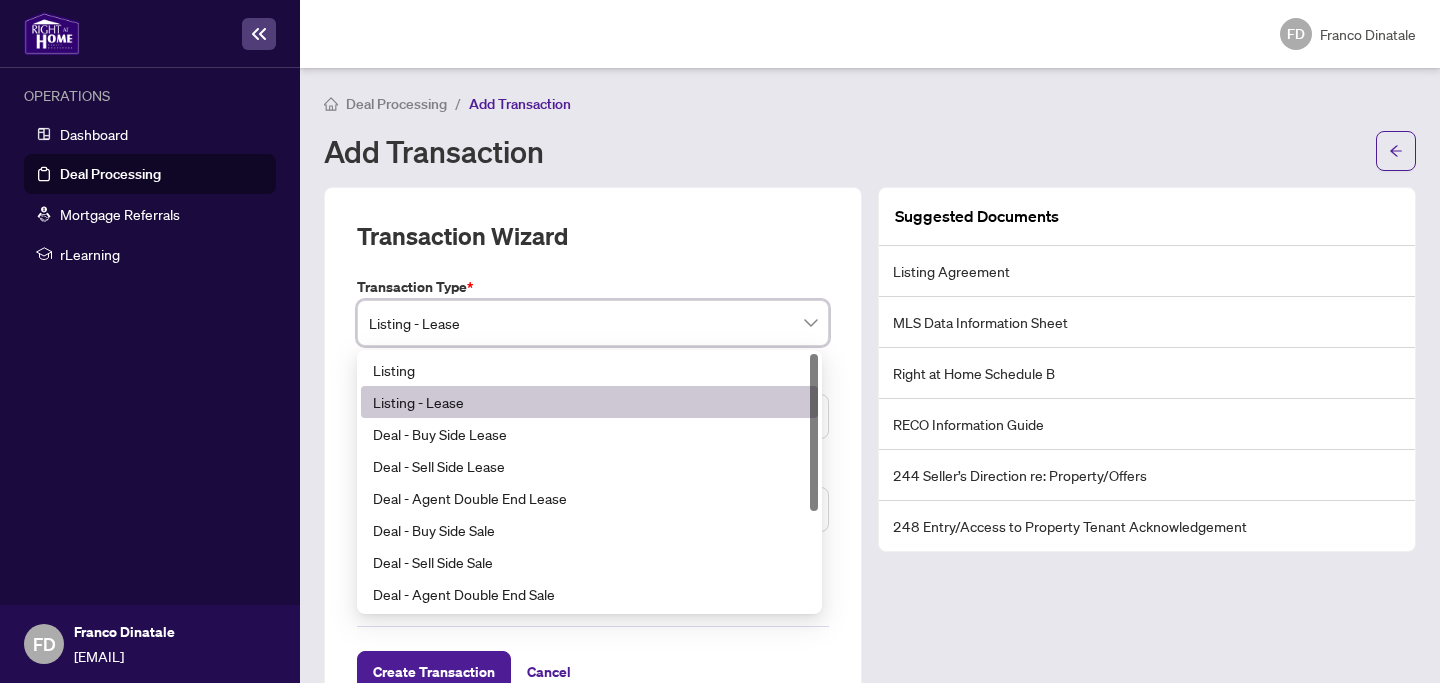 click on "Transaction Wizard Transaction Type * Listing - Lease Listing - Lease 13 14 15 Listing Listing - Lease Deal - Buy Side Lease Deal - Sell Side Lease Deal - Agent Double End Lease Deal - Buy Side Sale Deal - Sell Side Sale Deal - Agent Double End Sale Deal - Sell Side Assignment Deal - Buy Side Assignment MLS ID Property Address Do you have direct or indirect interest in this transaction Yes No Create Transaction Cancel" at bounding box center (593, 456) 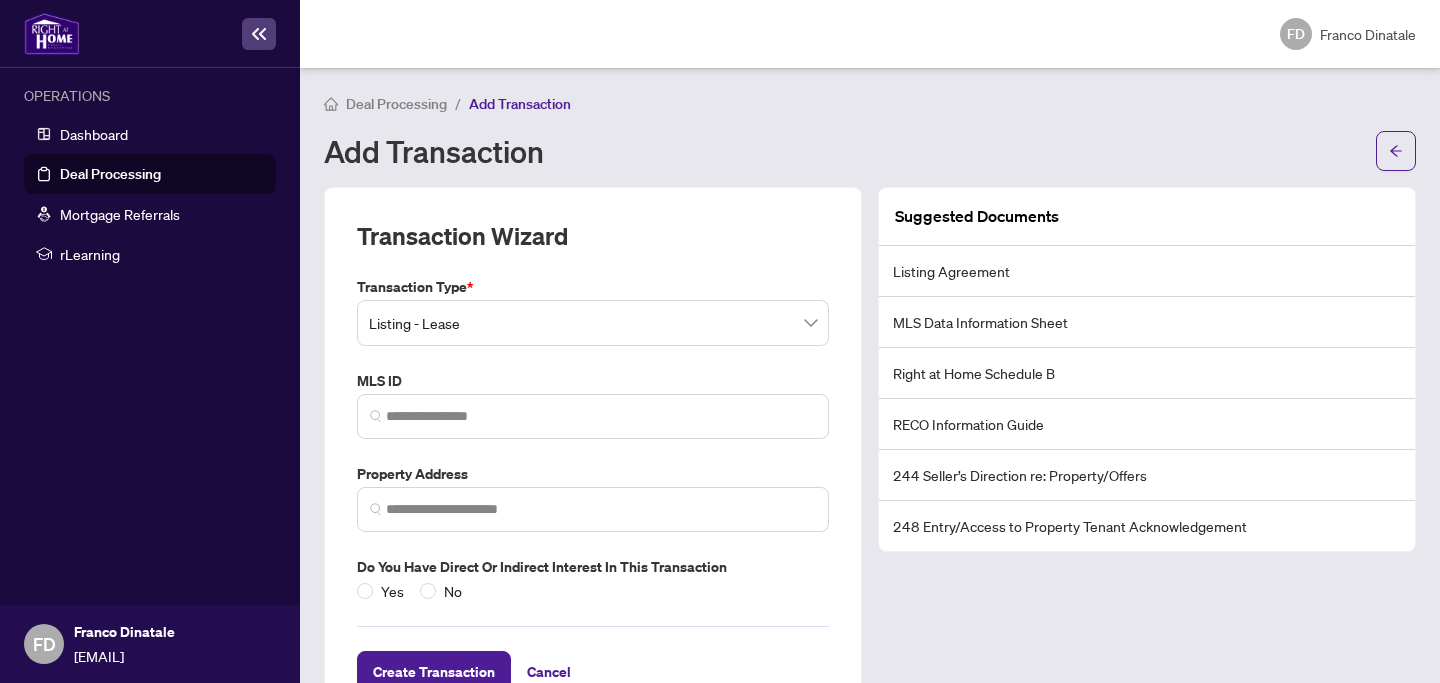 click on "Deal Processing" at bounding box center (110, 174) 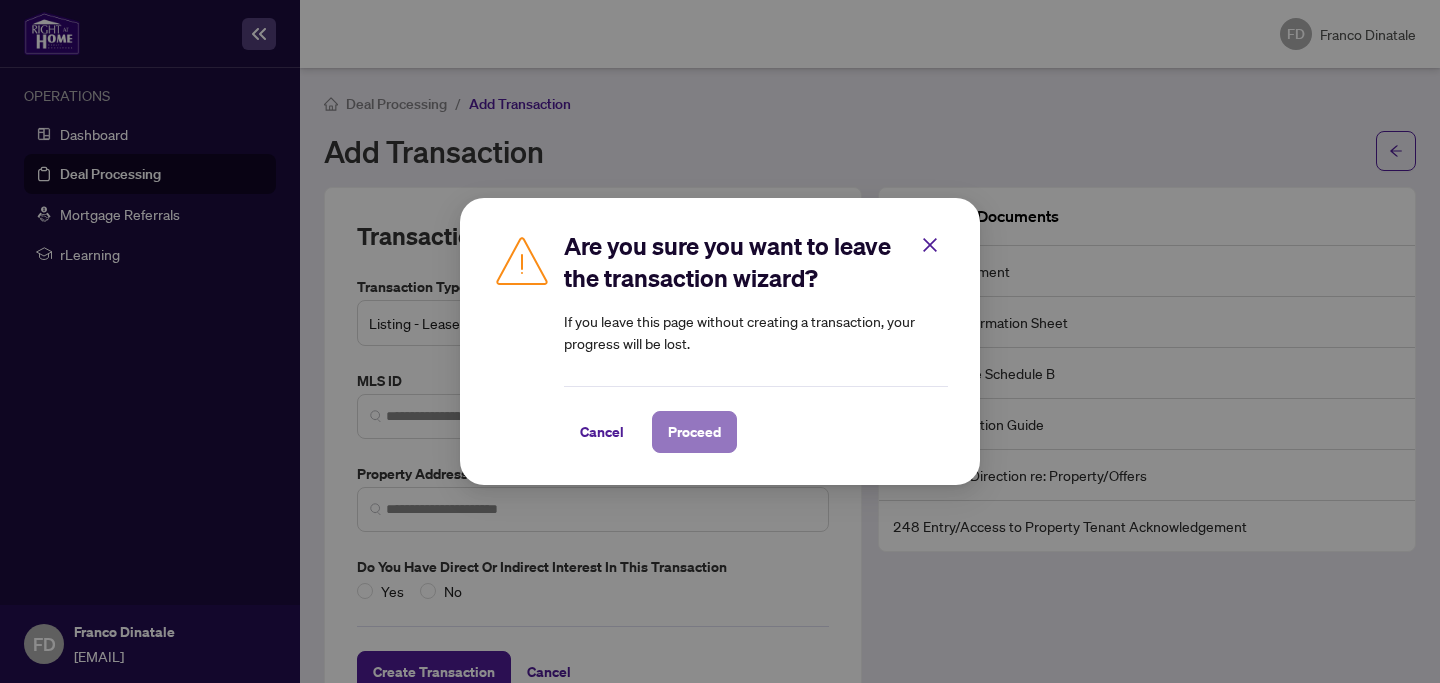 click on "Proceed" at bounding box center (694, 432) 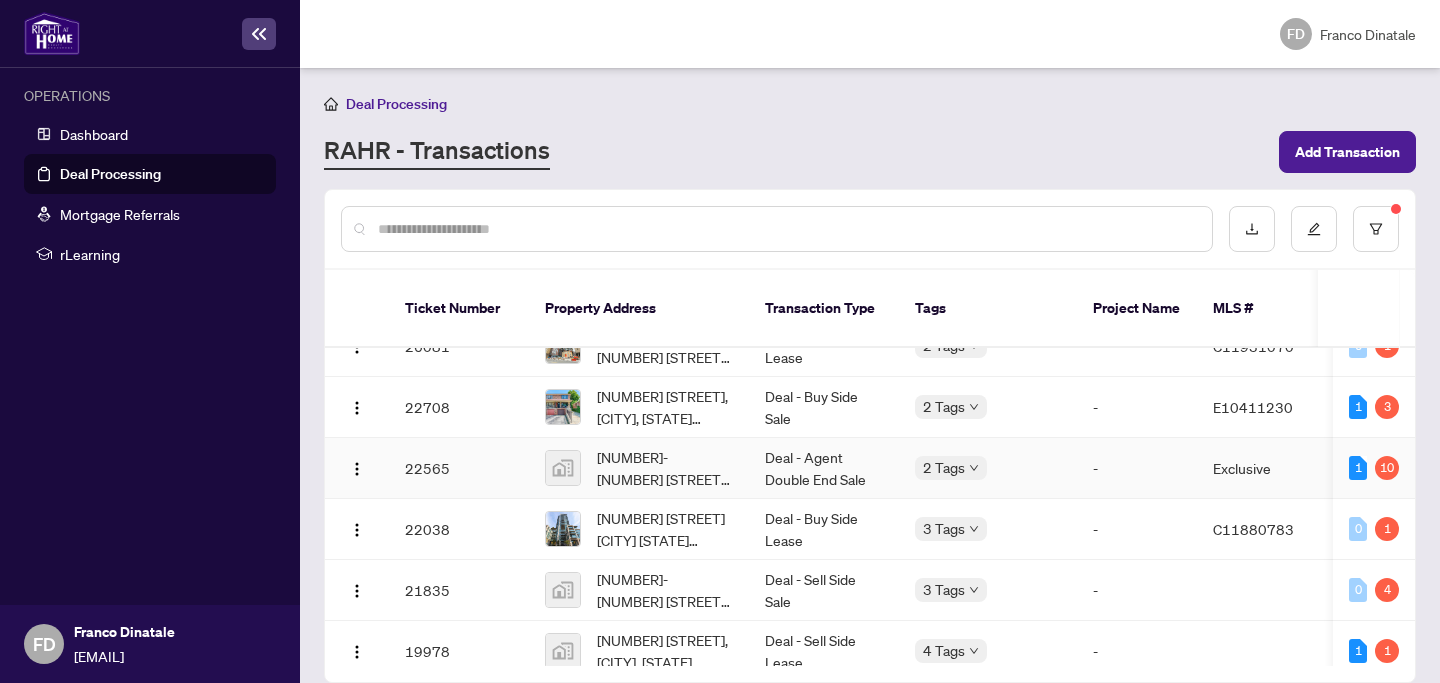 scroll, scrollTop: 613, scrollLeft: 0, axis: vertical 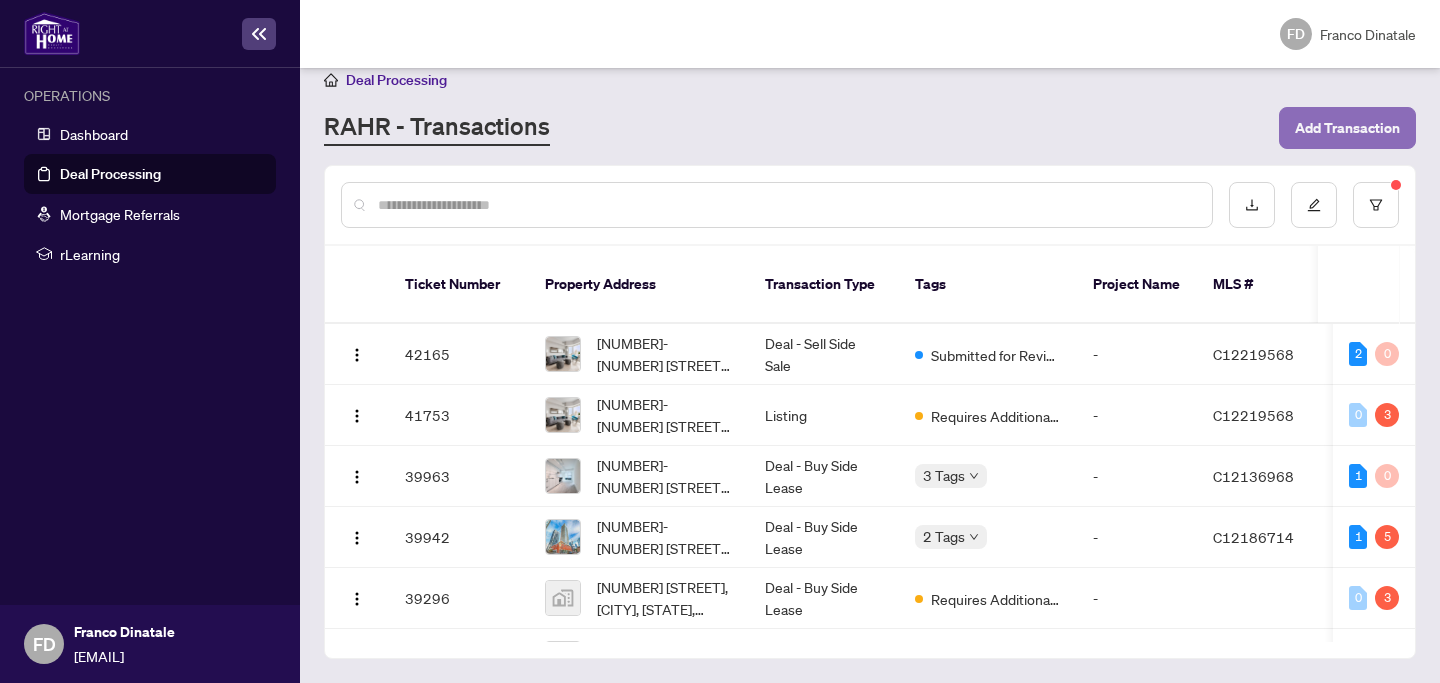 click on "Add Transaction" at bounding box center (1347, 128) 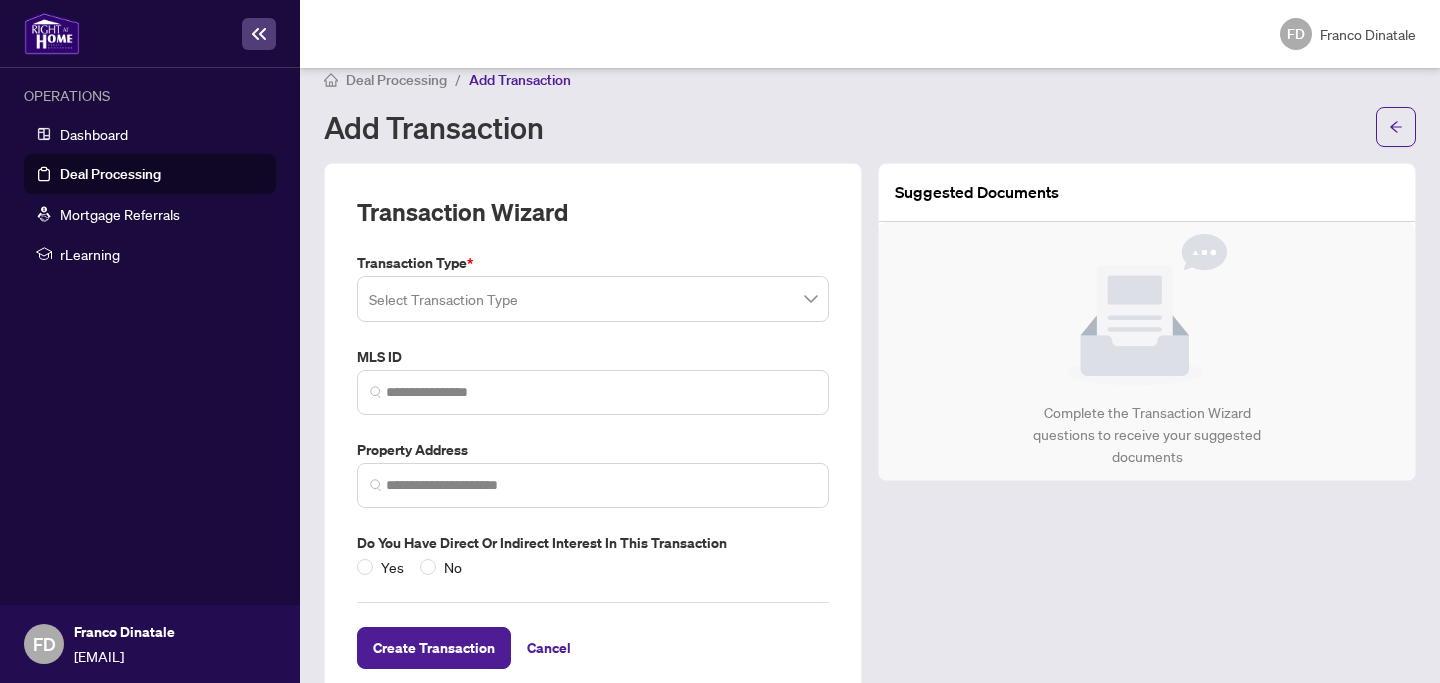 click at bounding box center [593, 299] 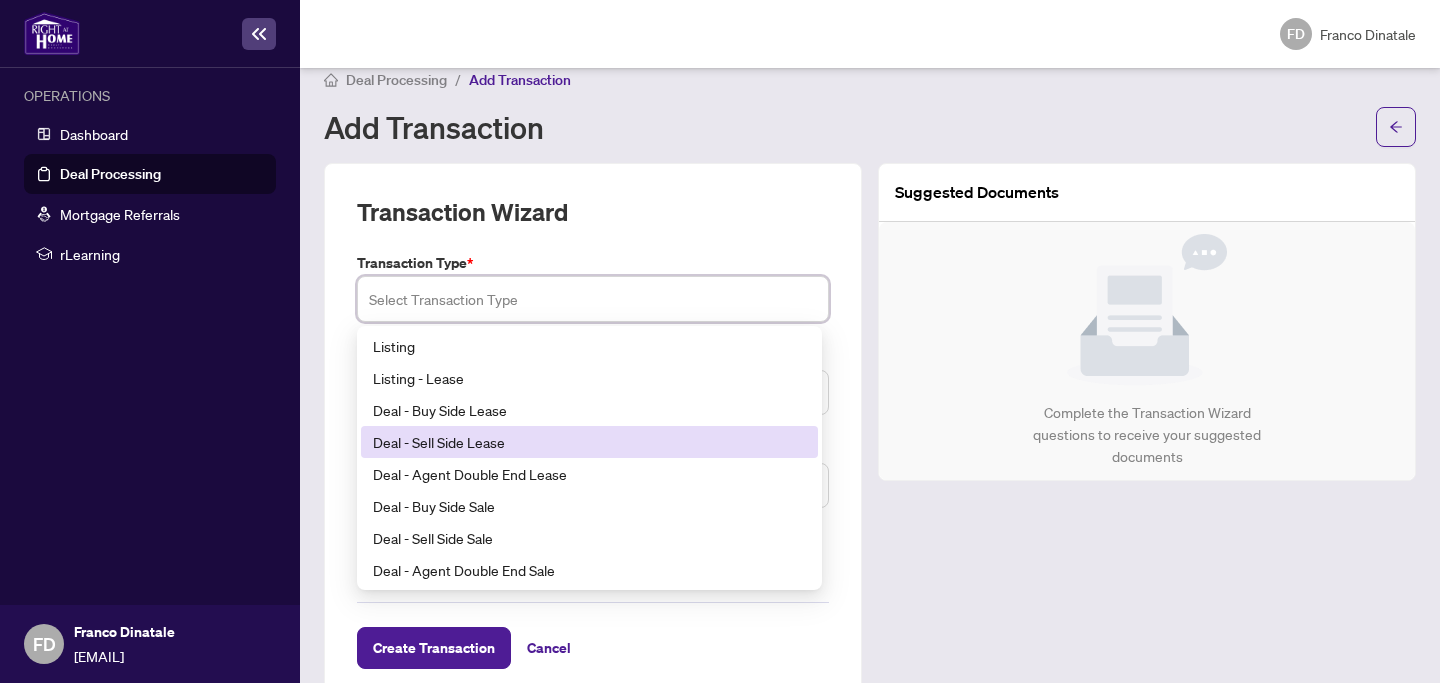 click on "Deal - Sell Side Lease" at bounding box center (589, 442) 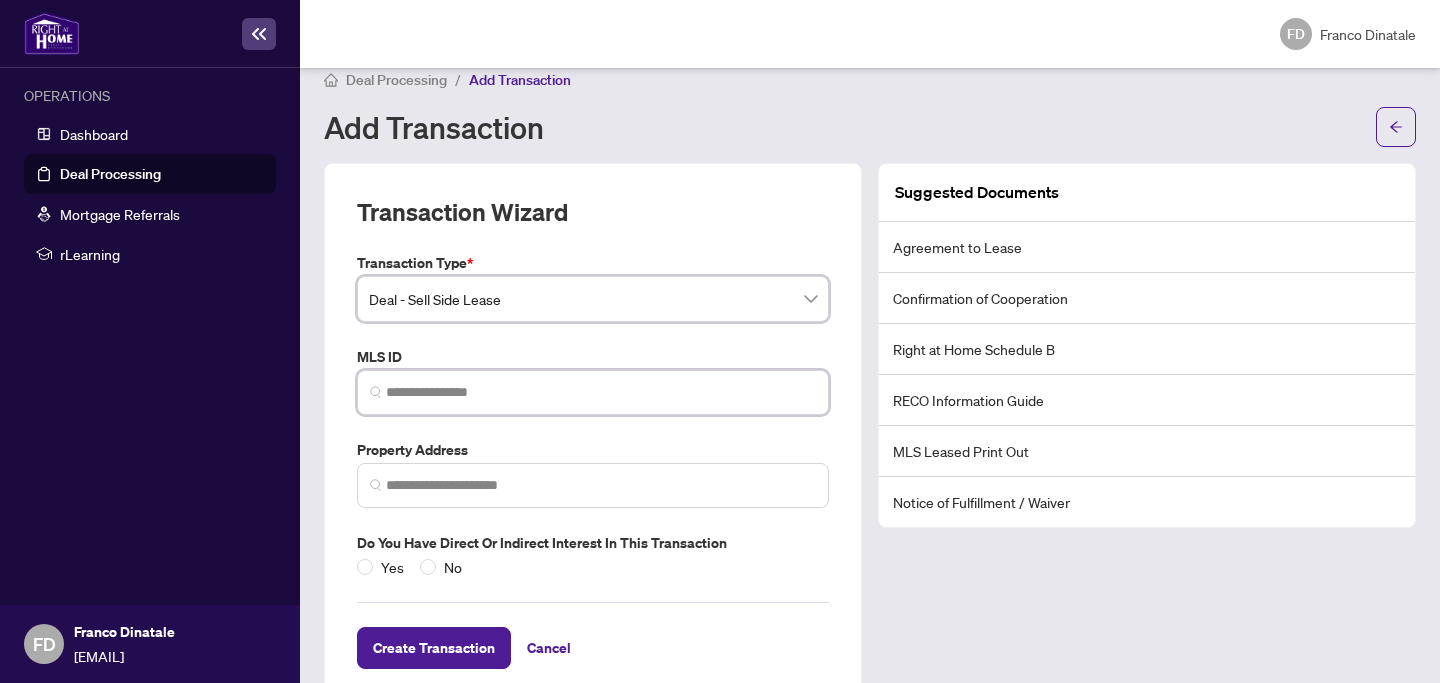 click at bounding box center [601, 392] 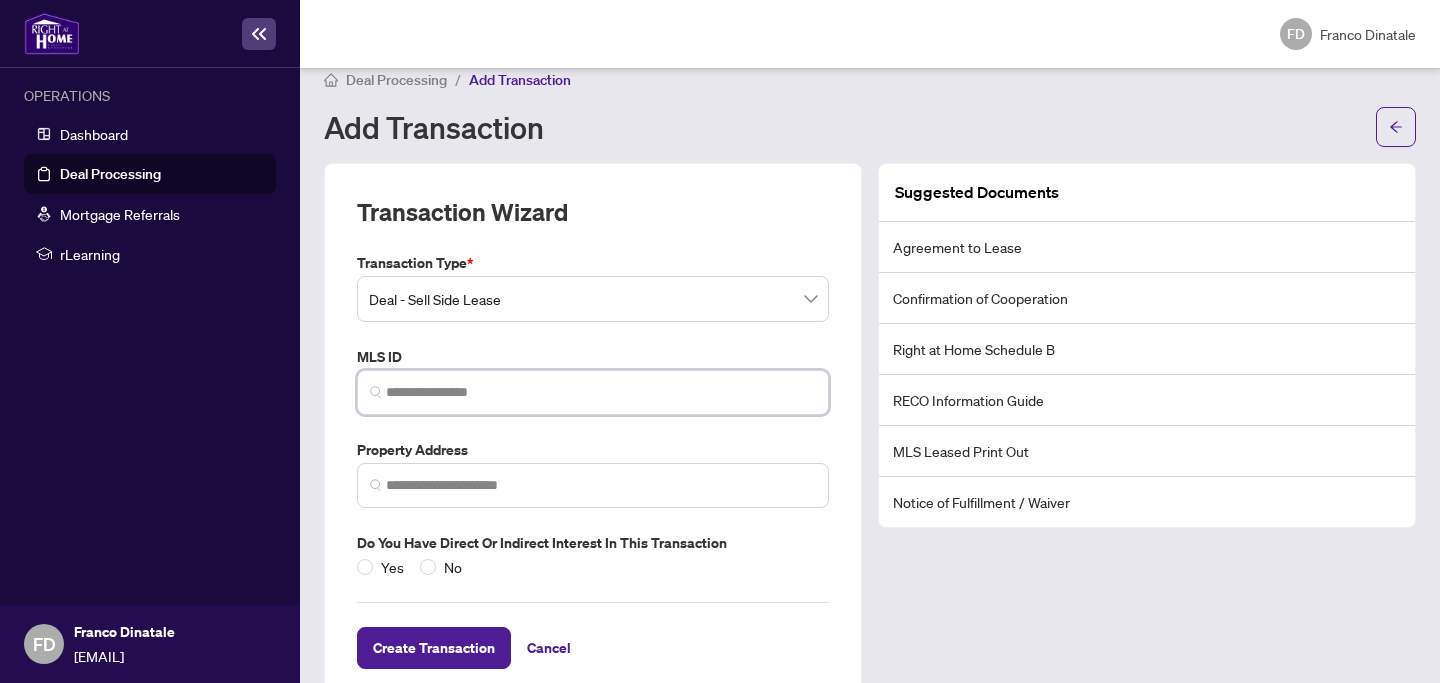 paste on "**********" 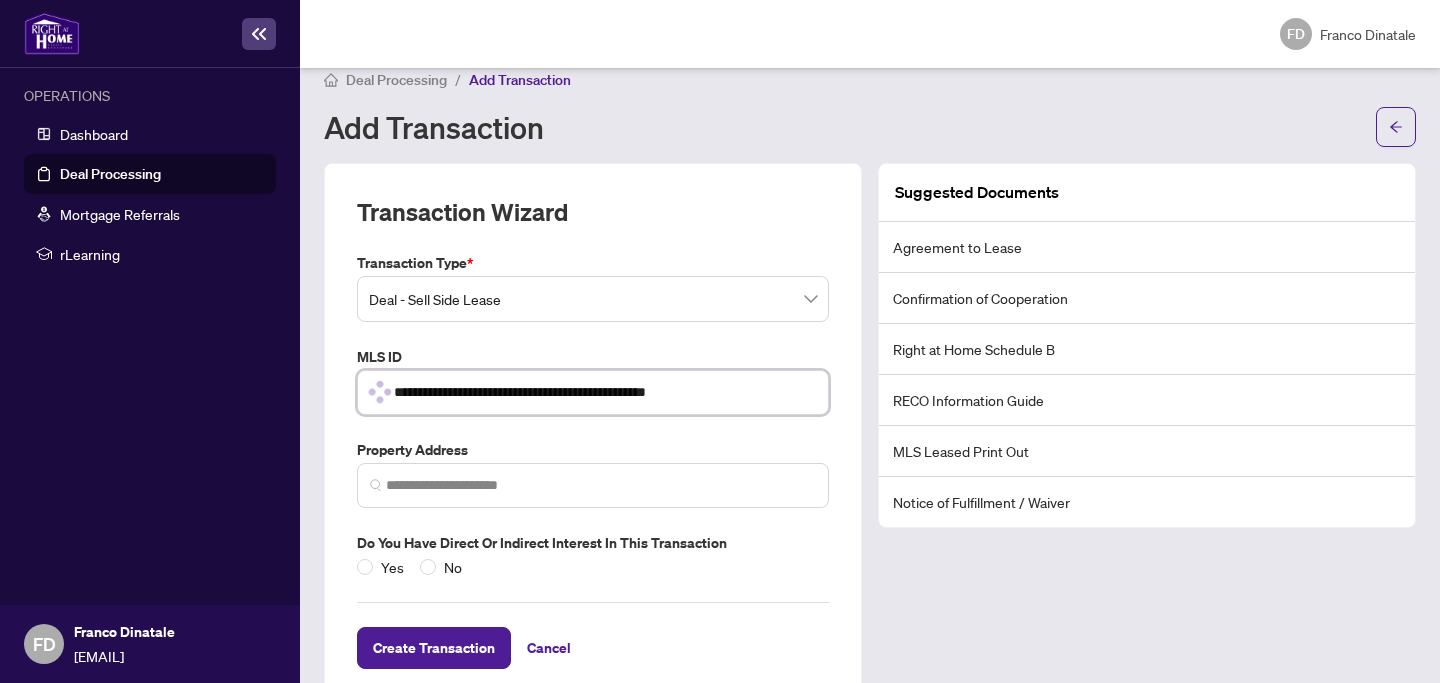 click on "**********" at bounding box center [605, 392] 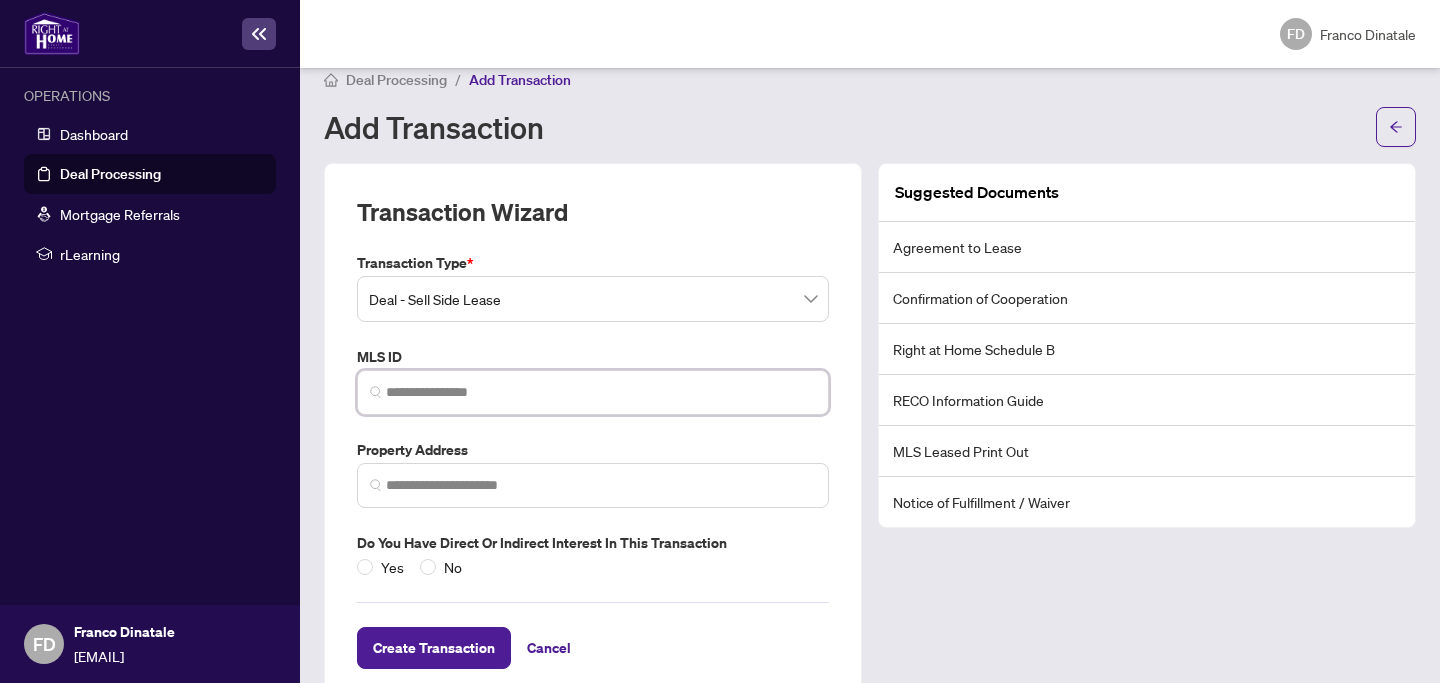 paste on "**********" 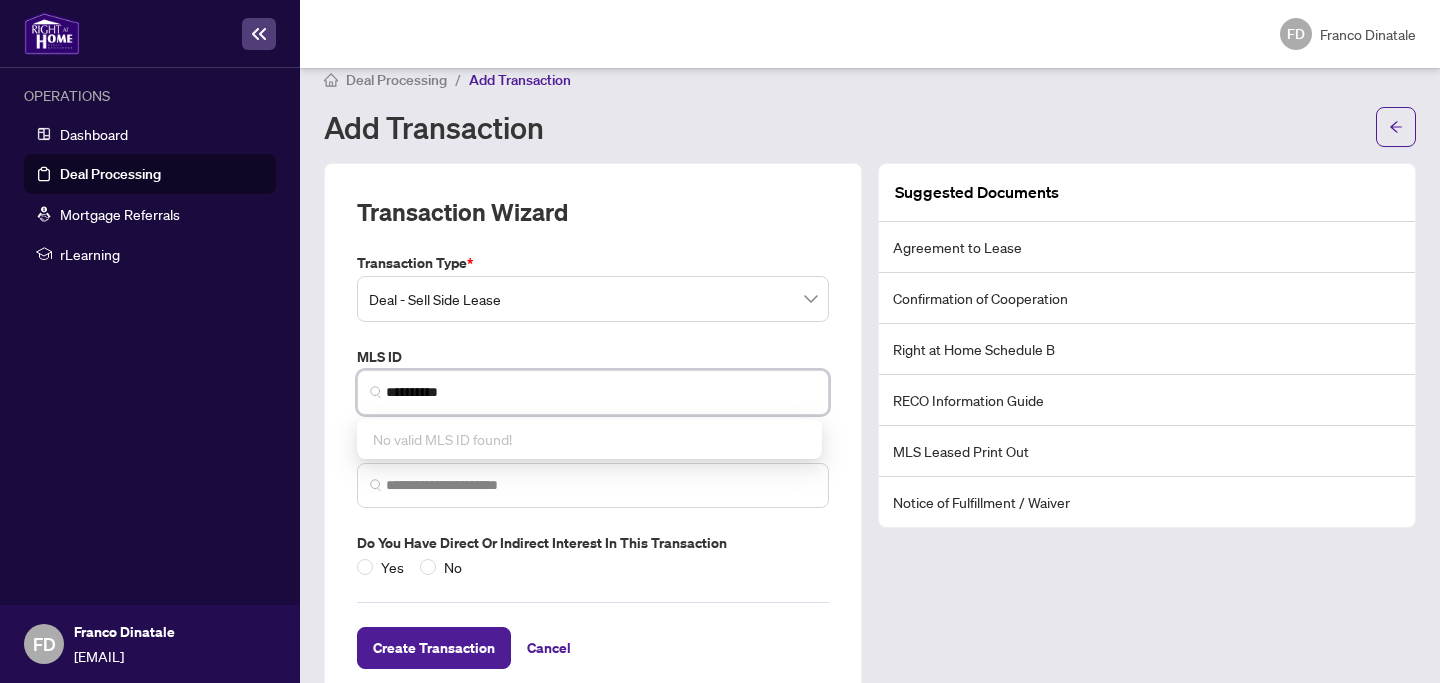 type on "*********" 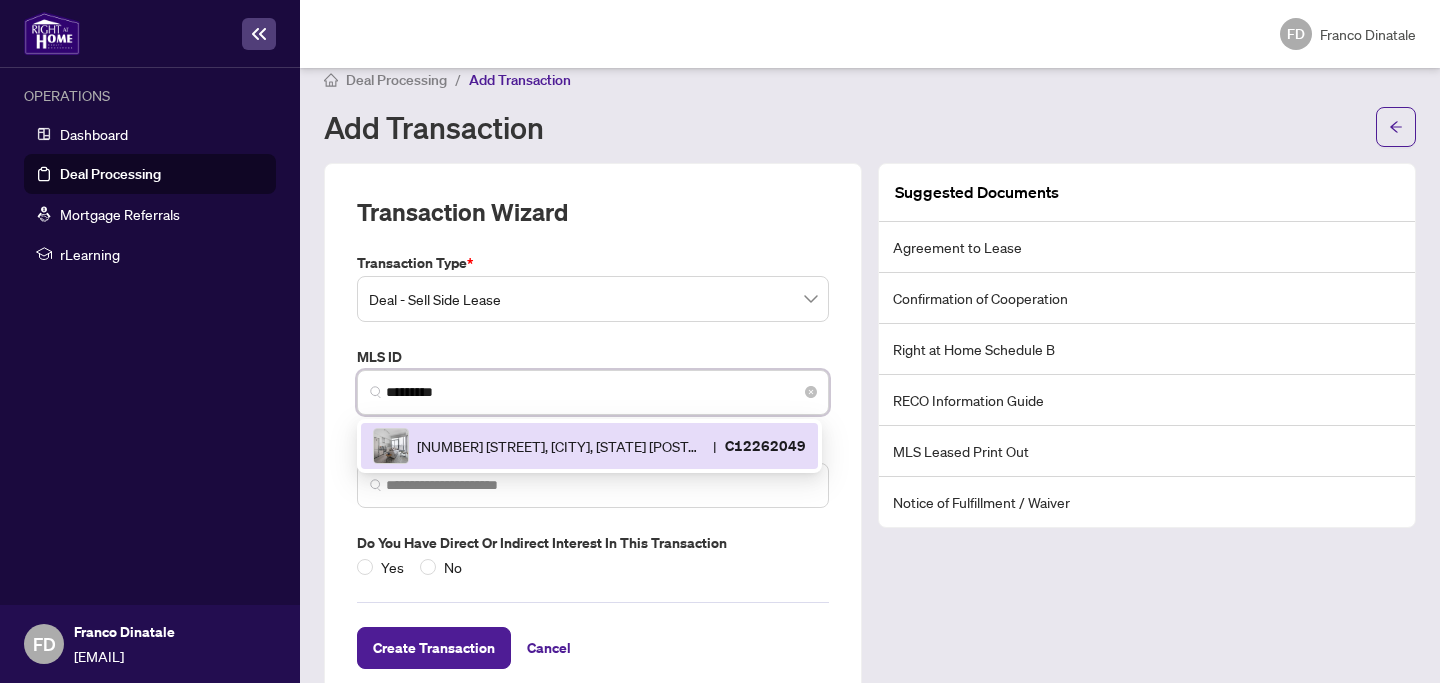 click on "[NUMBER] [STREET], [CITY], [STATE] [POSTAL_CODE], [COUNTRY]" at bounding box center [561, 446] 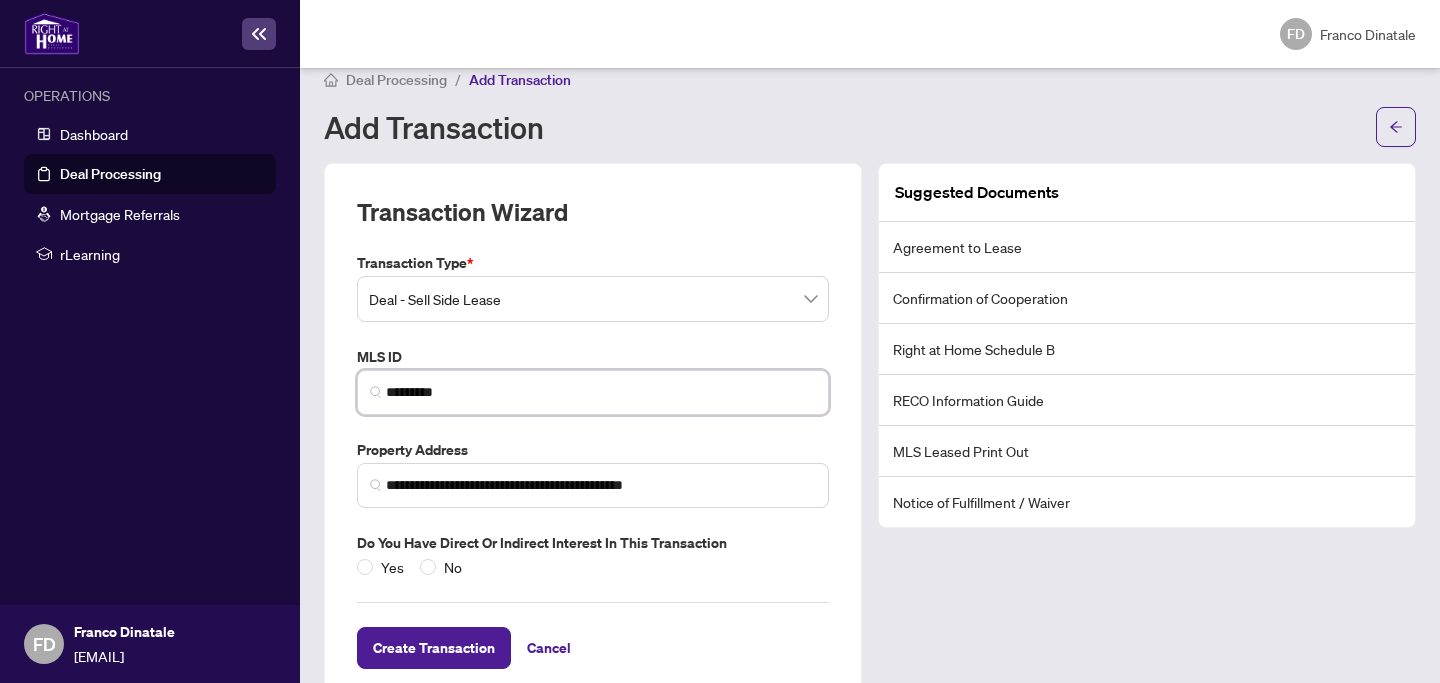 scroll, scrollTop: 67, scrollLeft: 0, axis: vertical 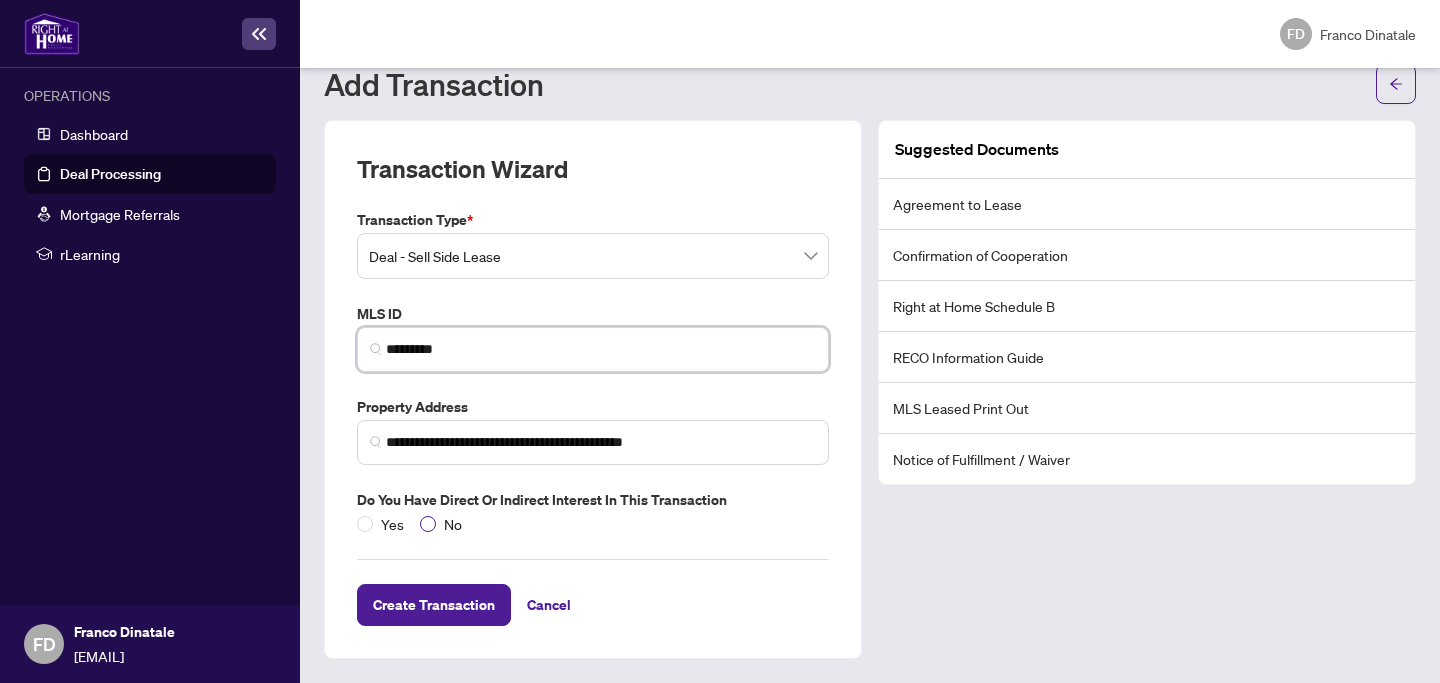 type on "*********" 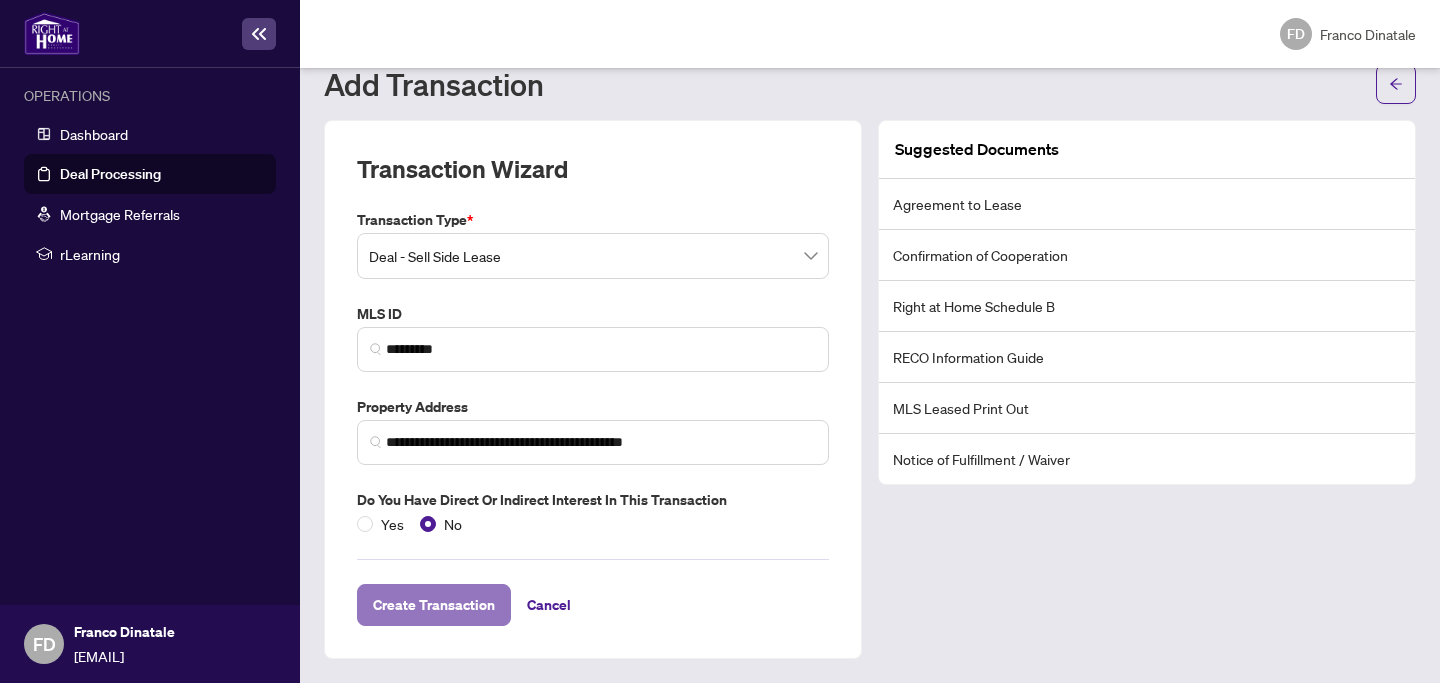 click on "Create Transaction" at bounding box center [434, 605] 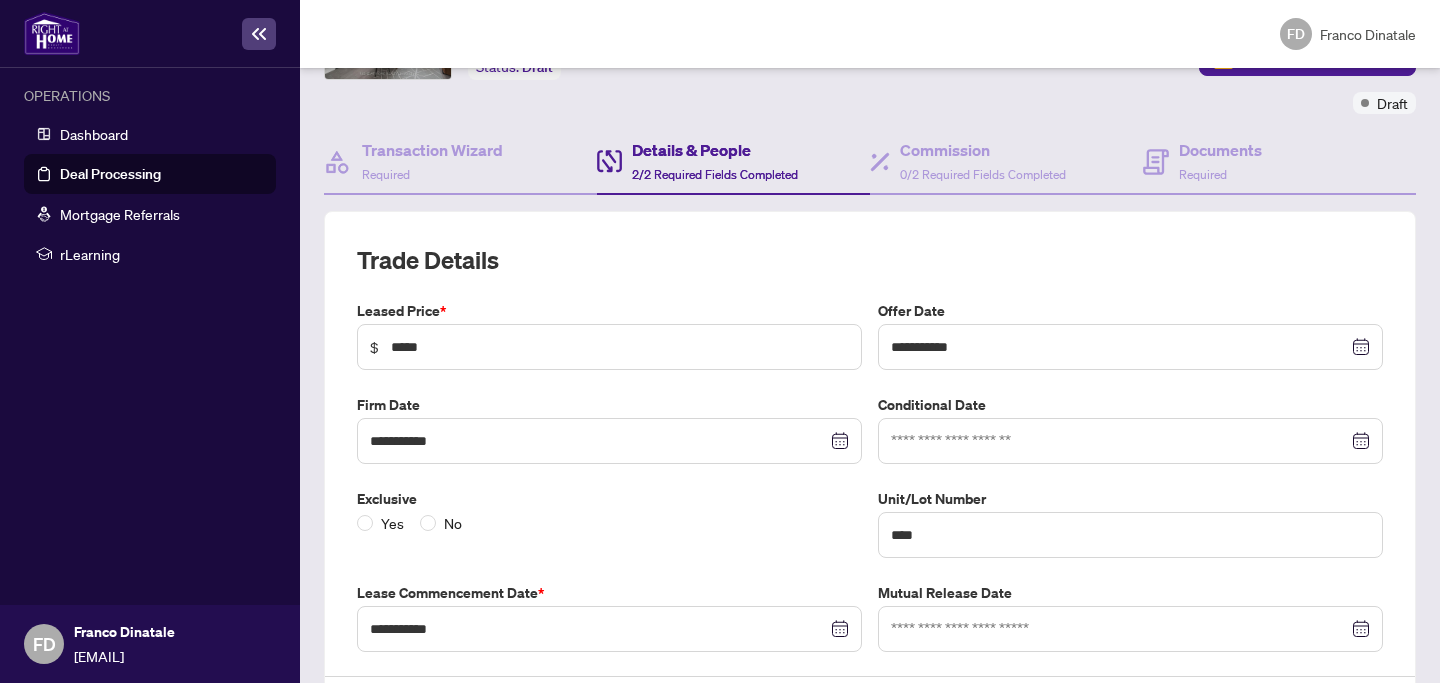 scroll, scrollTop: 236, scrollLeft: 0, axis: vertical 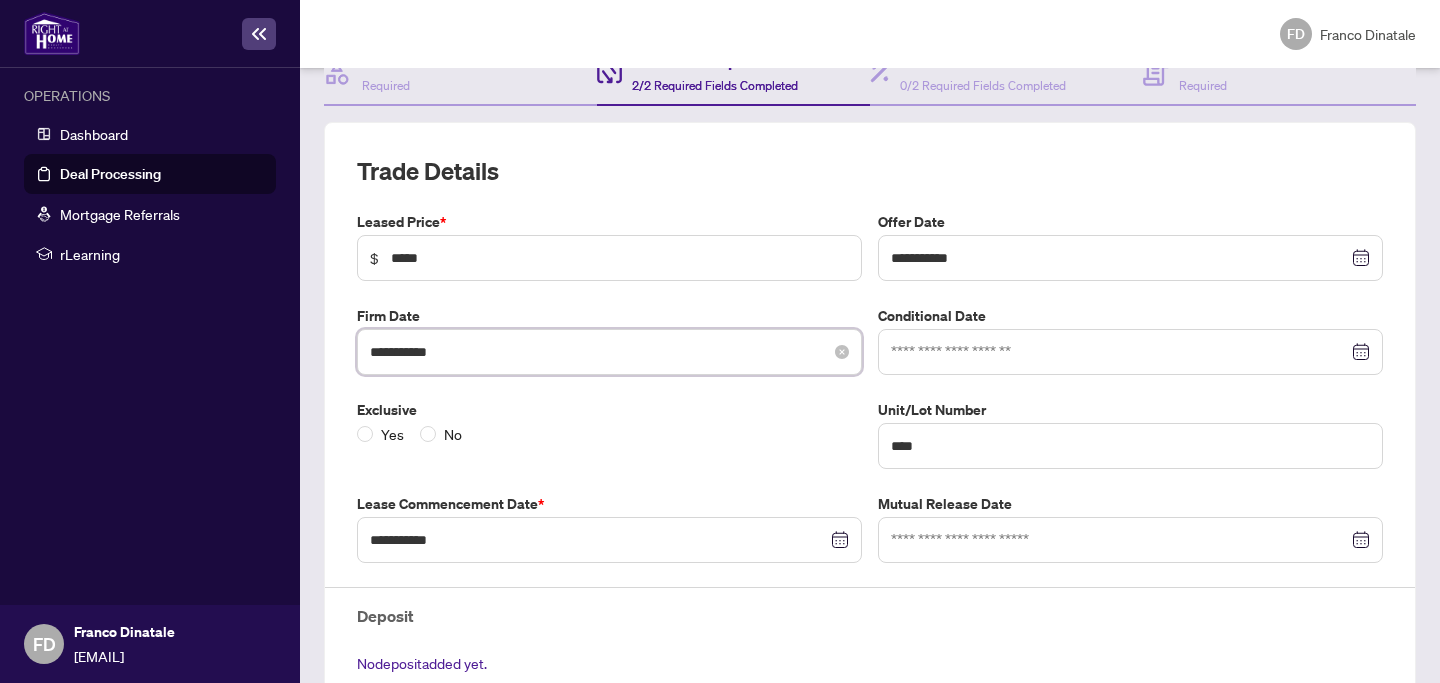 click on "**********" at bounding box center (598, 352) 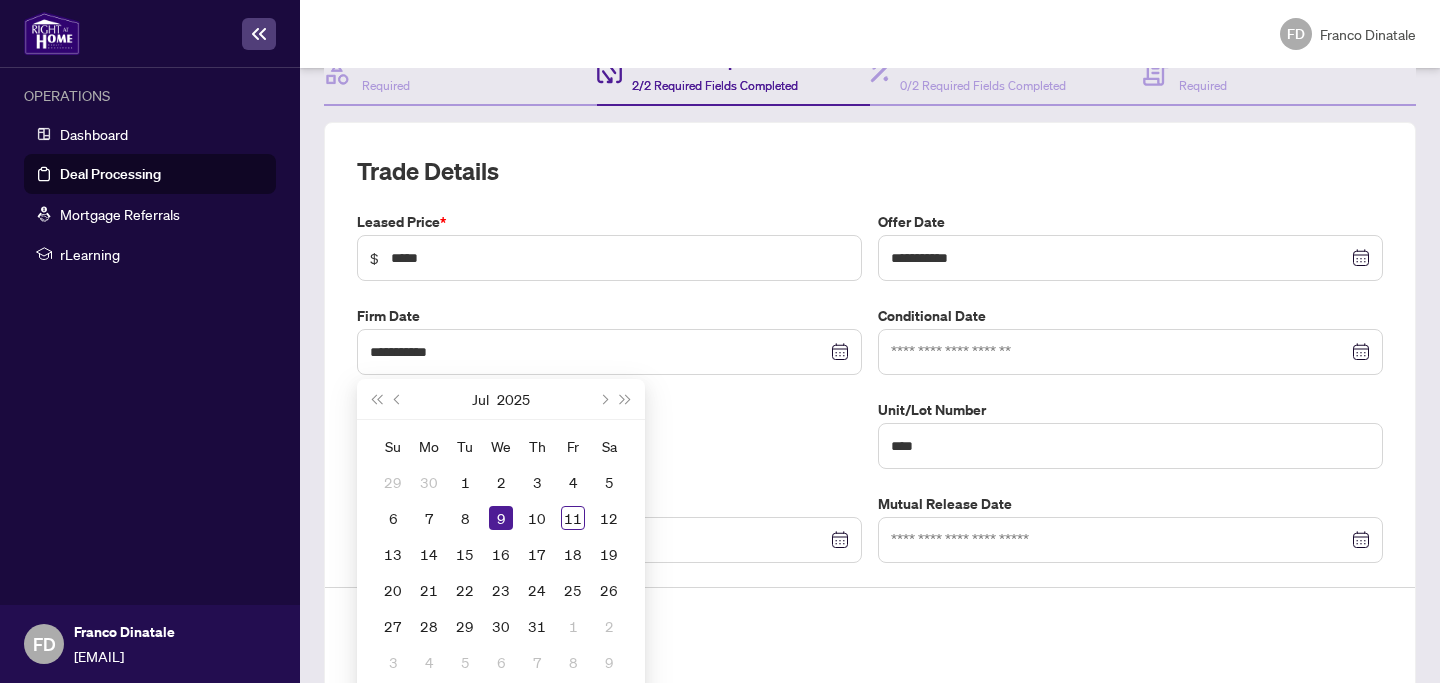 click on "Yes No" at bounding box center (609, 434) 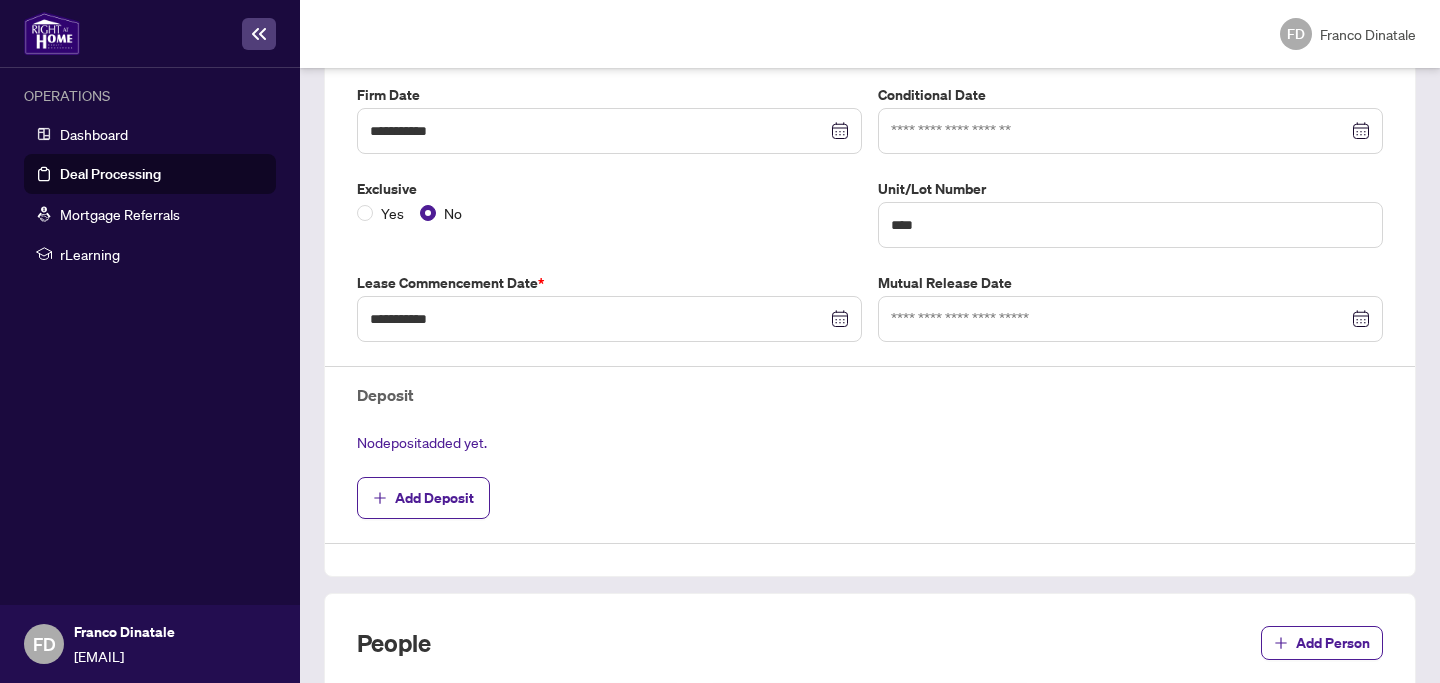 scroll, scrollTop: 508, scrollLeft: 0, axis: vertical 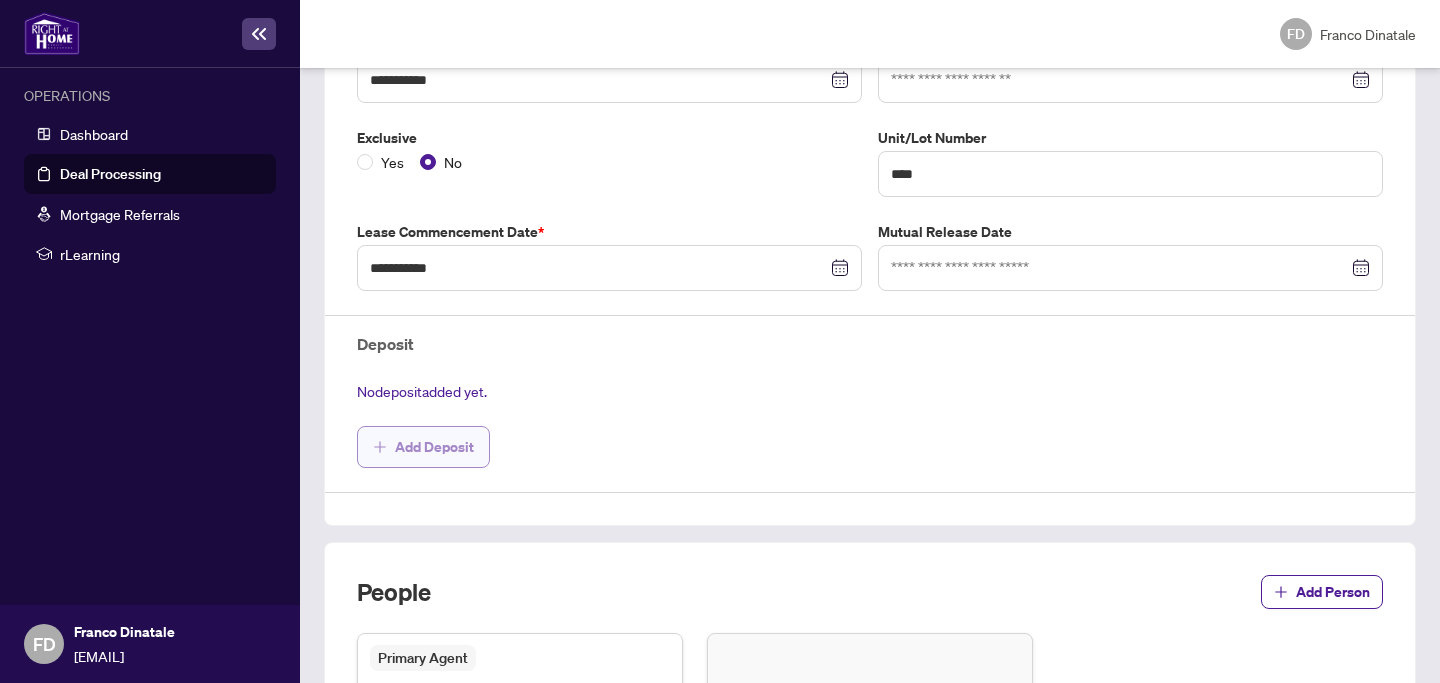 click on "Add Deposit" at bounding box center (434, 447) 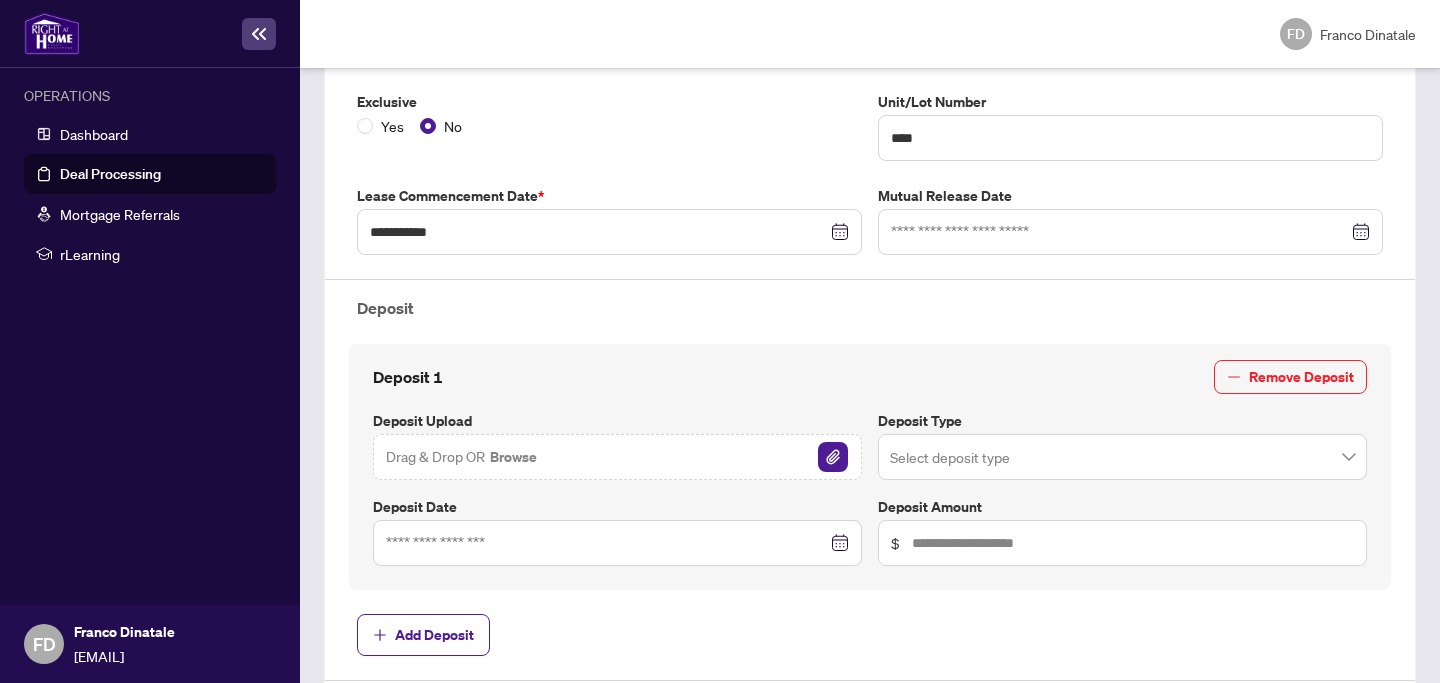 scroll, scrollTop: 559, scrollLeft: 0, axis: vertical 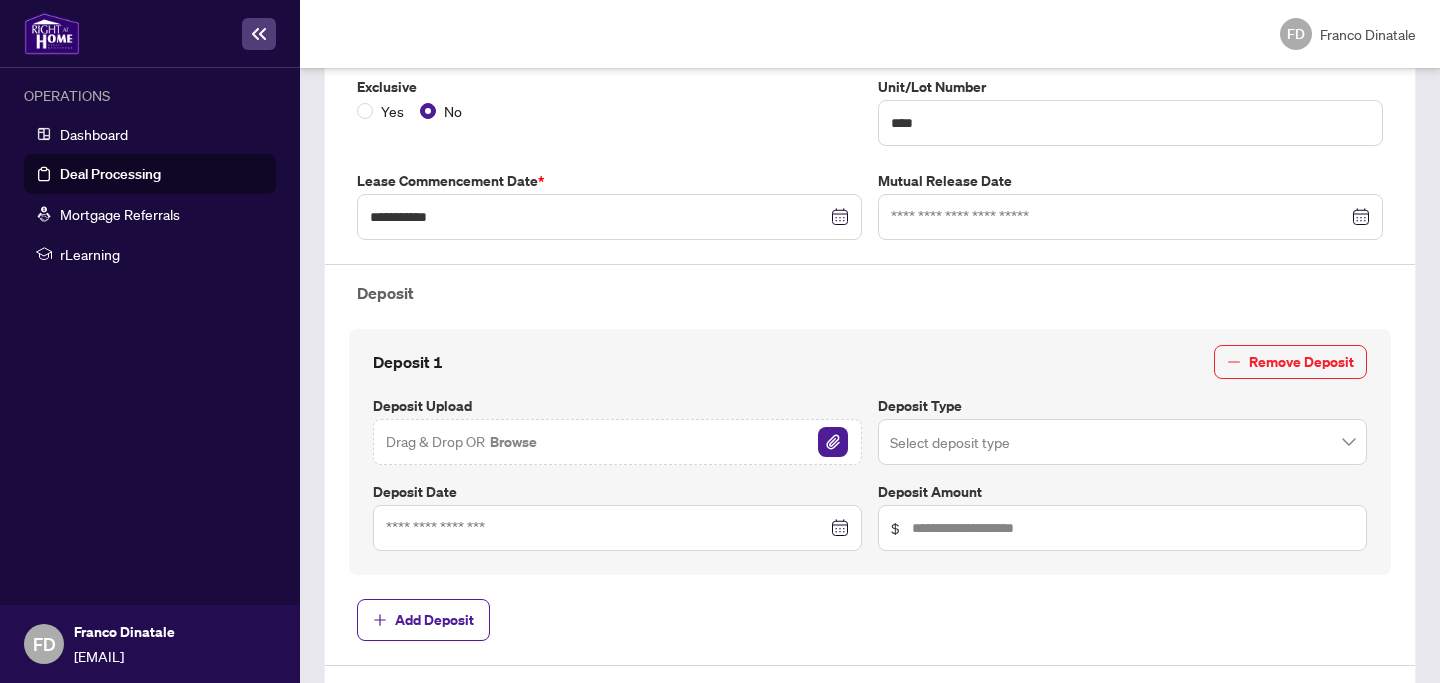 click on "Drag & Drop OR   Browse" at bounding box center (617, 442) 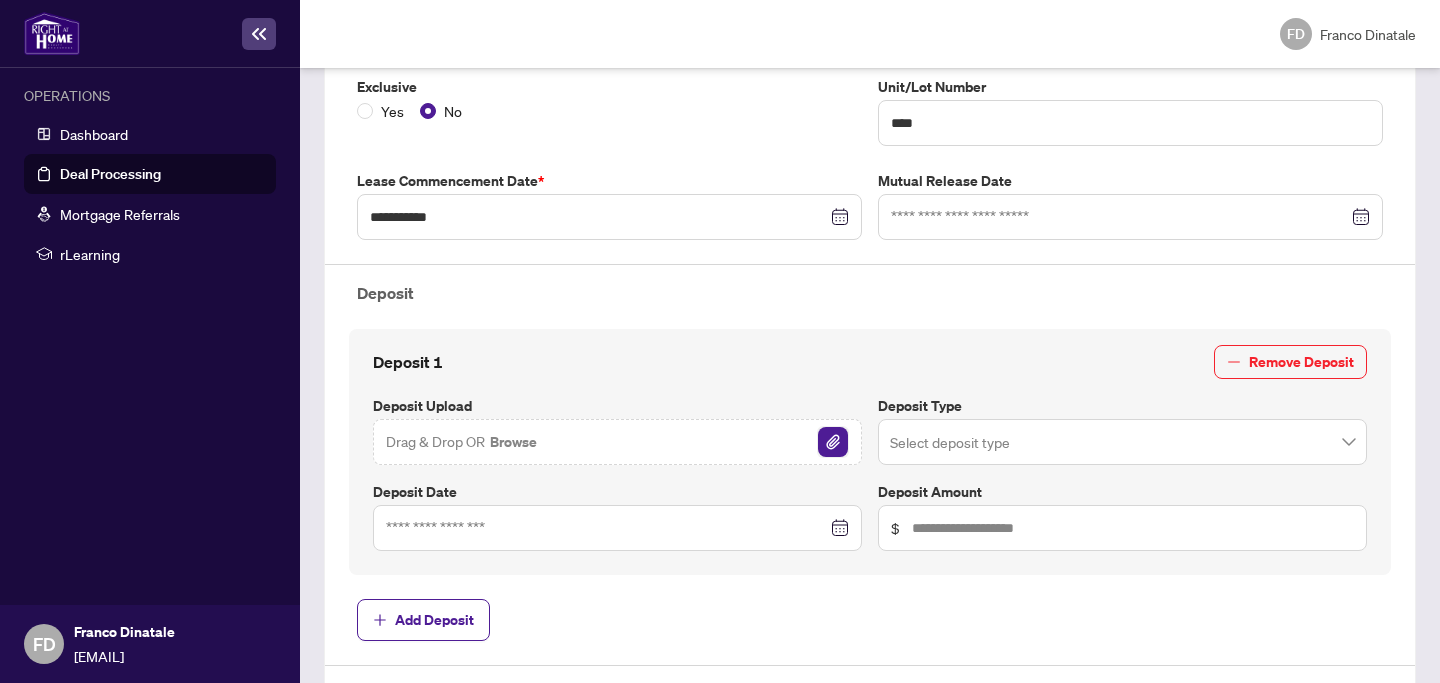 click at bounding box center (833, 442) 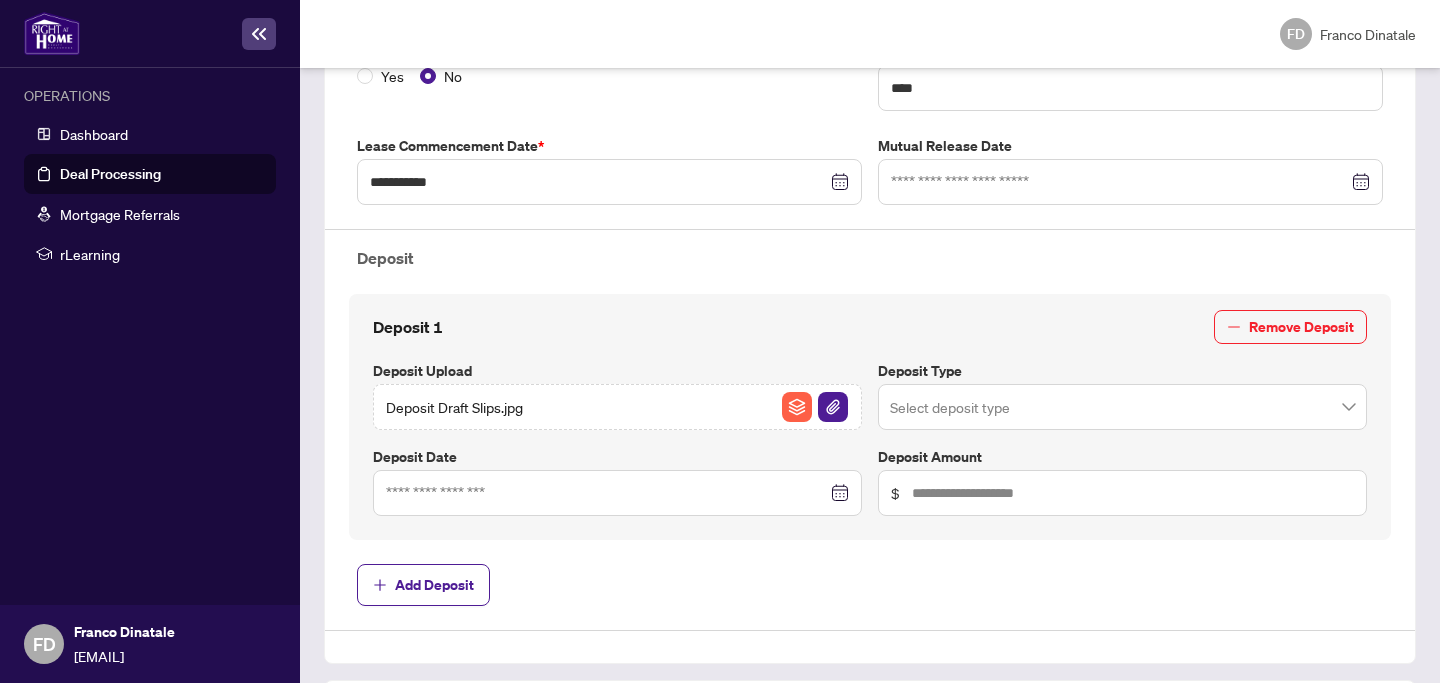 scroll, scrollTop: 610, scrollLeft: 0, axis: vertical 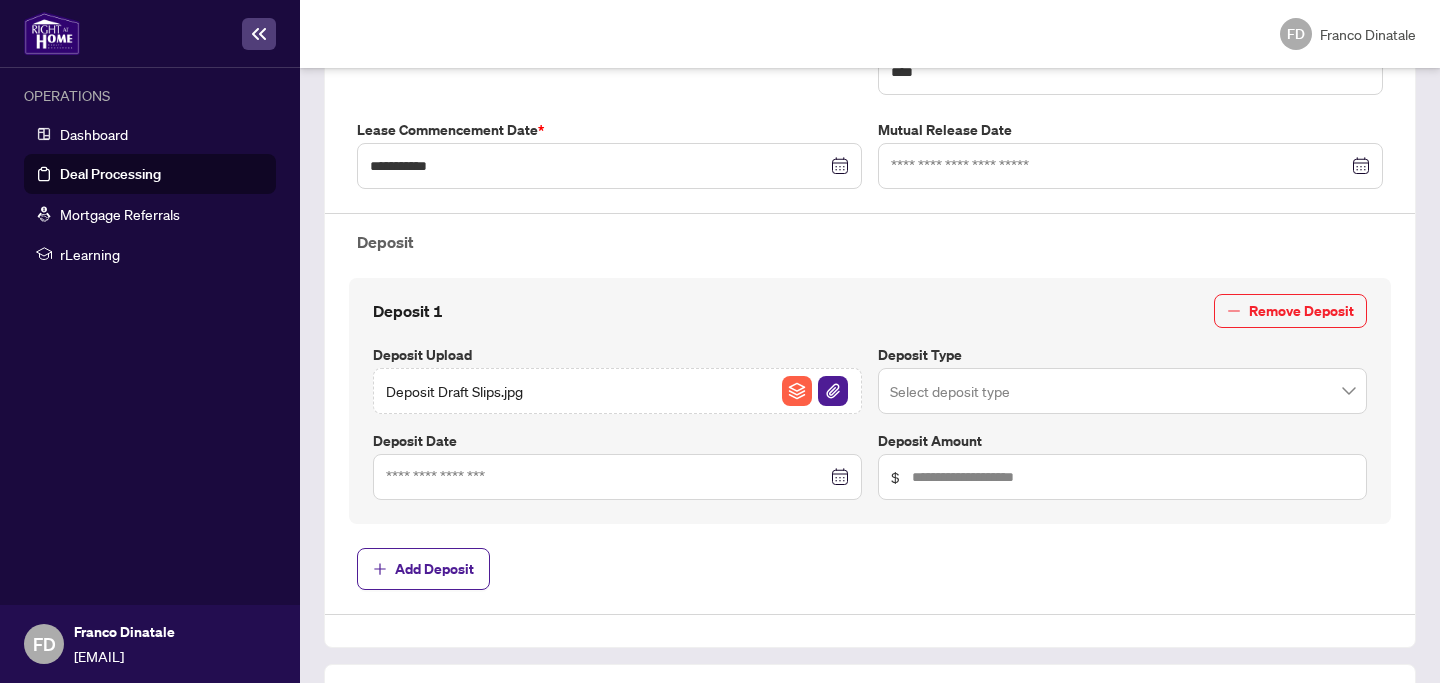 click at bounding box center (1122, 391) 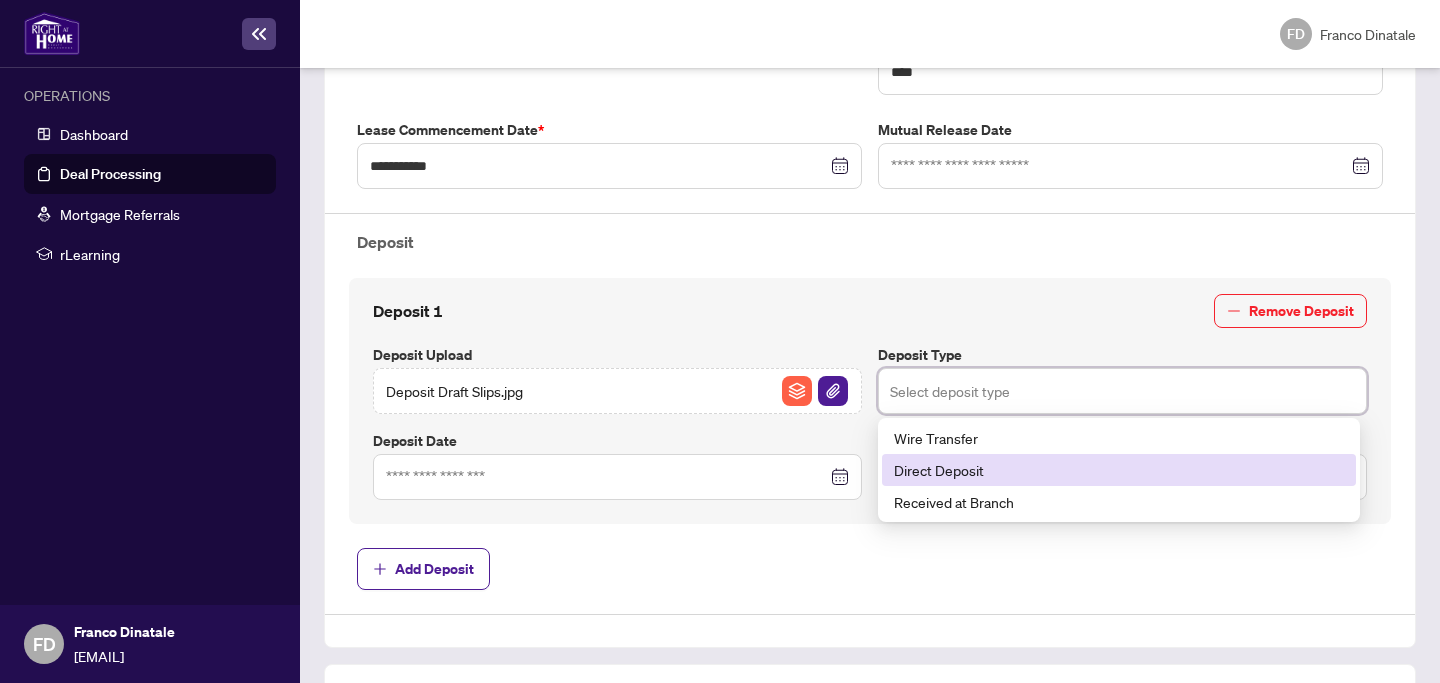 click on "Direct Deposit" at bounding box center (1119, 470) 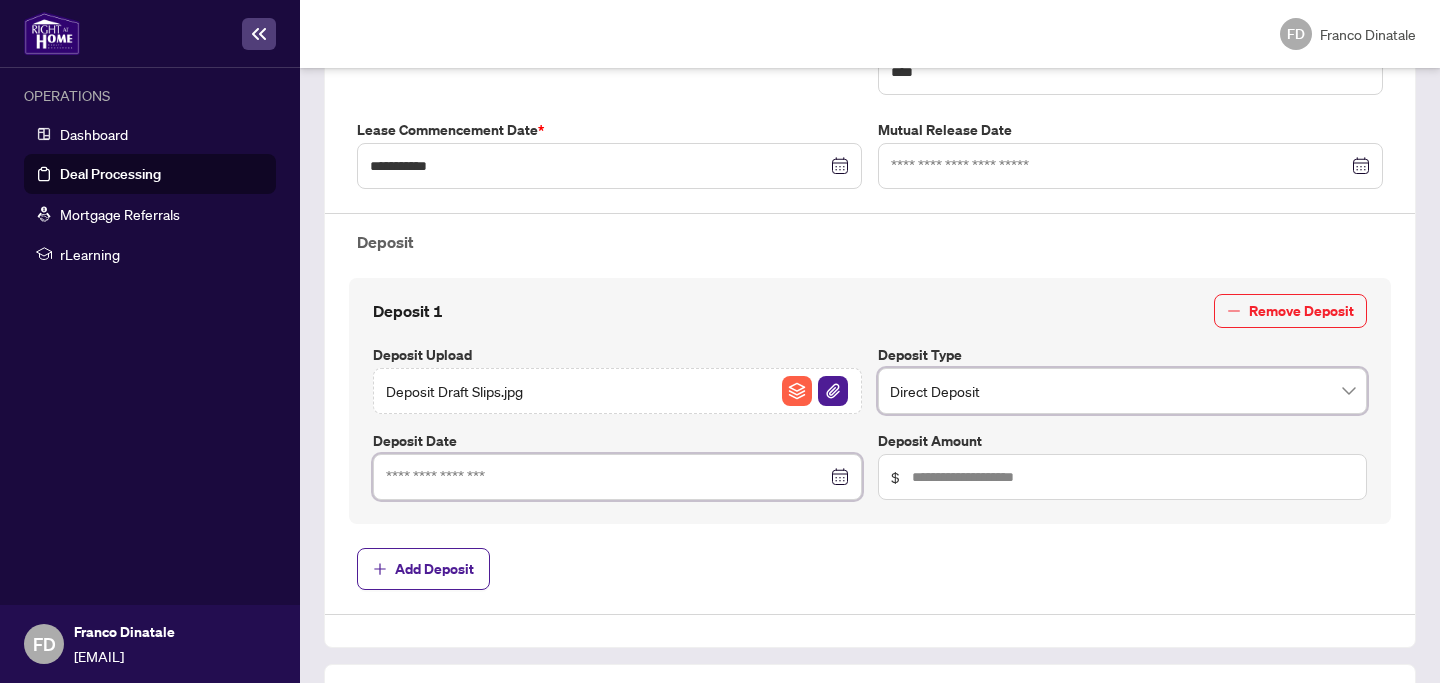 click at bounding box center (606, 477) 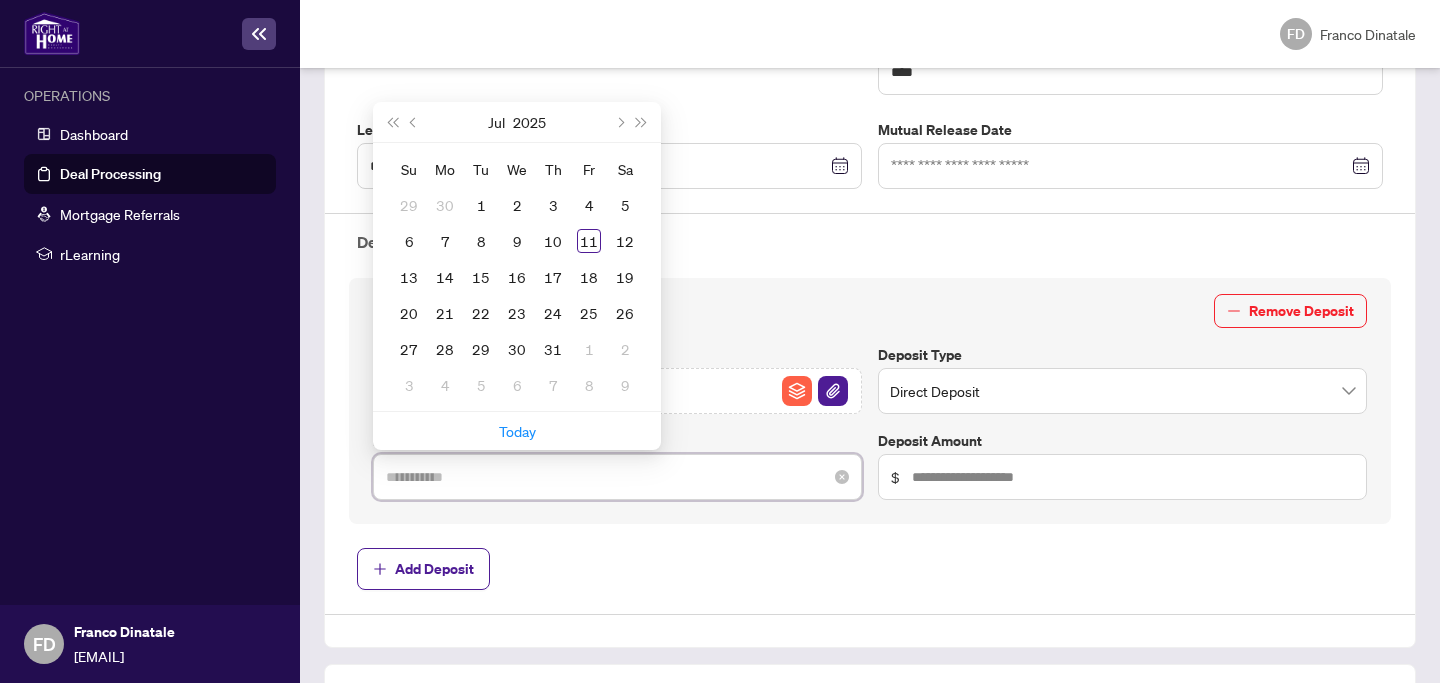 type on "**********" 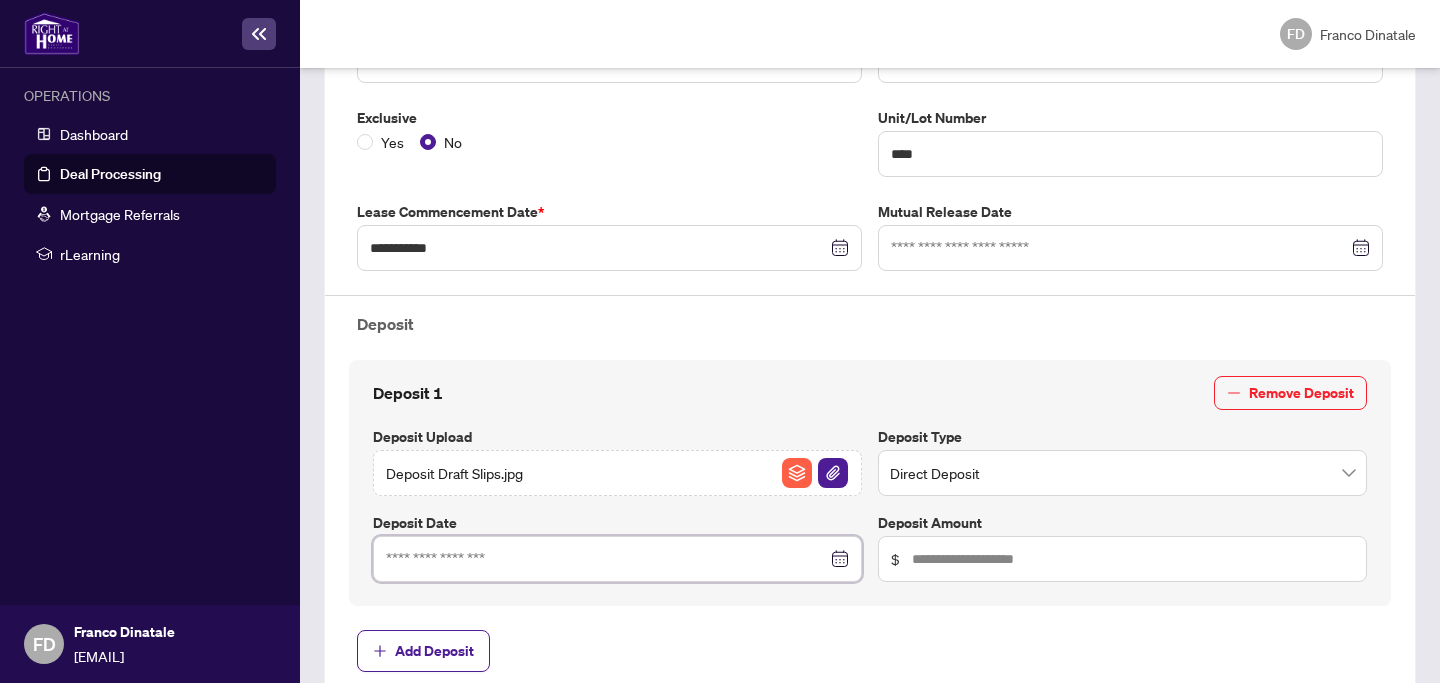 scroll, scrollTop: 508, scrollLeft: 0, axis: vertical 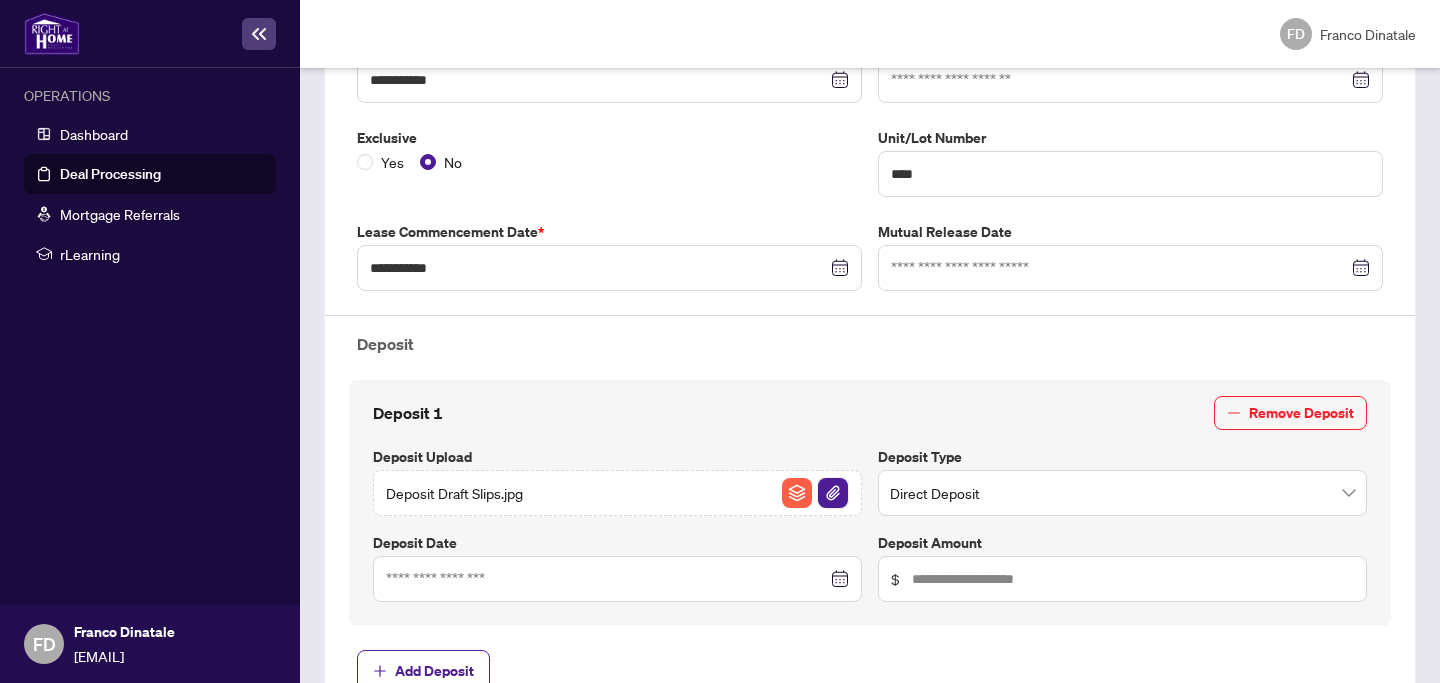 click at bounding box center (833, 493) 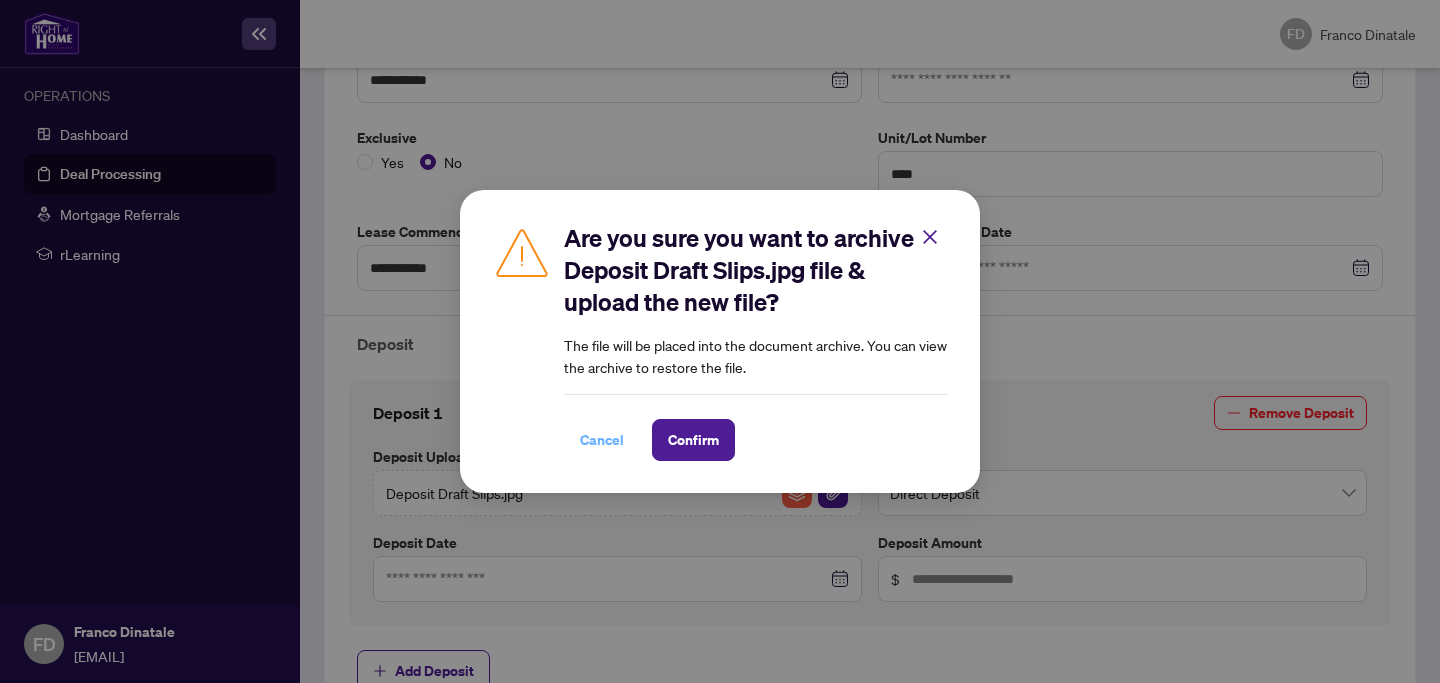 click on "Cancel" at bounding box center (602, 440) 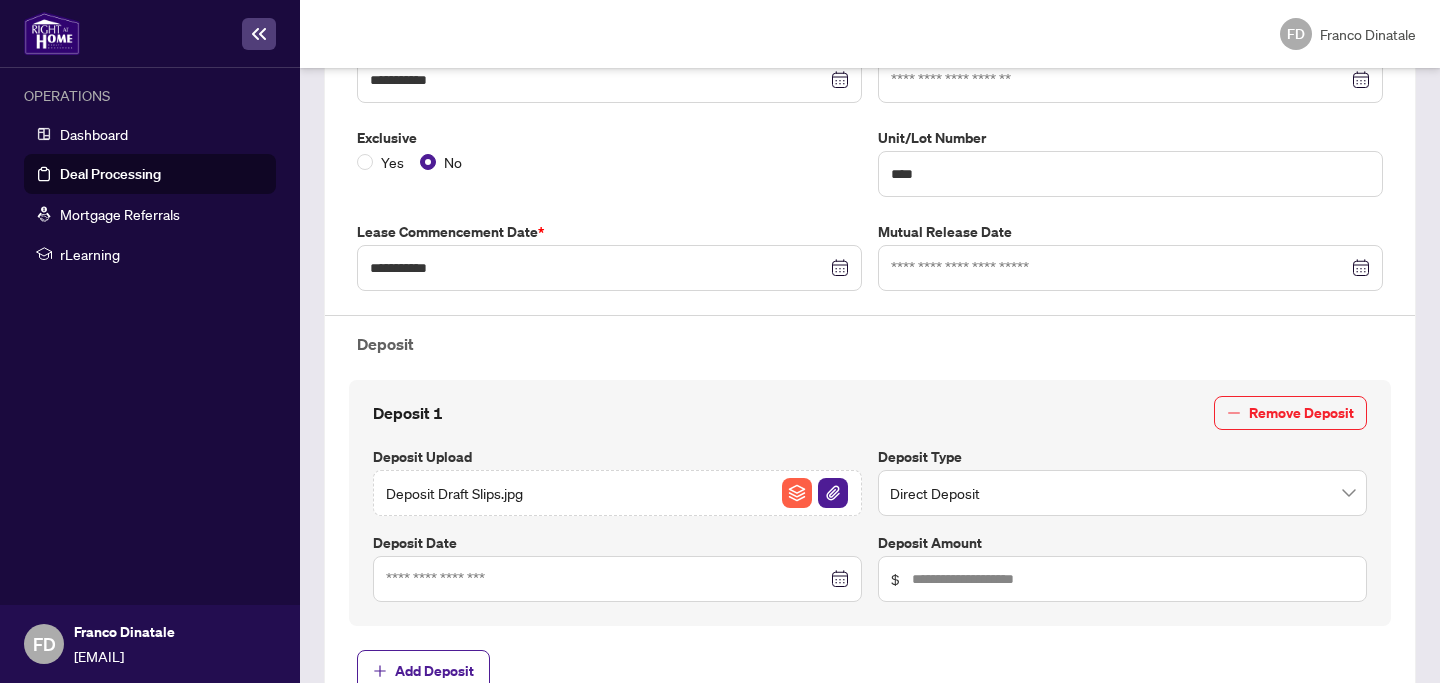 click on "Deposit Draft  Slips.jpg" at bounding box center [617, 493] 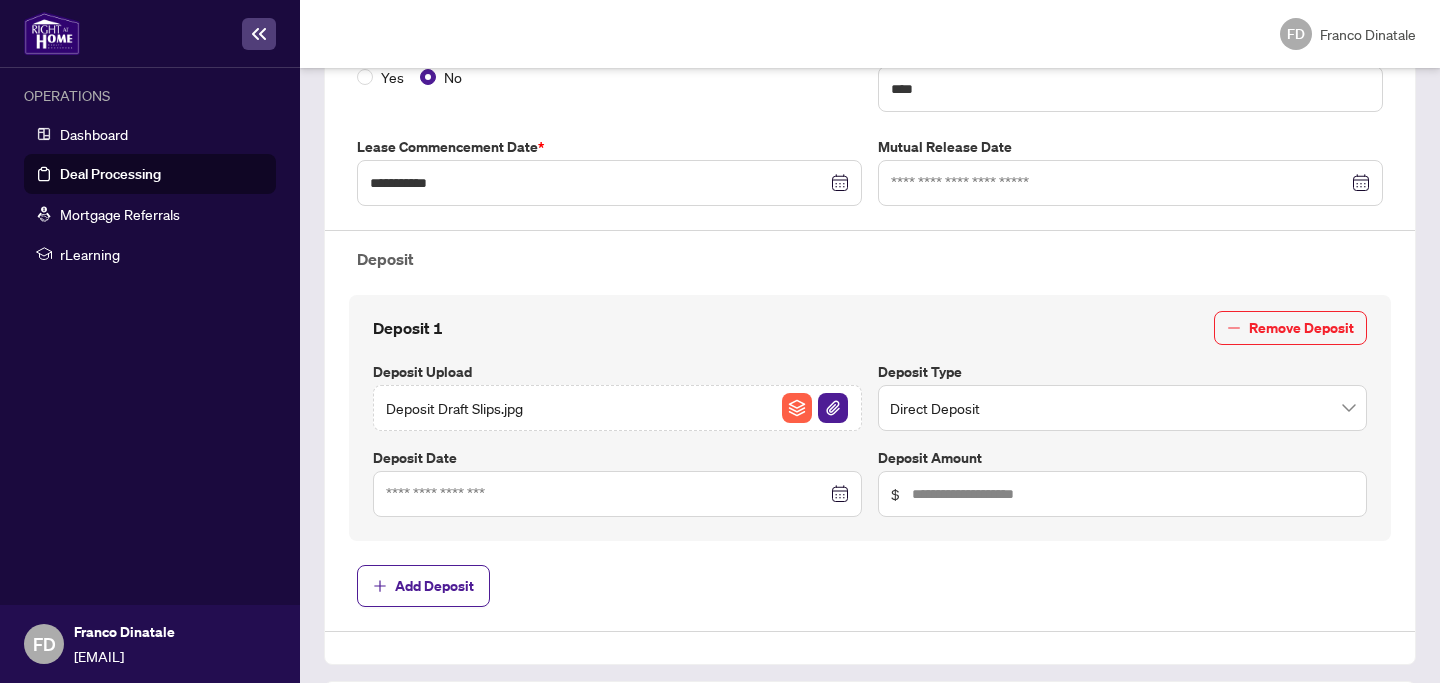 scroll, scrollTop: 644, scrollLeft: 0, axis: vertical 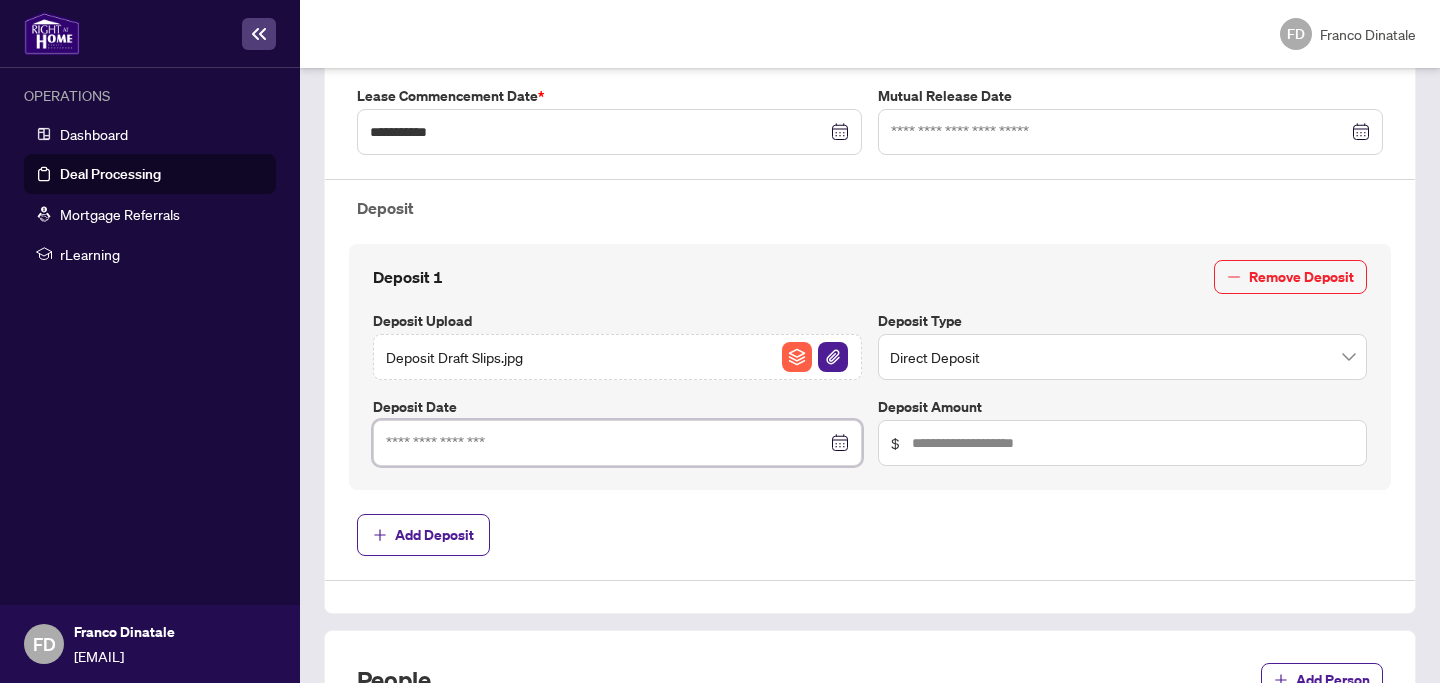 click at bounding box center [606, 443] 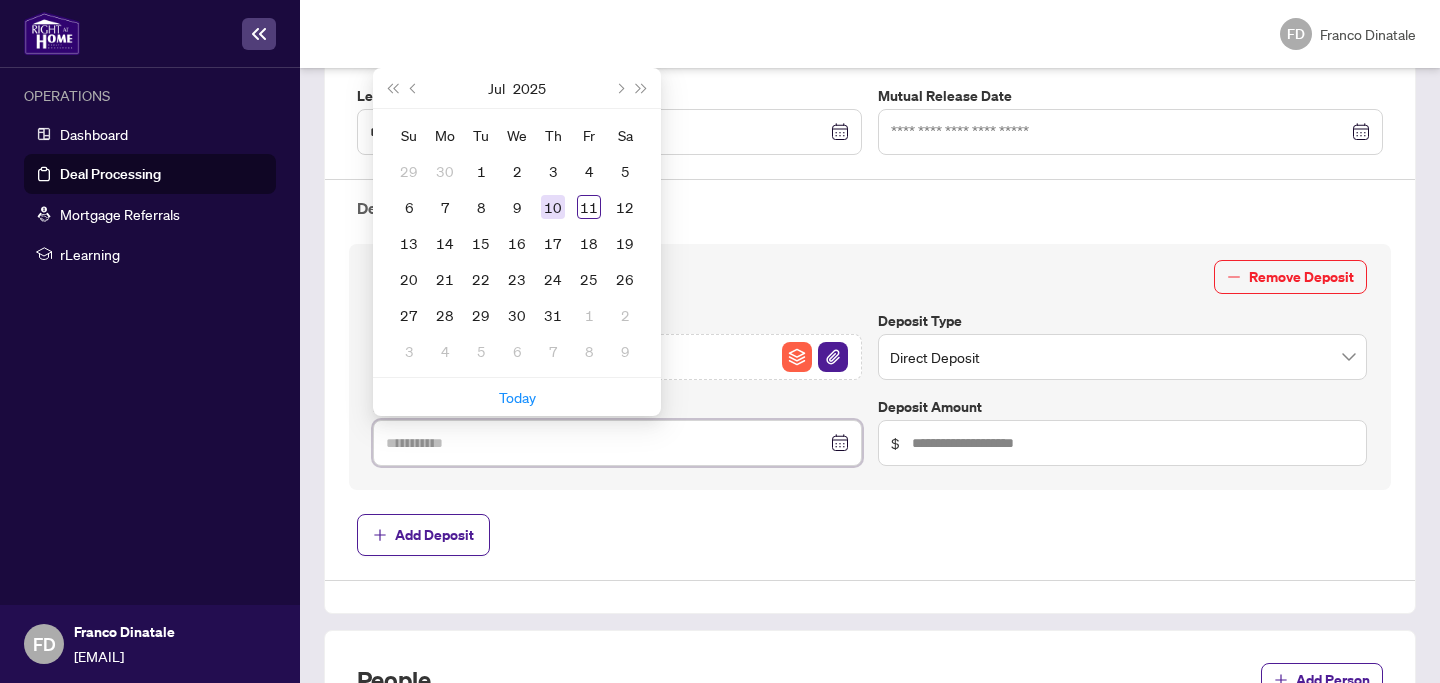 type on "**********" 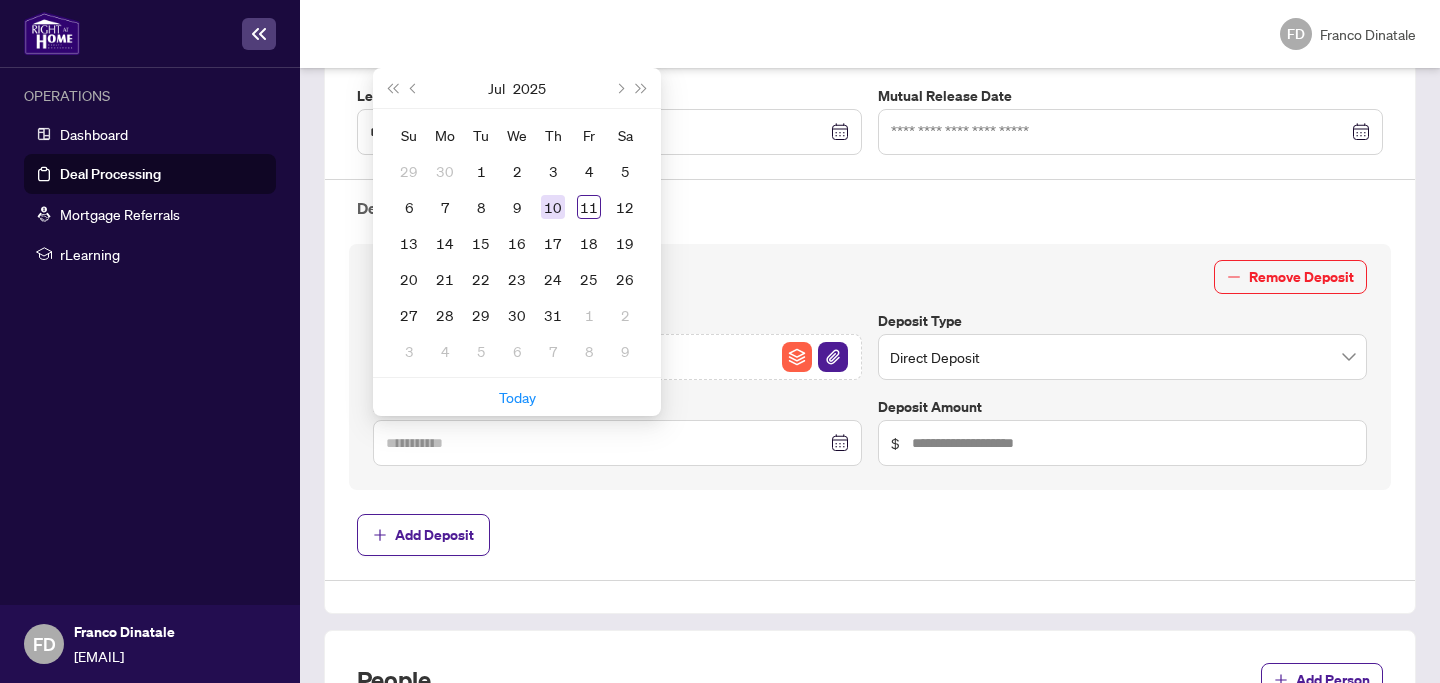 click on "10" at bounding box center (553, 207) 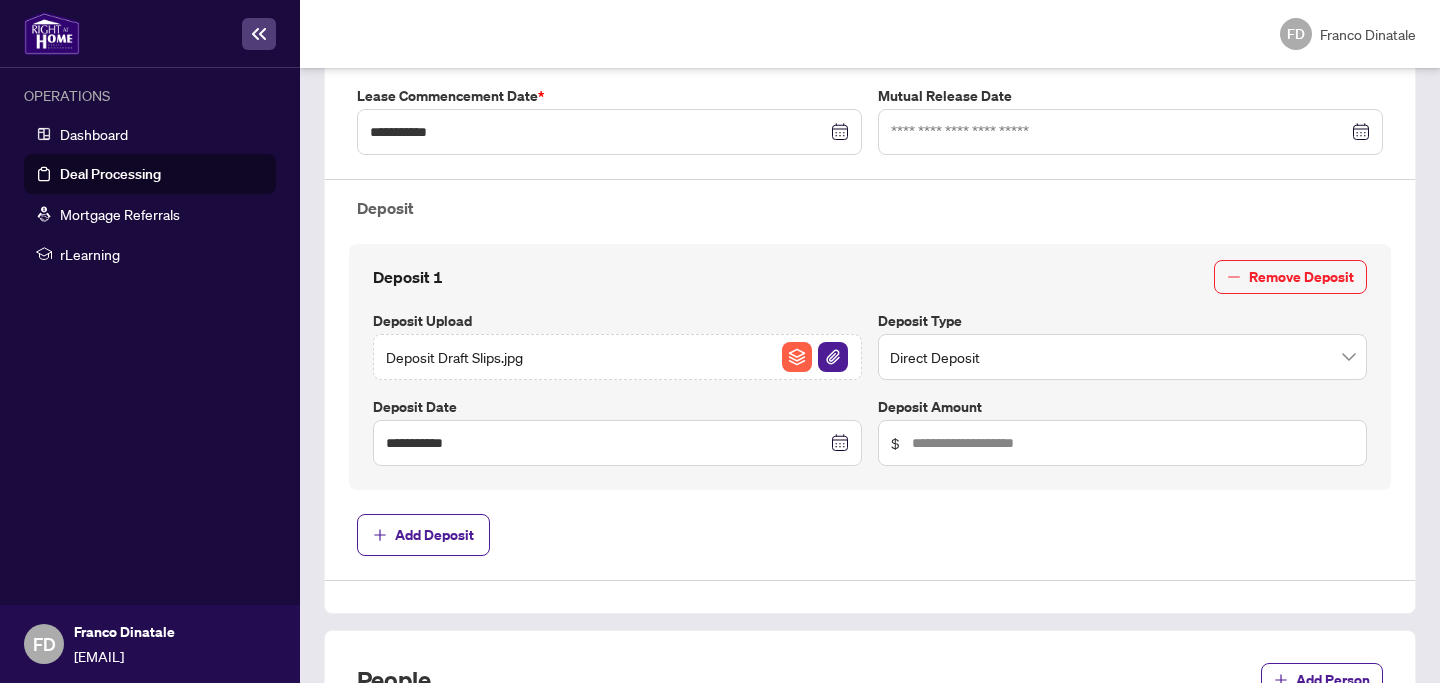 scroll, scrollTop: 814, scrollLeft: 0, axis: vertical 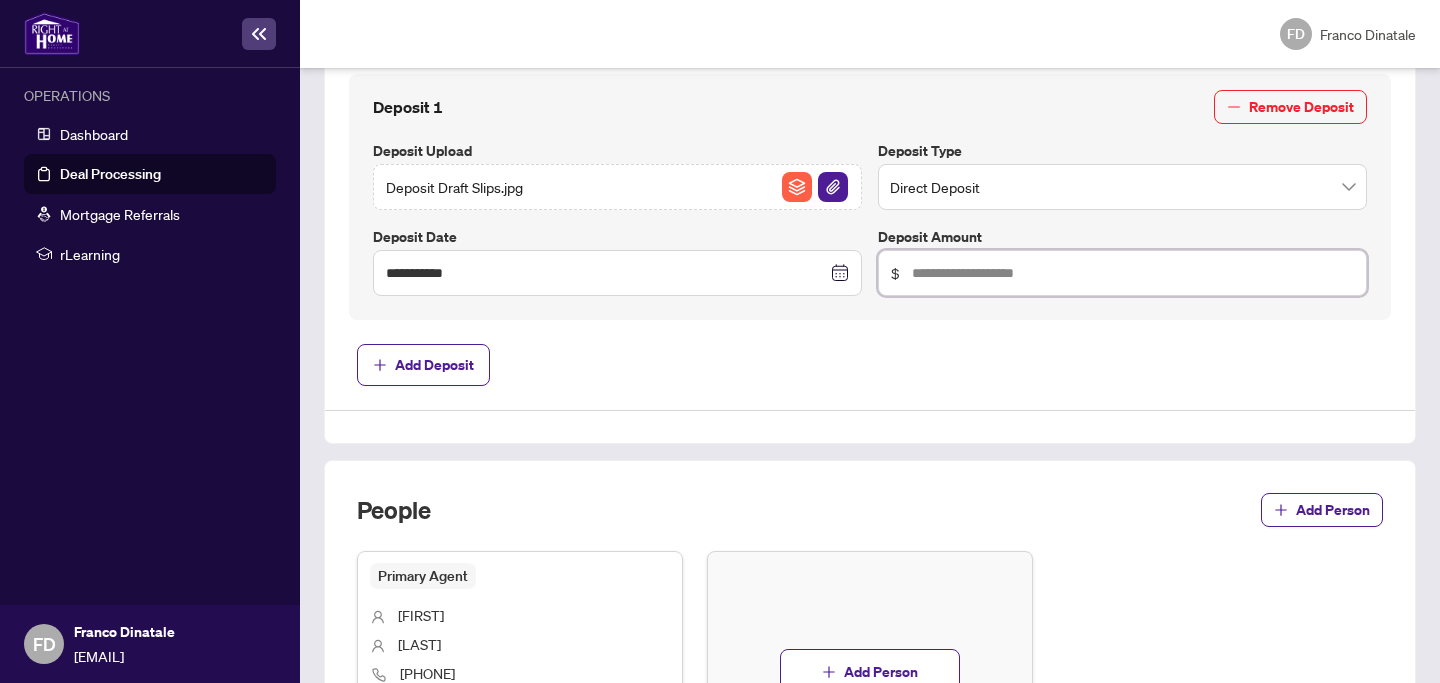 click at bounding box center [1133, 273] 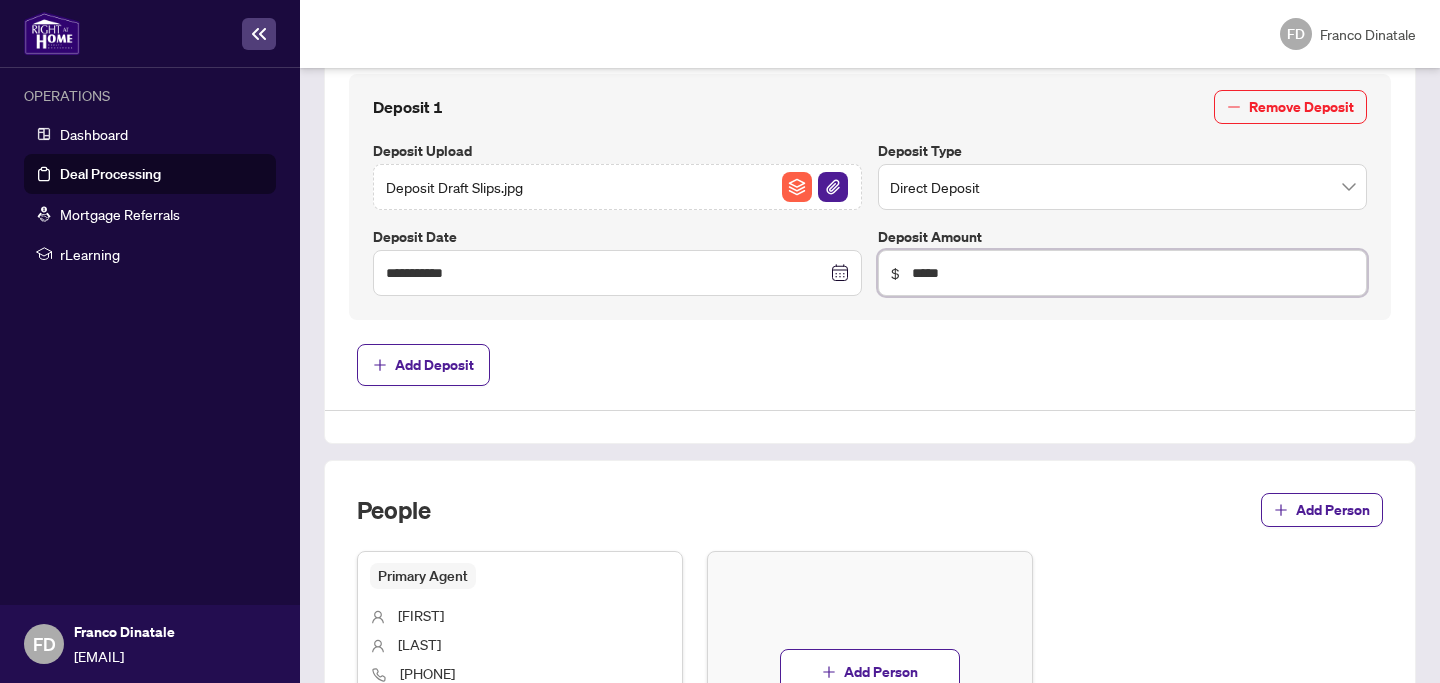 type on "*****" 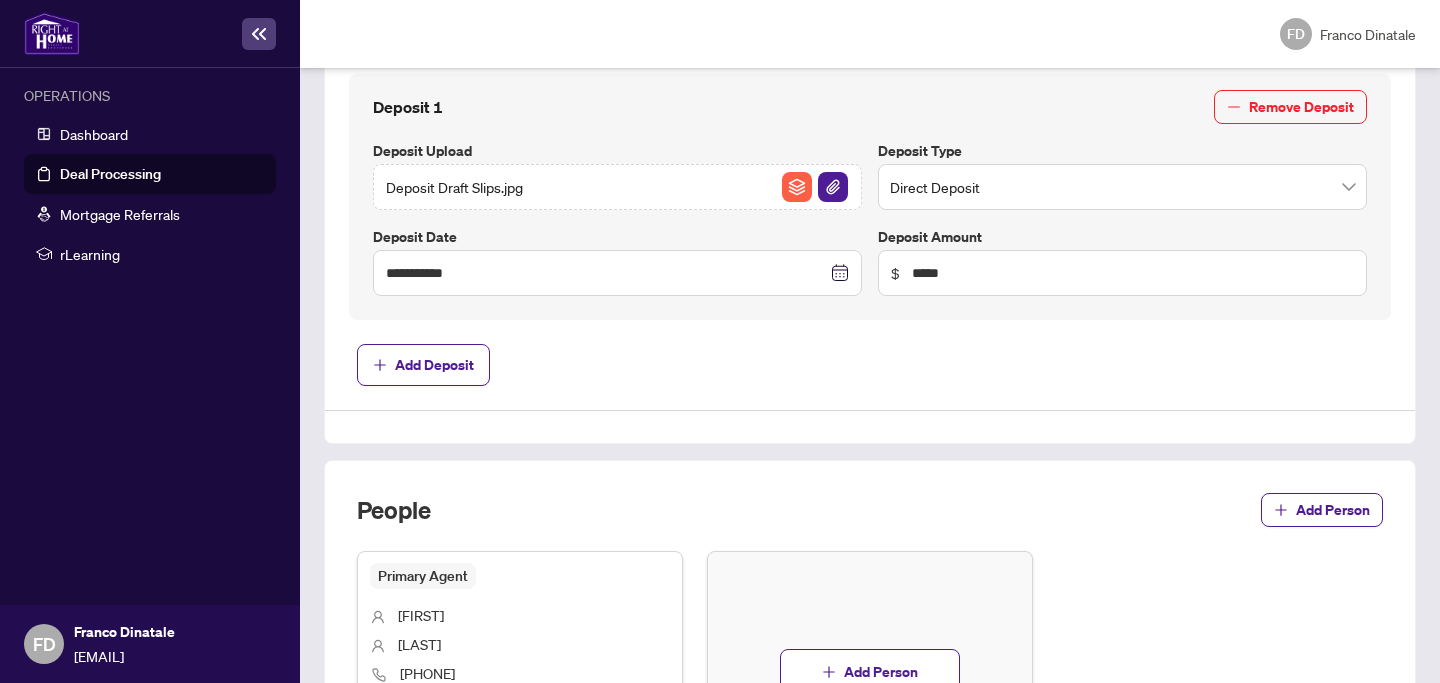 type 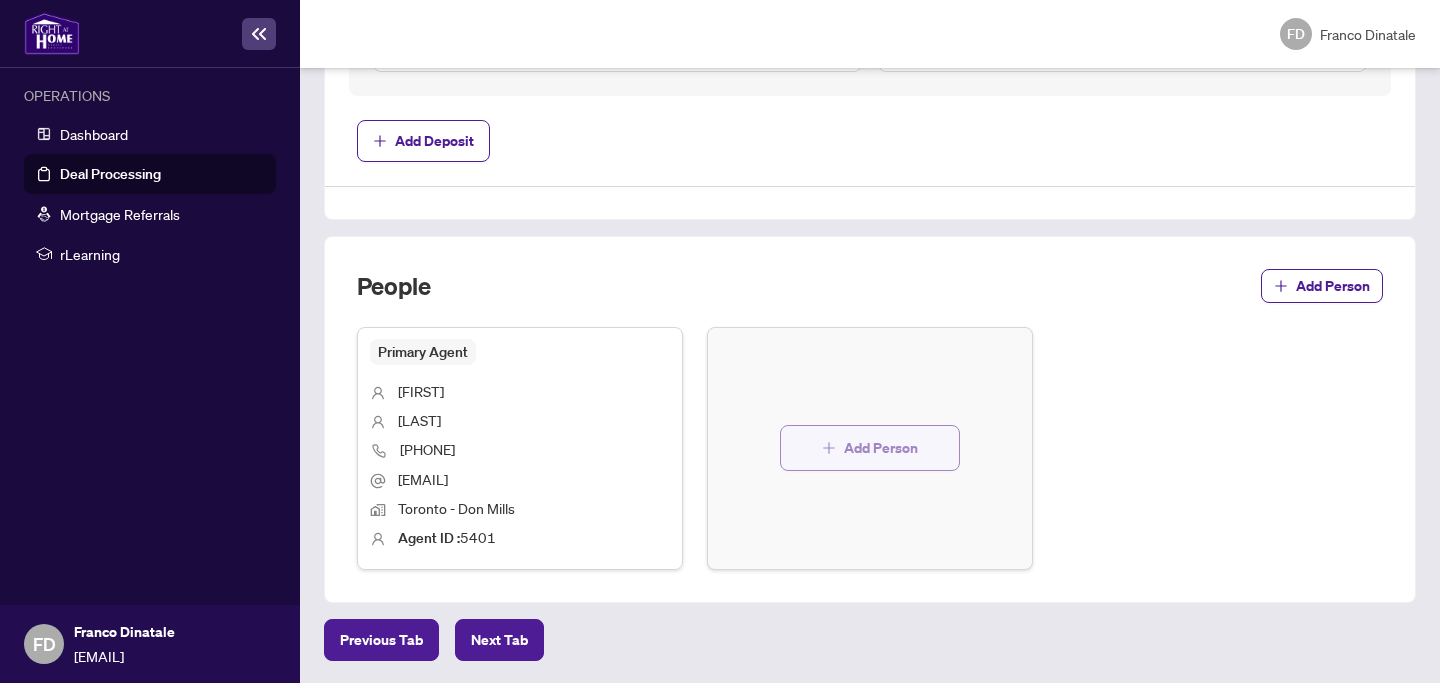 click 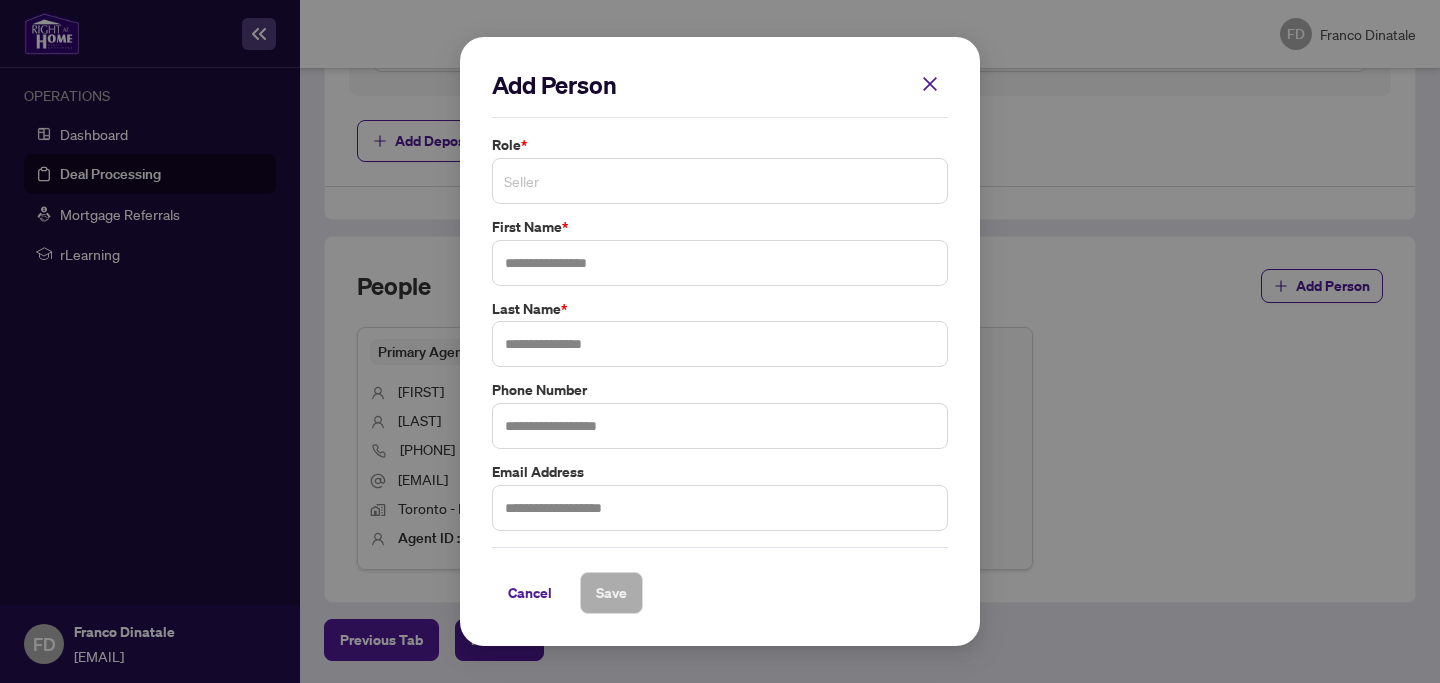click on "Seller" at bounding box center [720, 181] 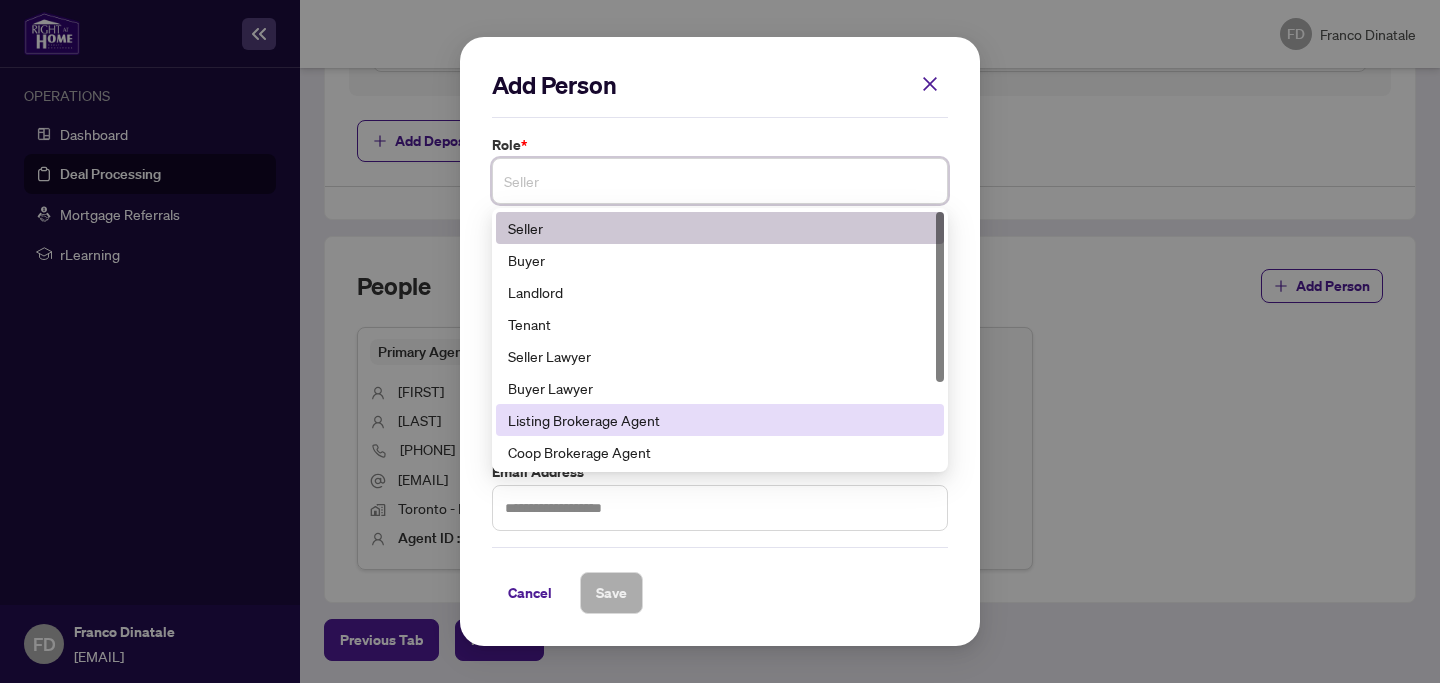 click on "Listing Brokerage Agent" at bounding box center [720, 420] 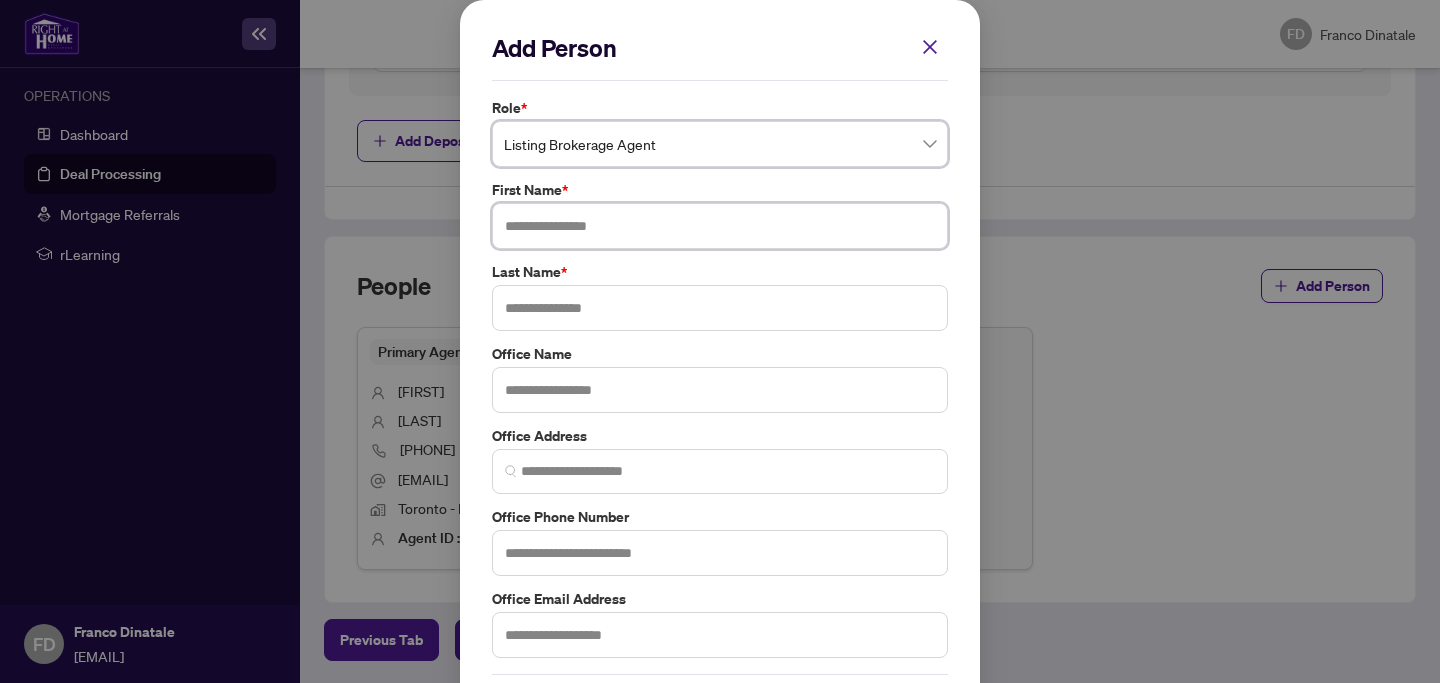 click at bounding box center (720, 226) 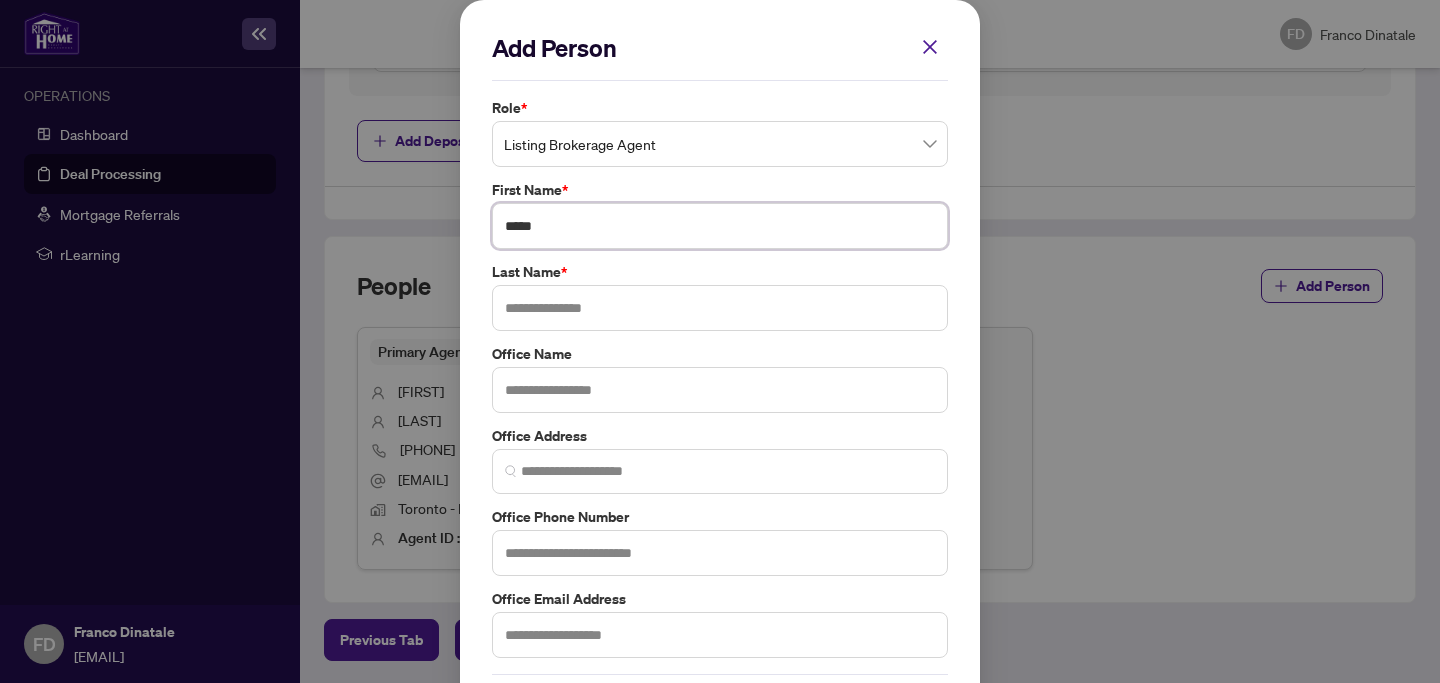 type on "*****" 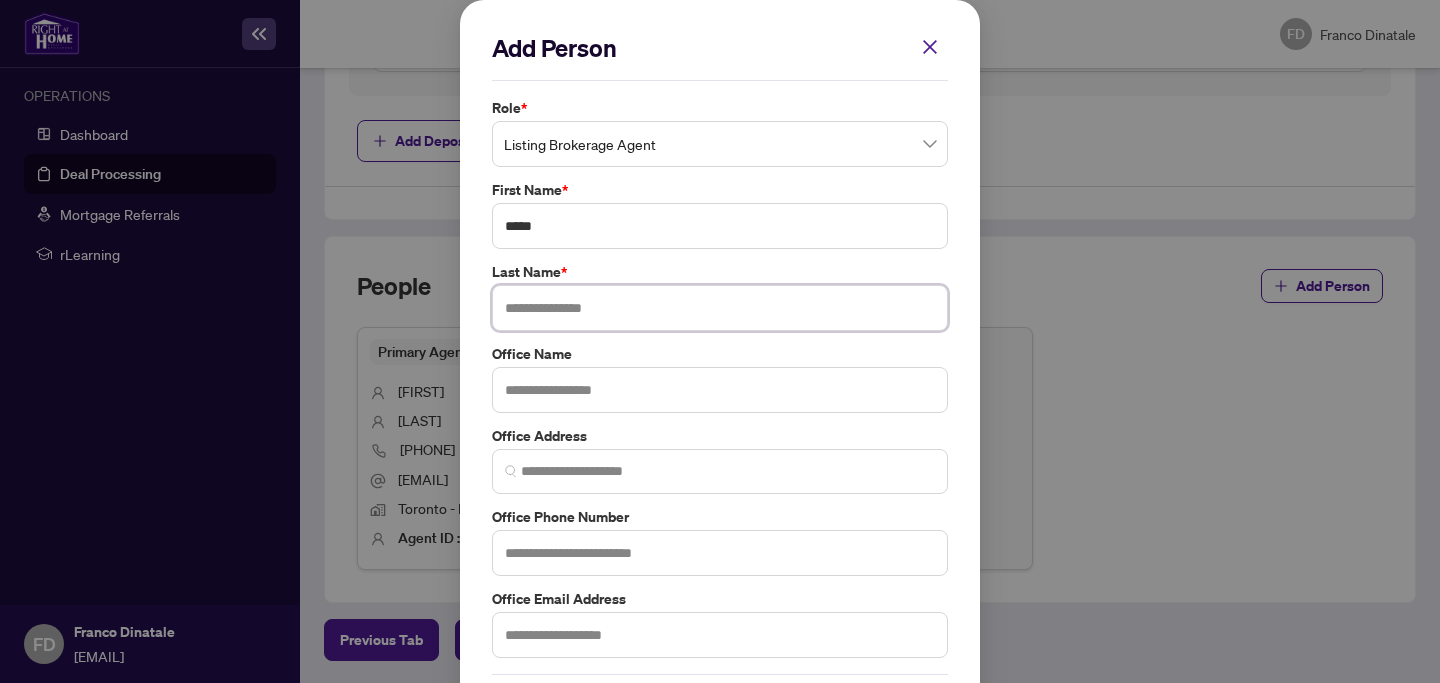 click at bounding box center [720, 308] 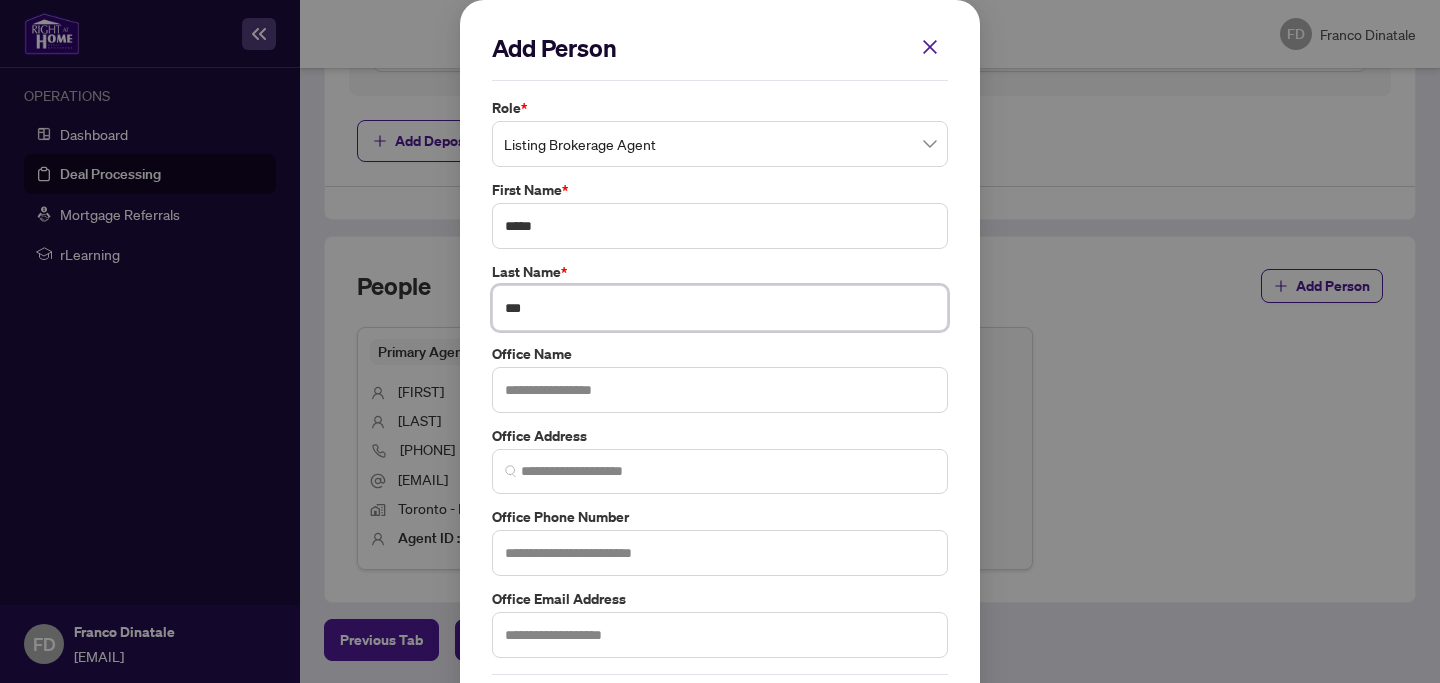 type on "***" 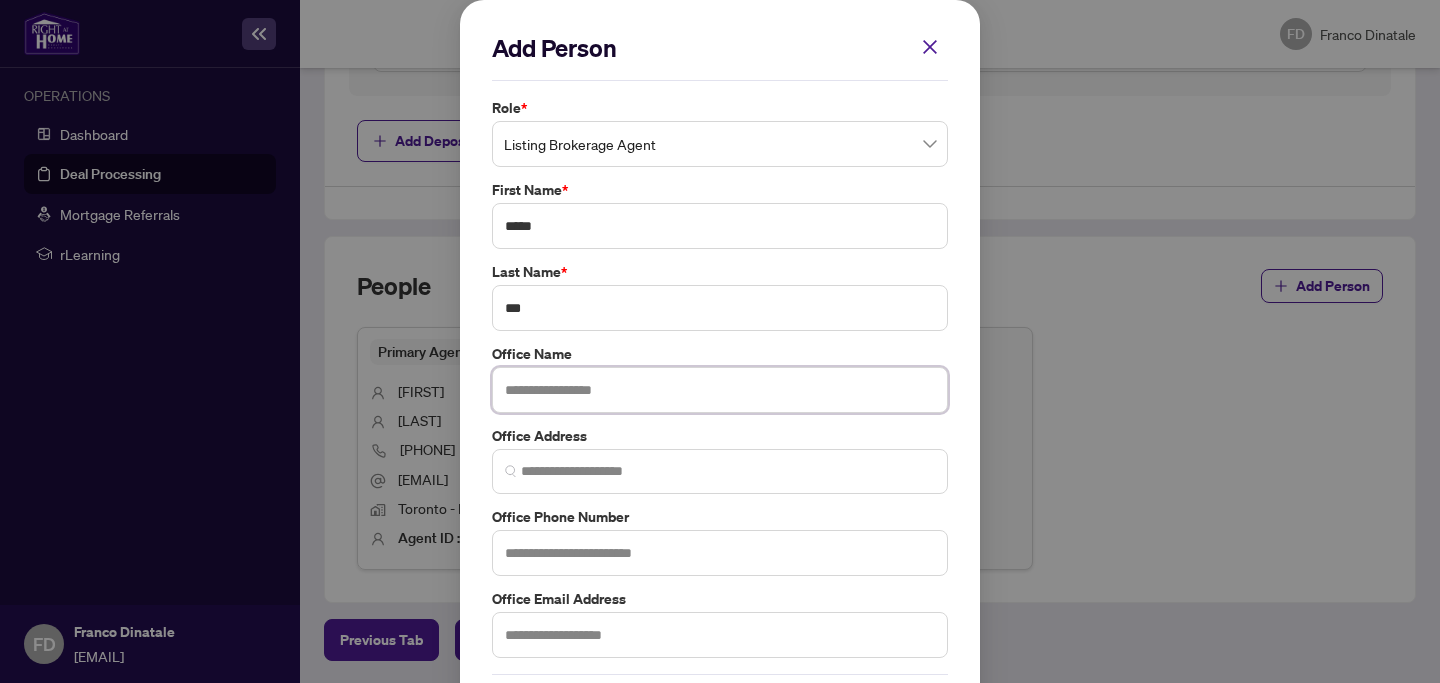 paste on "**********" 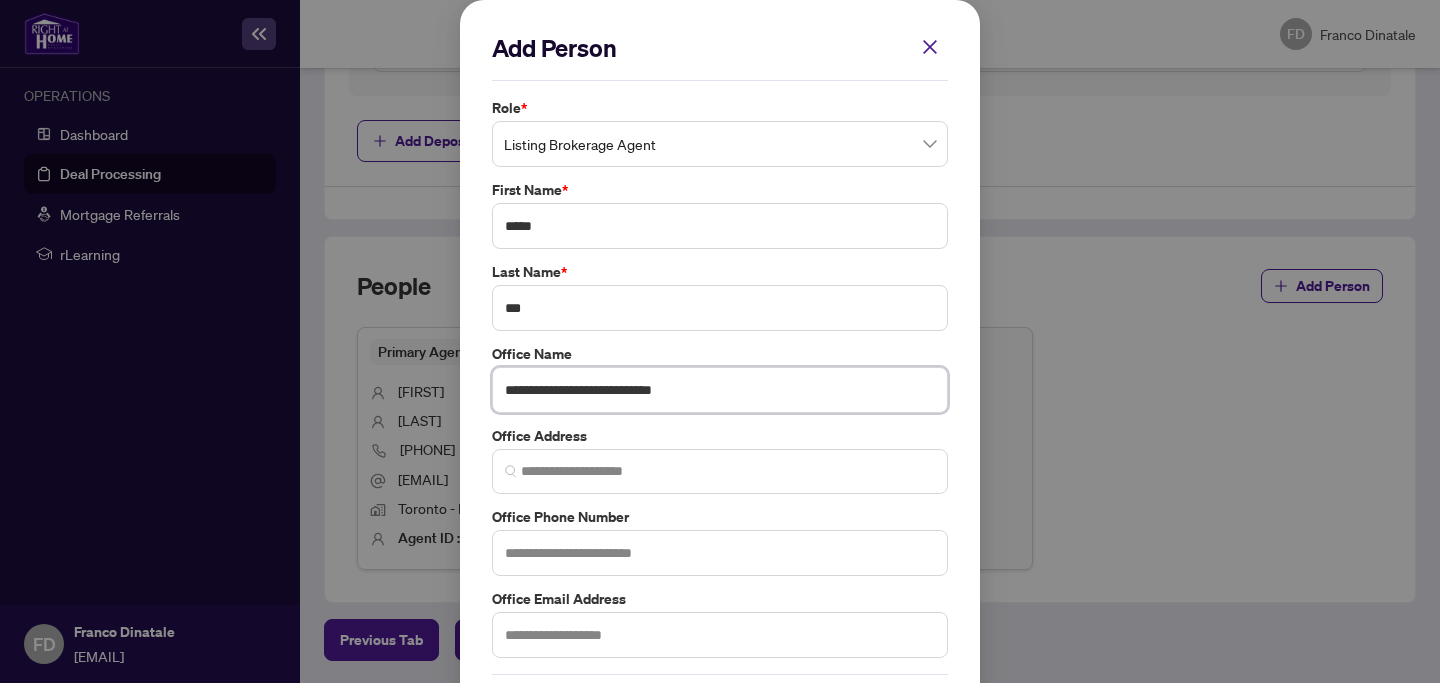 type on "**********" 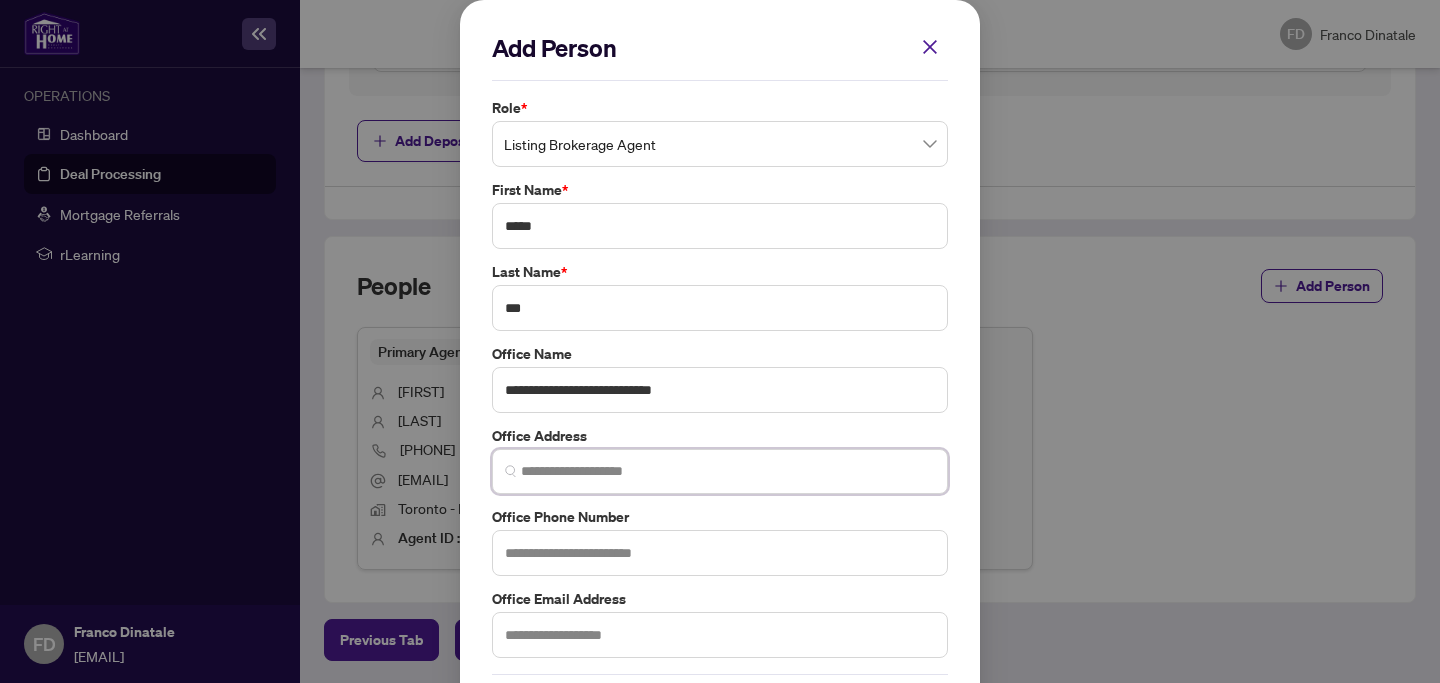 click at bounding box center (728, 471) 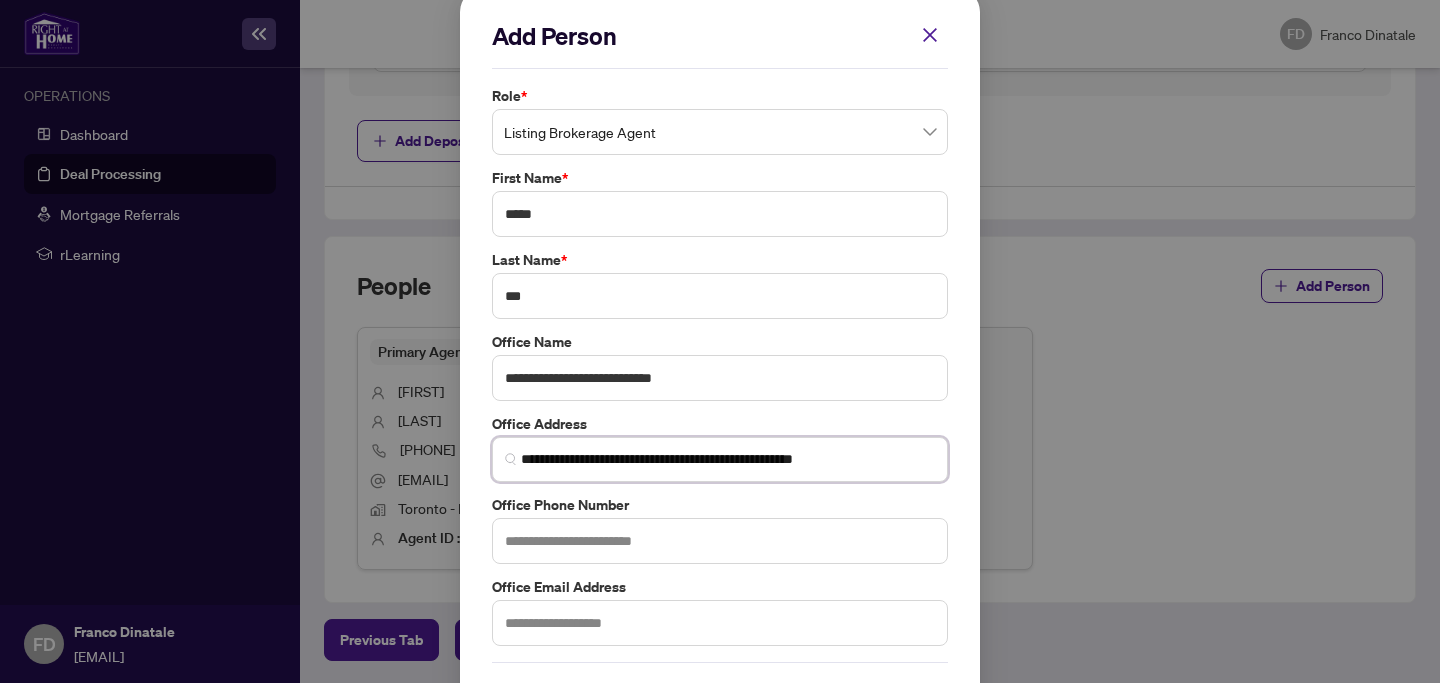 scroll, scrollTop: 17, scrollLeft: 0, axis: vertical 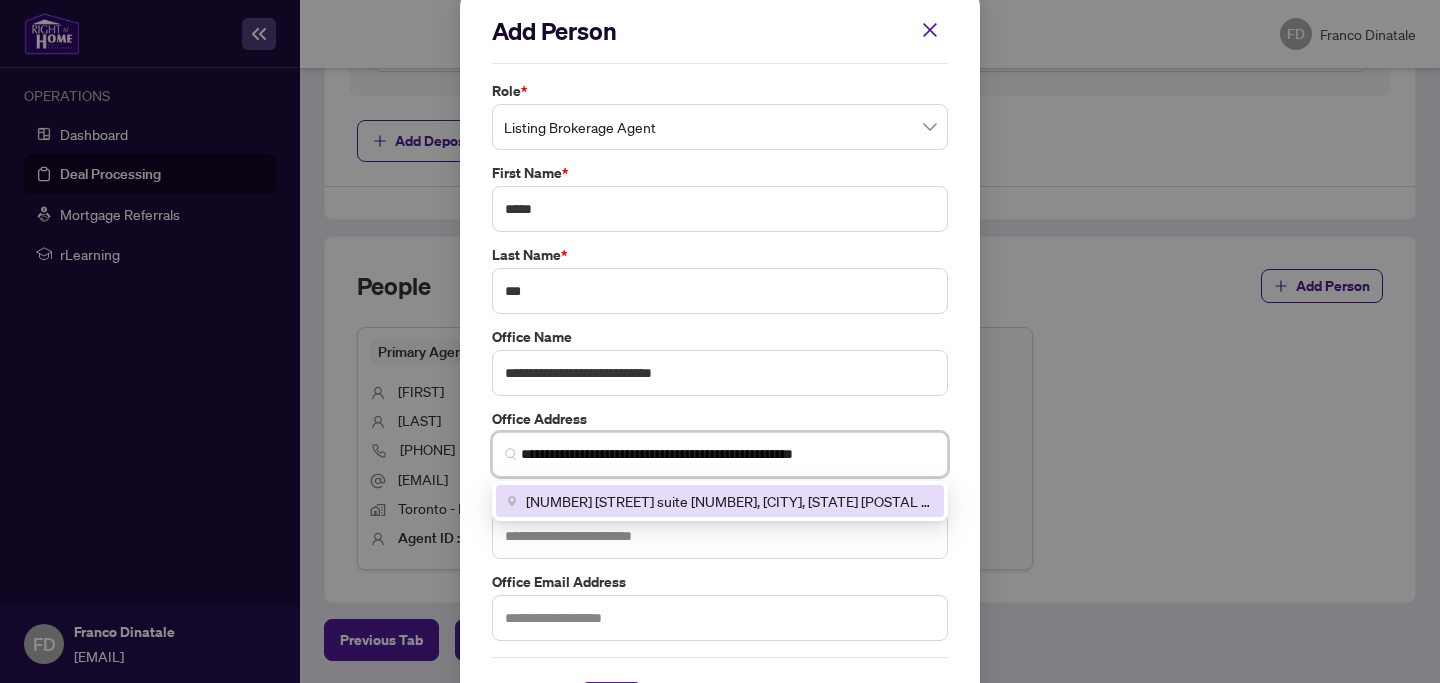 click on "[NUMBER] [STREET] suite [NUMBER], [CITY], [STATE] [POSTAL CODE], [COUNTRY]" at bounding box center (720, 501) 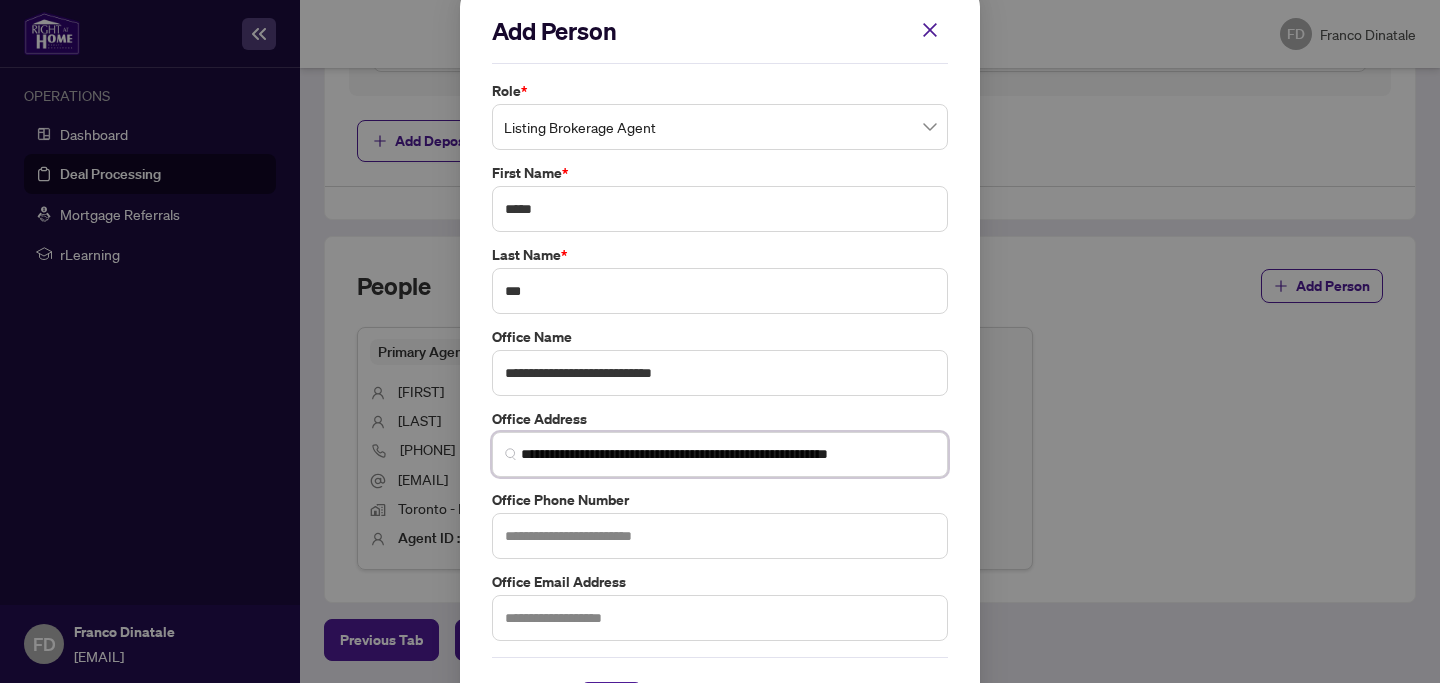 type on "**********" 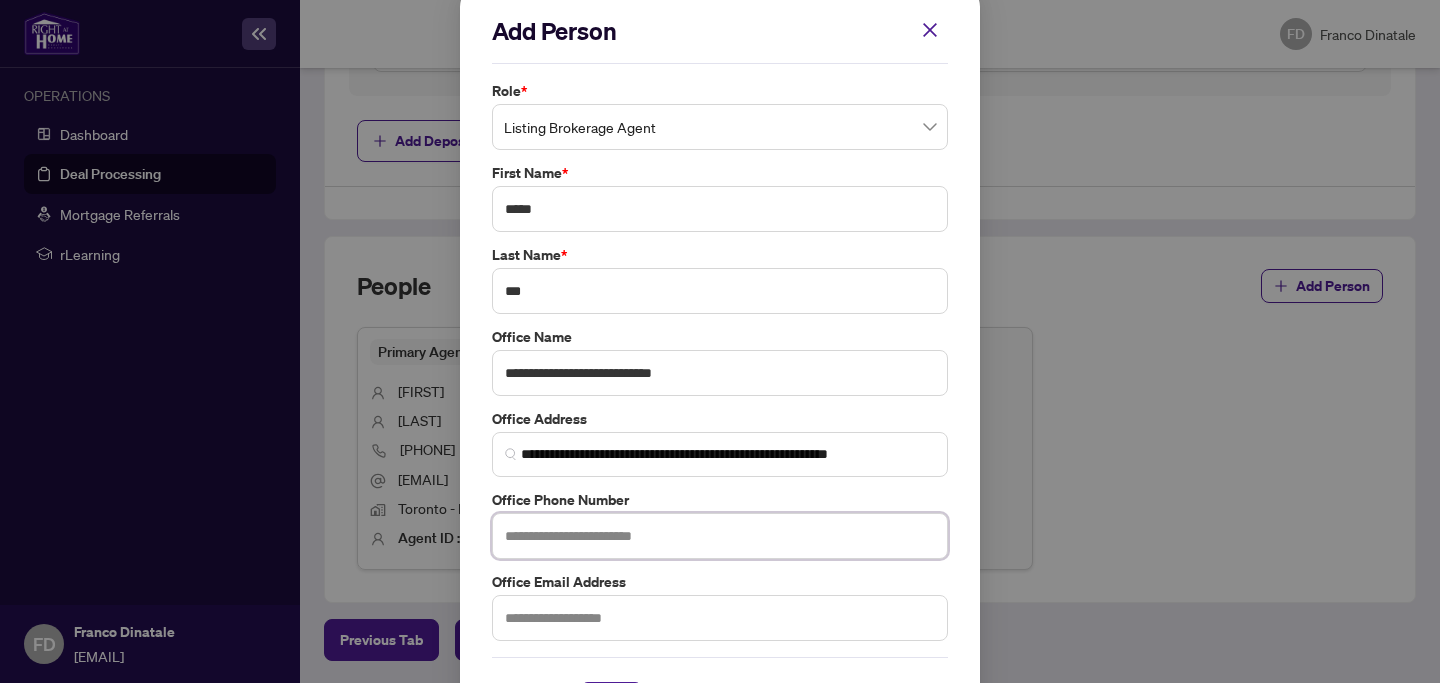 click at bounding box center (720, 536) 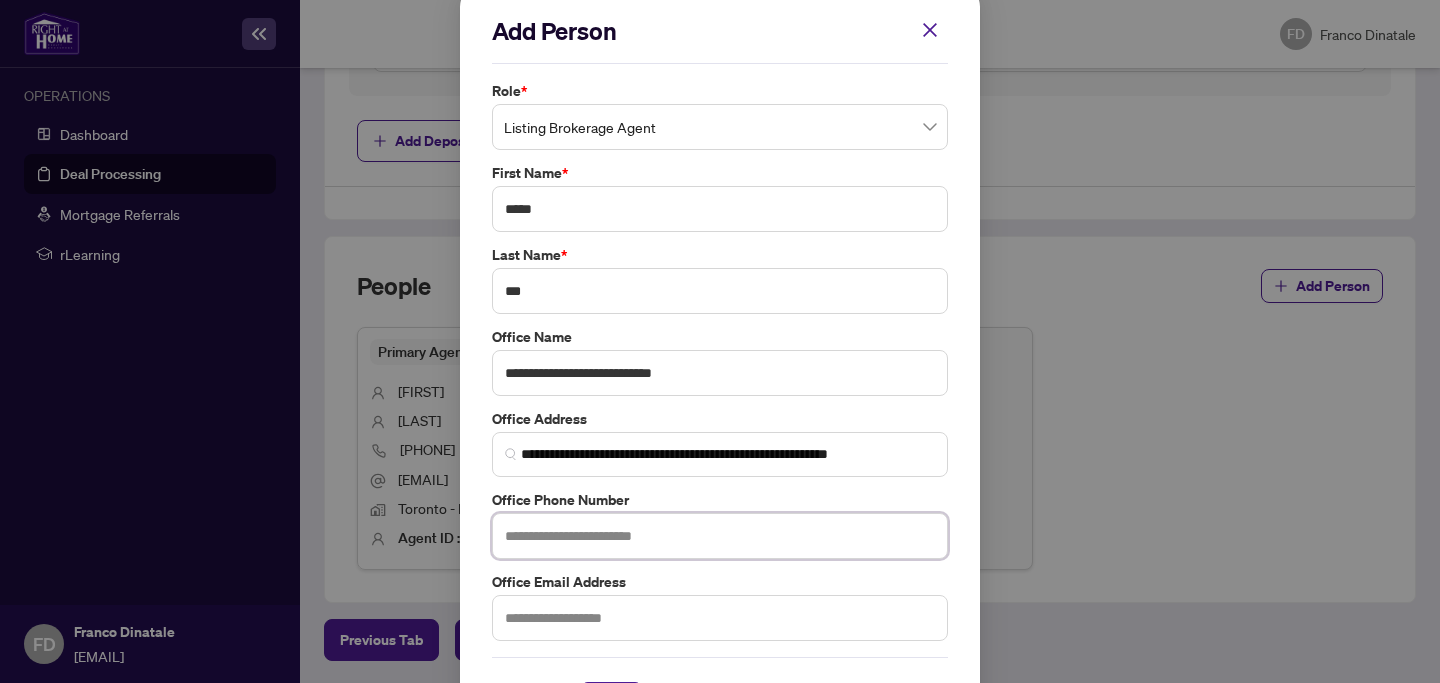 paste on "**********" 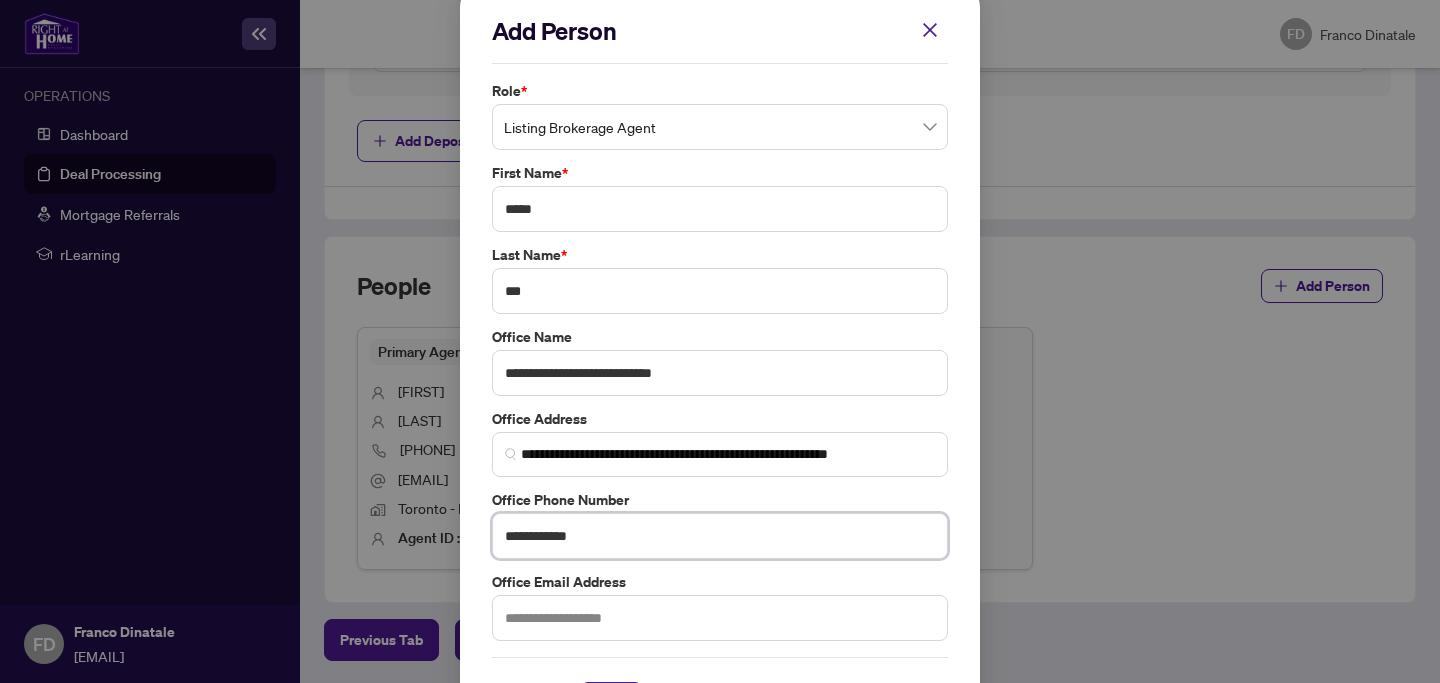 type on "**********" 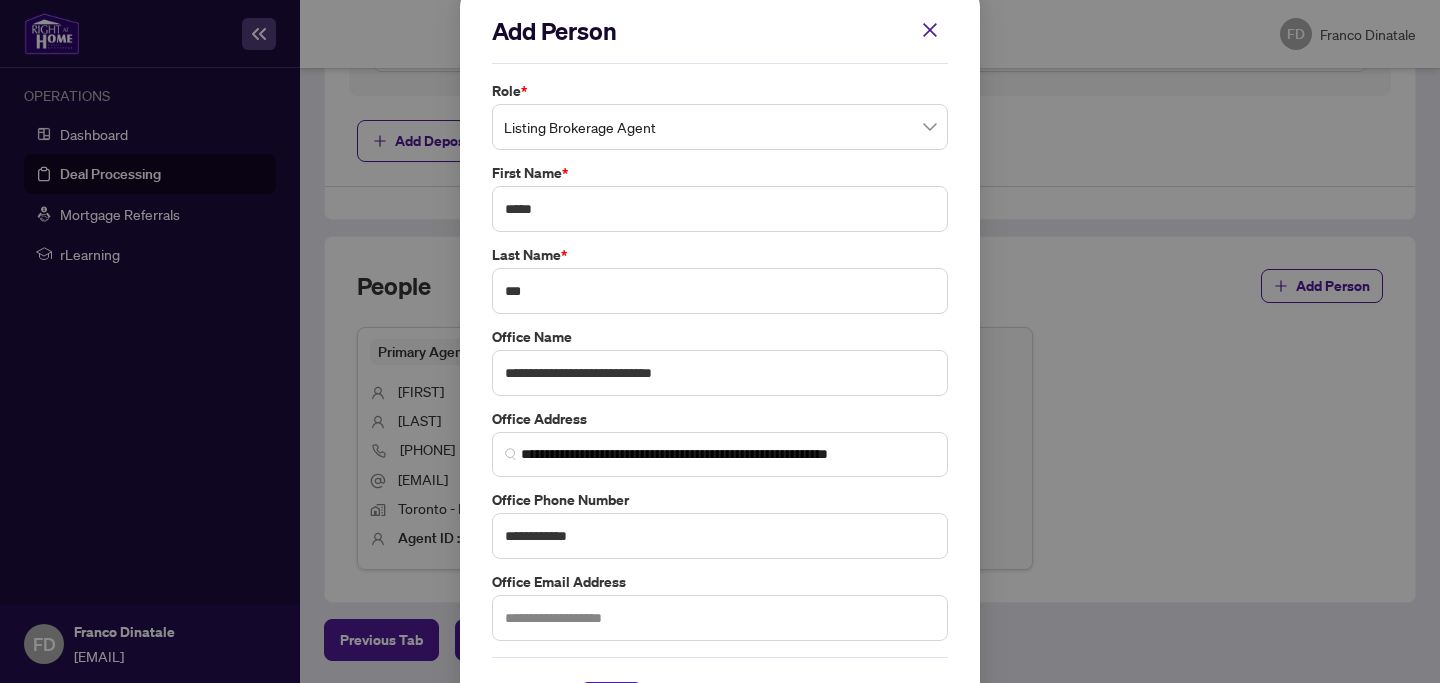 click on "**********" at bounding box center (720, 369) 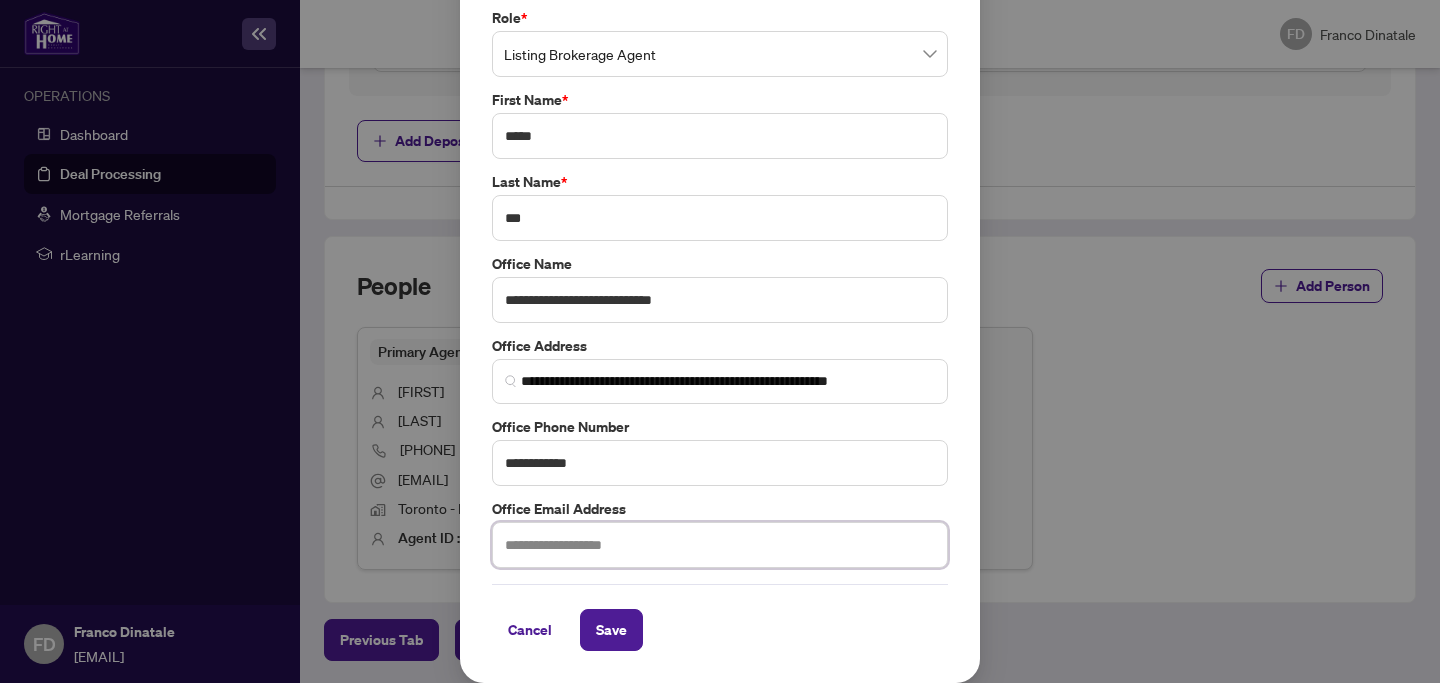 click at bounding box center (720, 545) 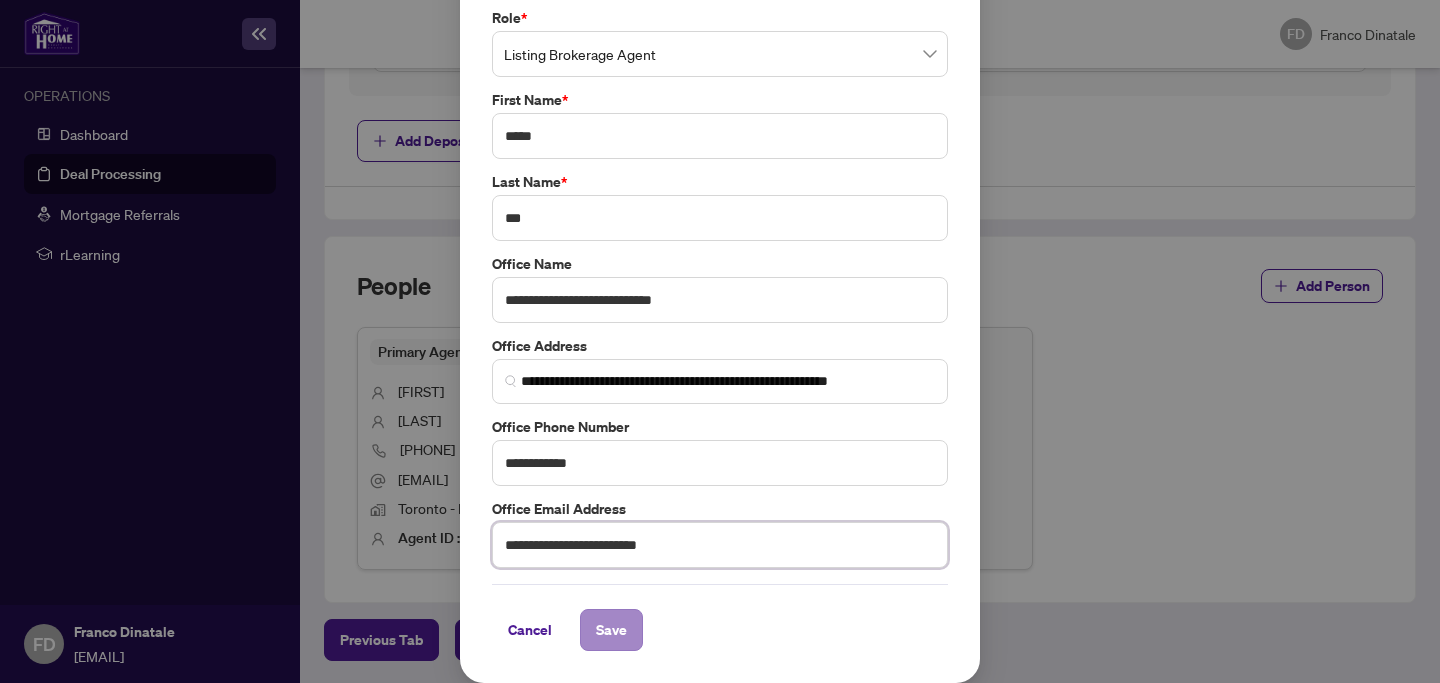 type on "**********" 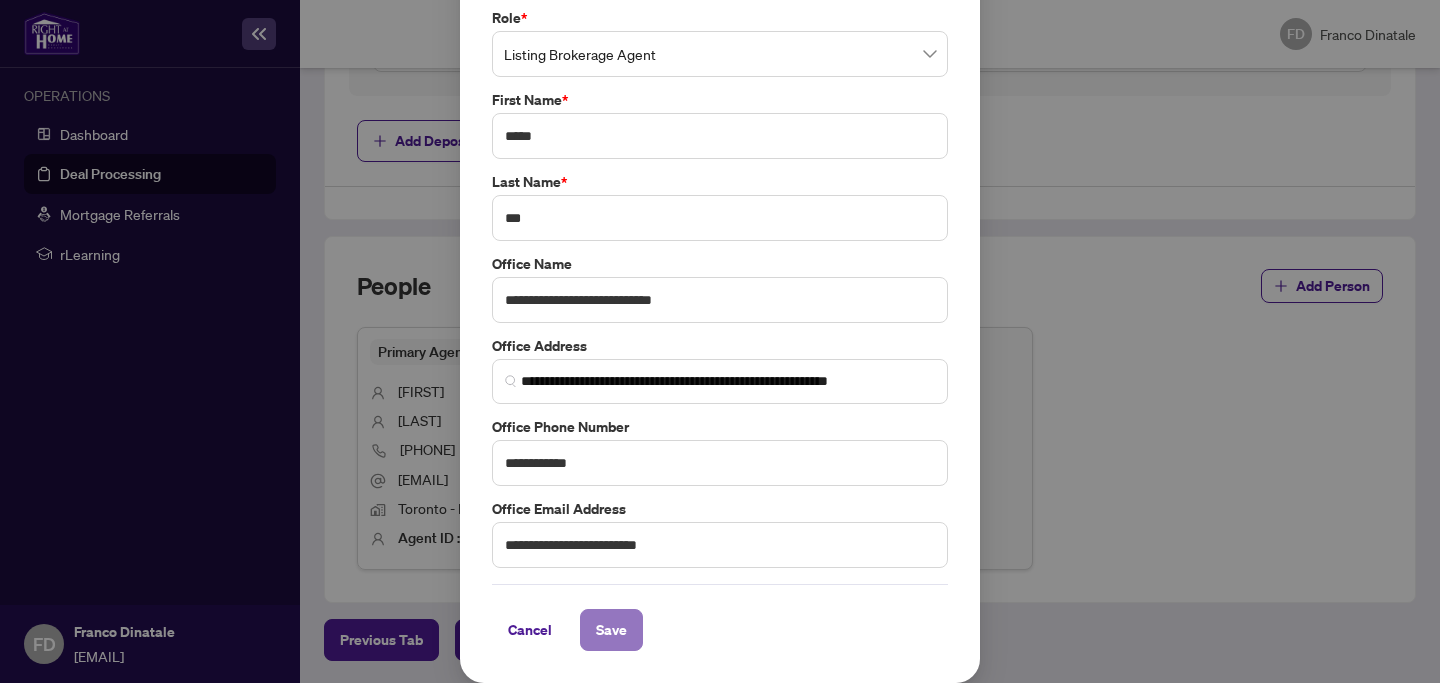 click on "Save" at bounding box center [611, 630] 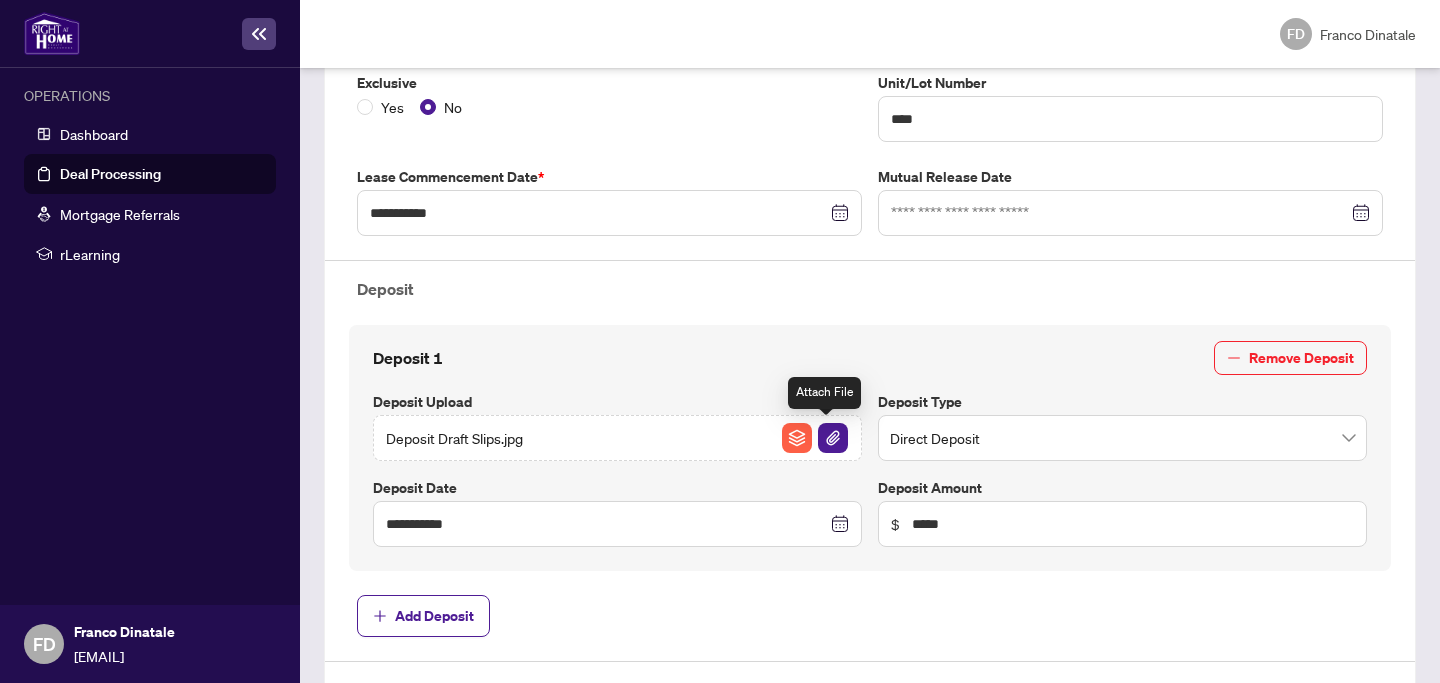 scroll, scrollTop: 1056, scrollLeft: 0, axis: vertical 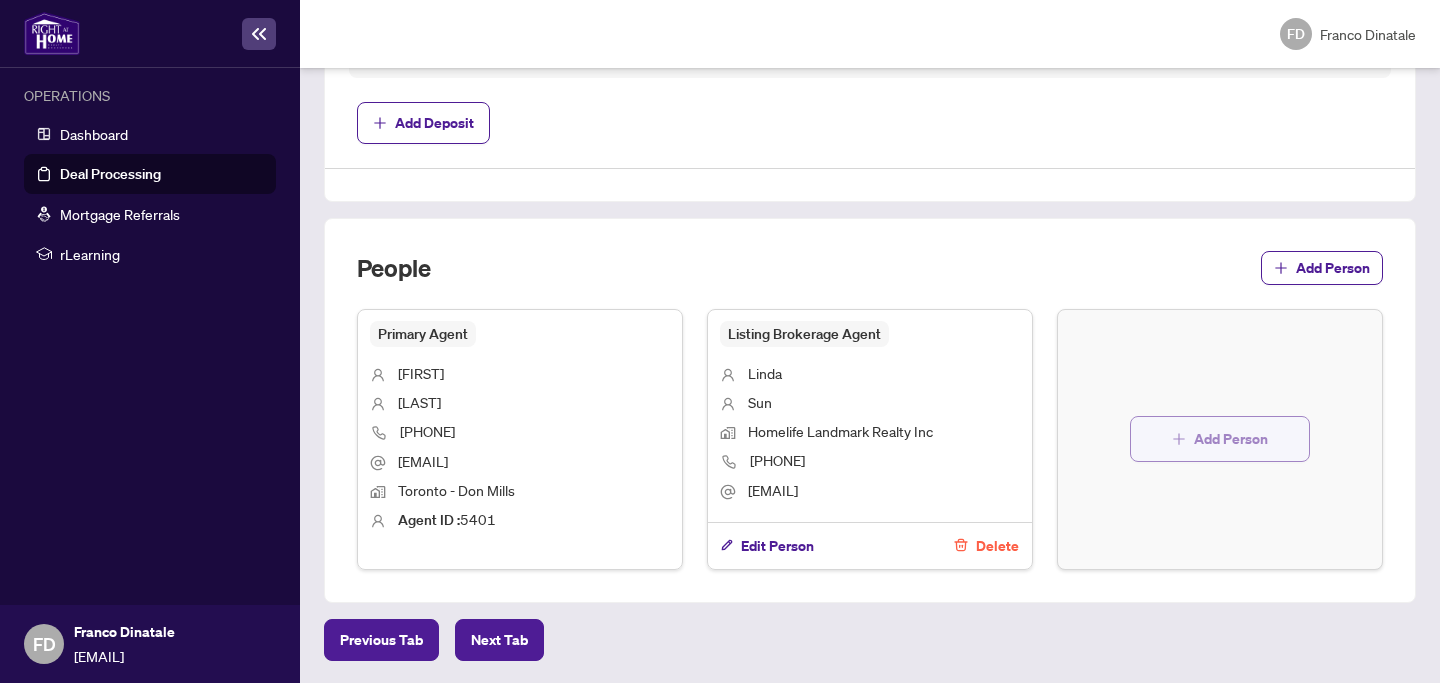 click on "Add Person" at bounding box center (1231, 439) 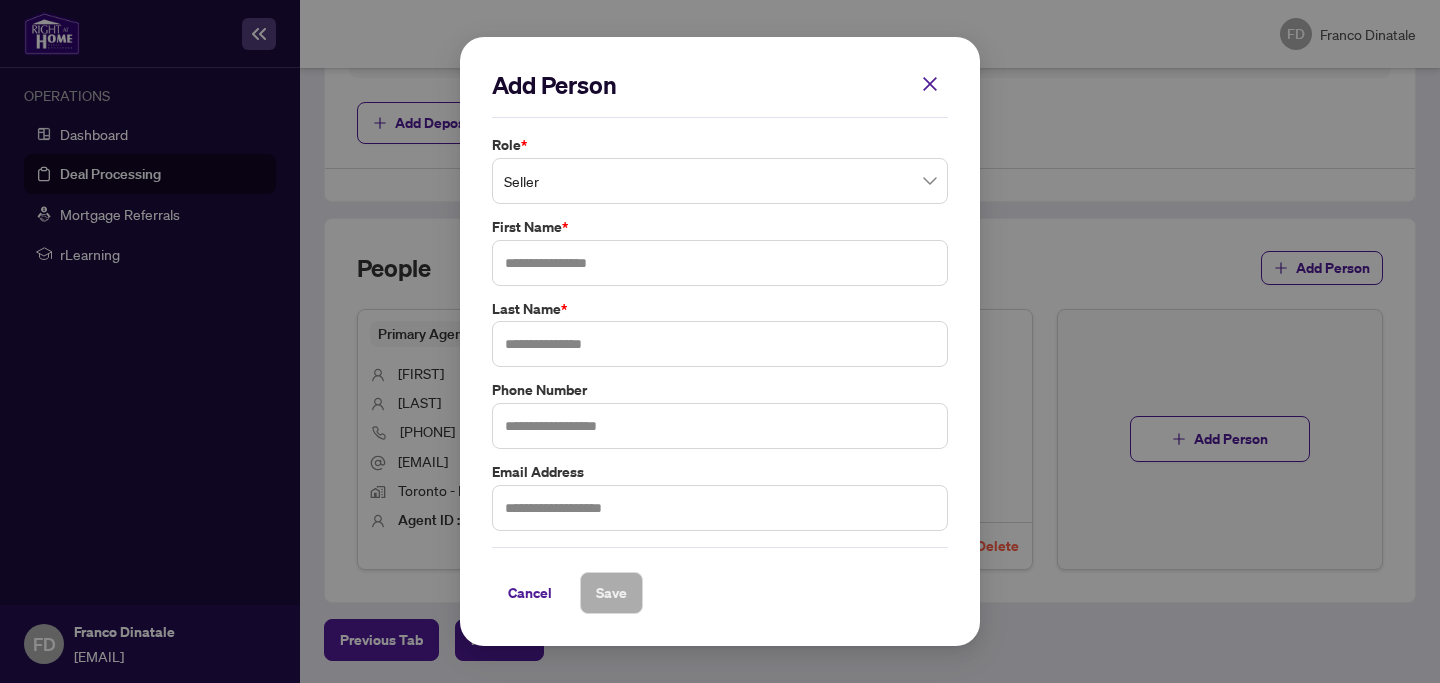 click on "Seller" at bounding box center (720, 181) 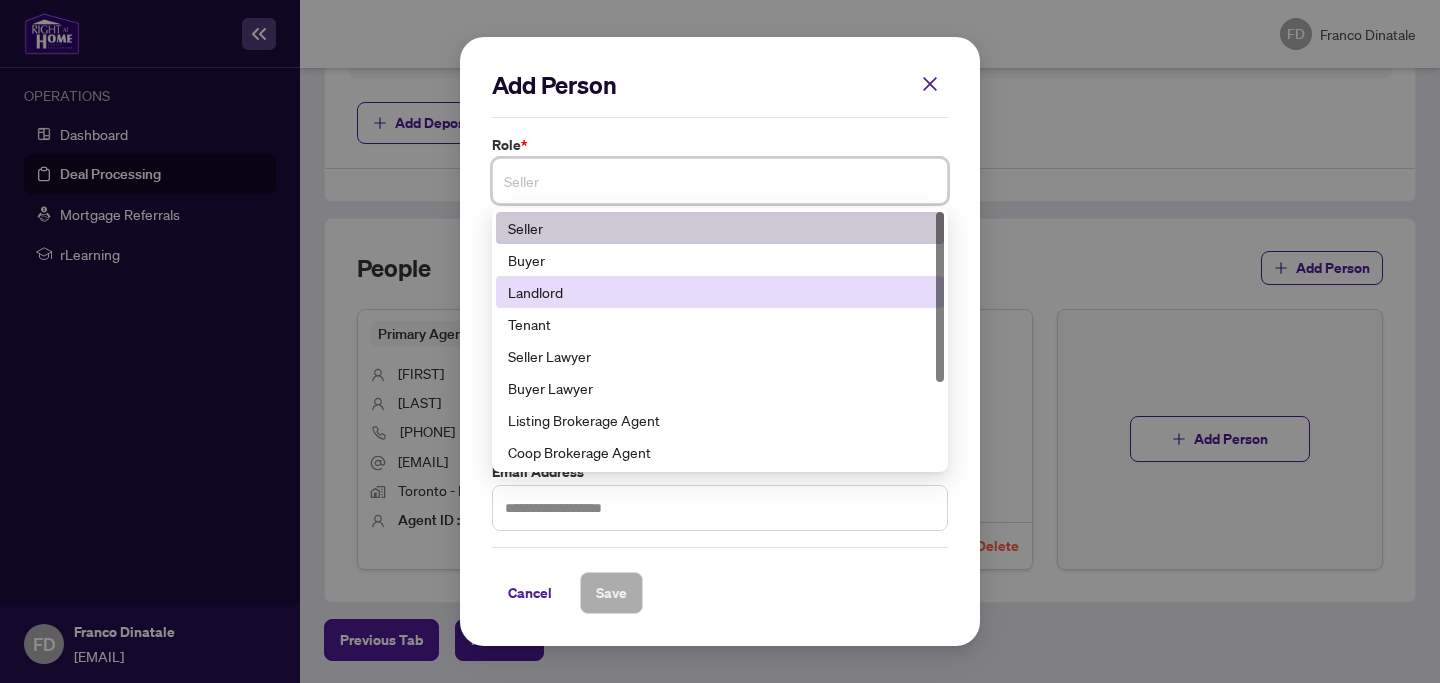 click on "Landlord" at bounding box center [720, 292] 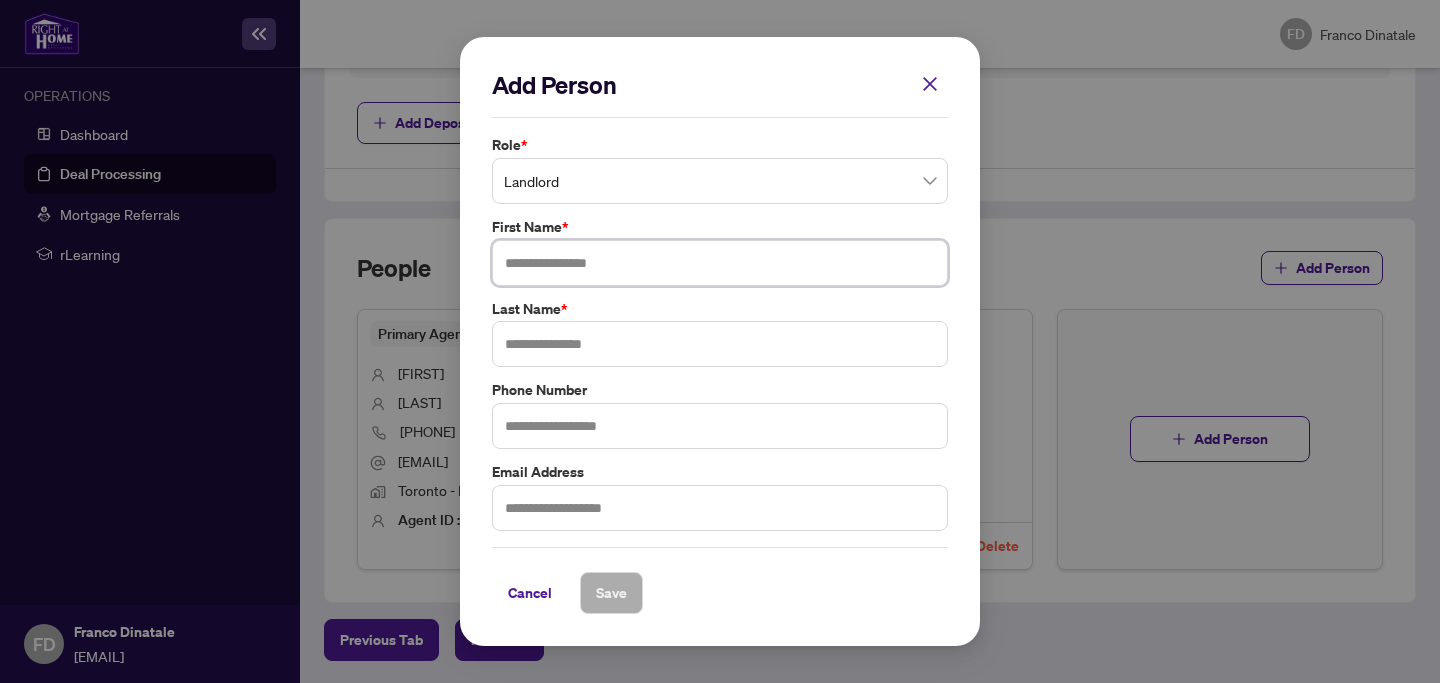 click at bounding box center (720, 263) 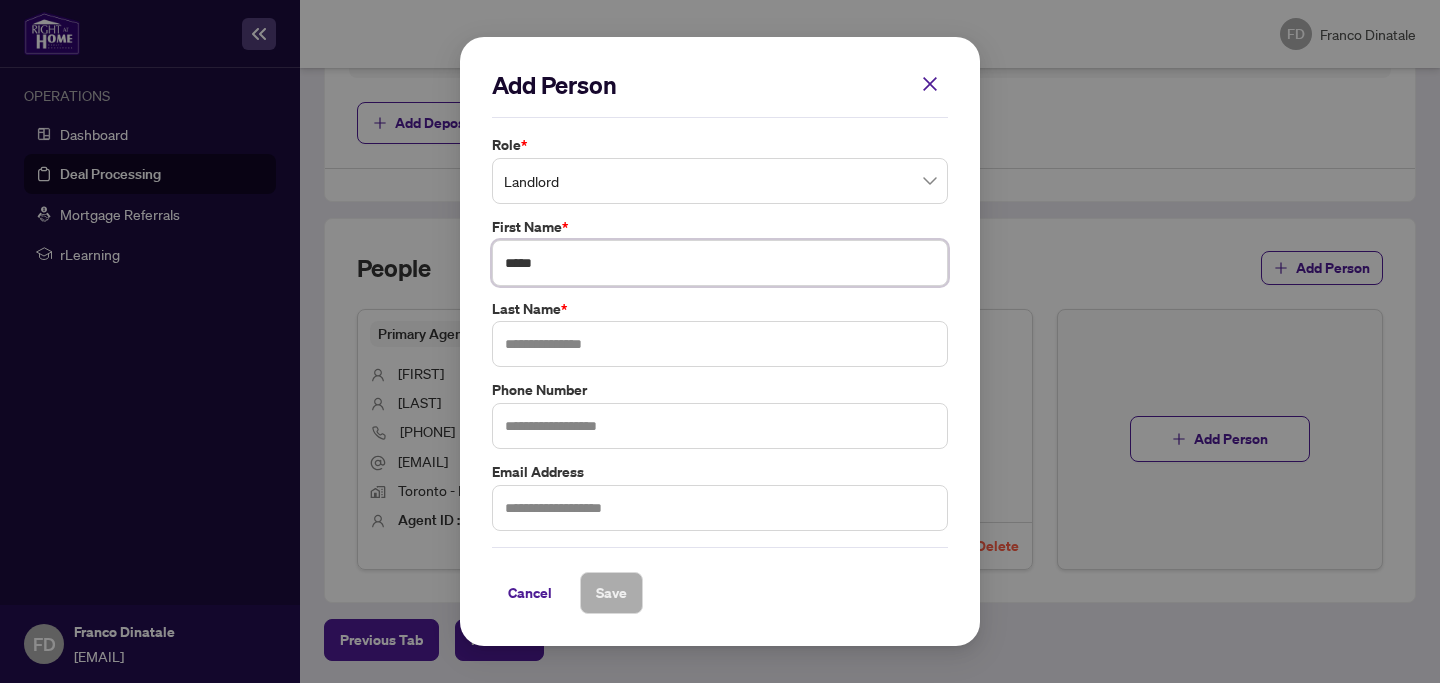 type on "*****" 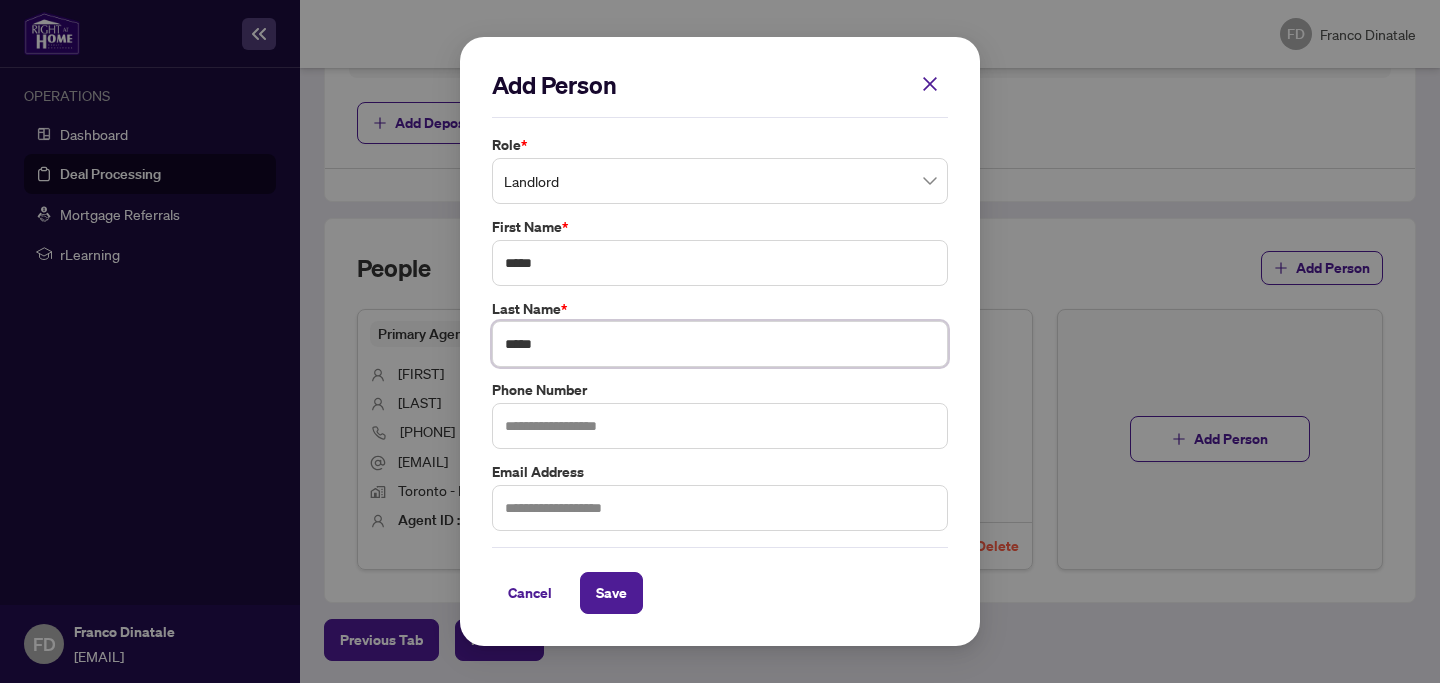 type on "*****" 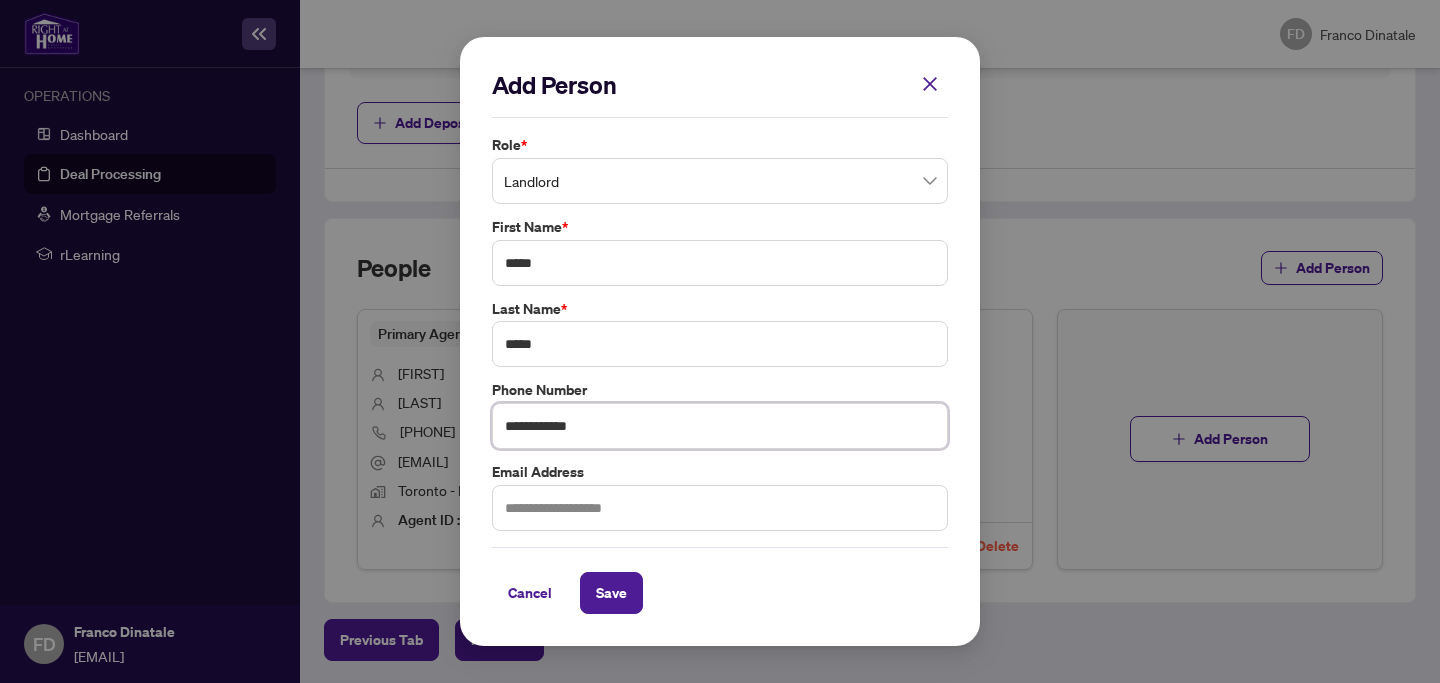 type on "**********" 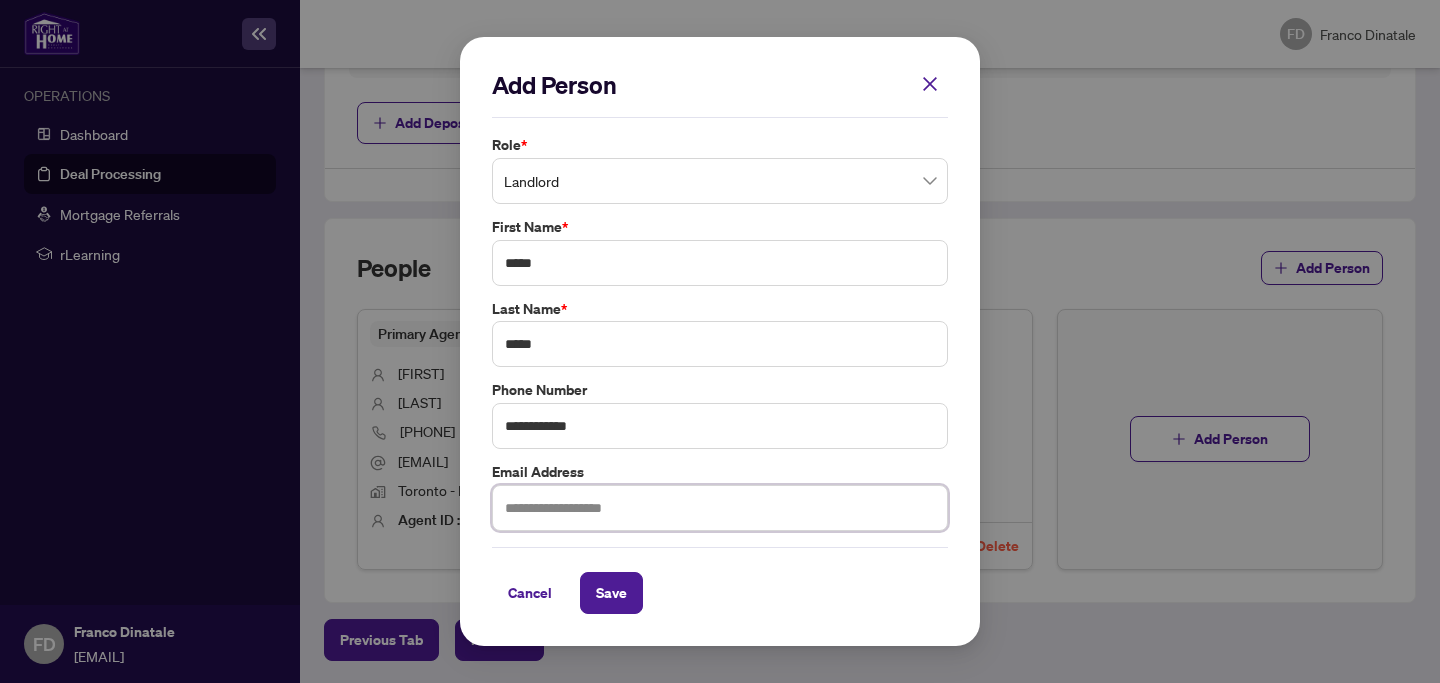 click at bounding box center [720, 508] 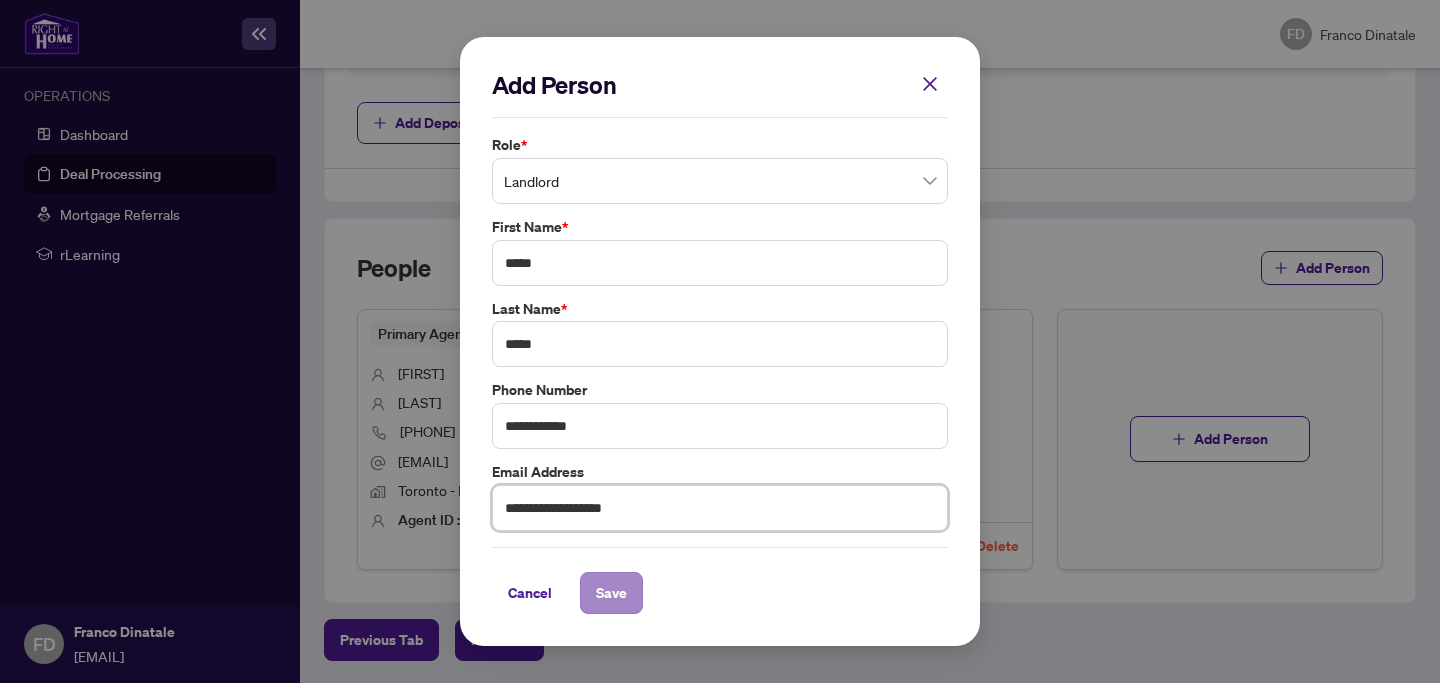 type on "**********" 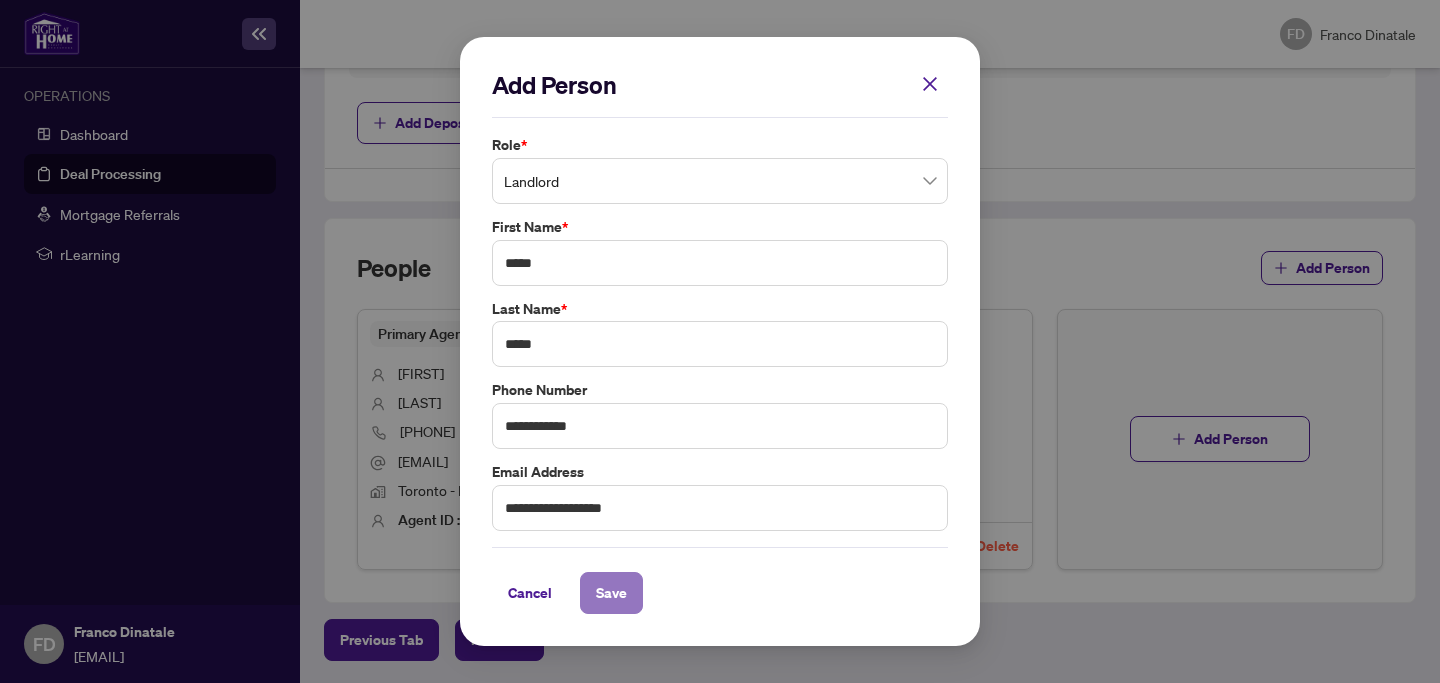 click on "Save" at bounding box center [611, 593] 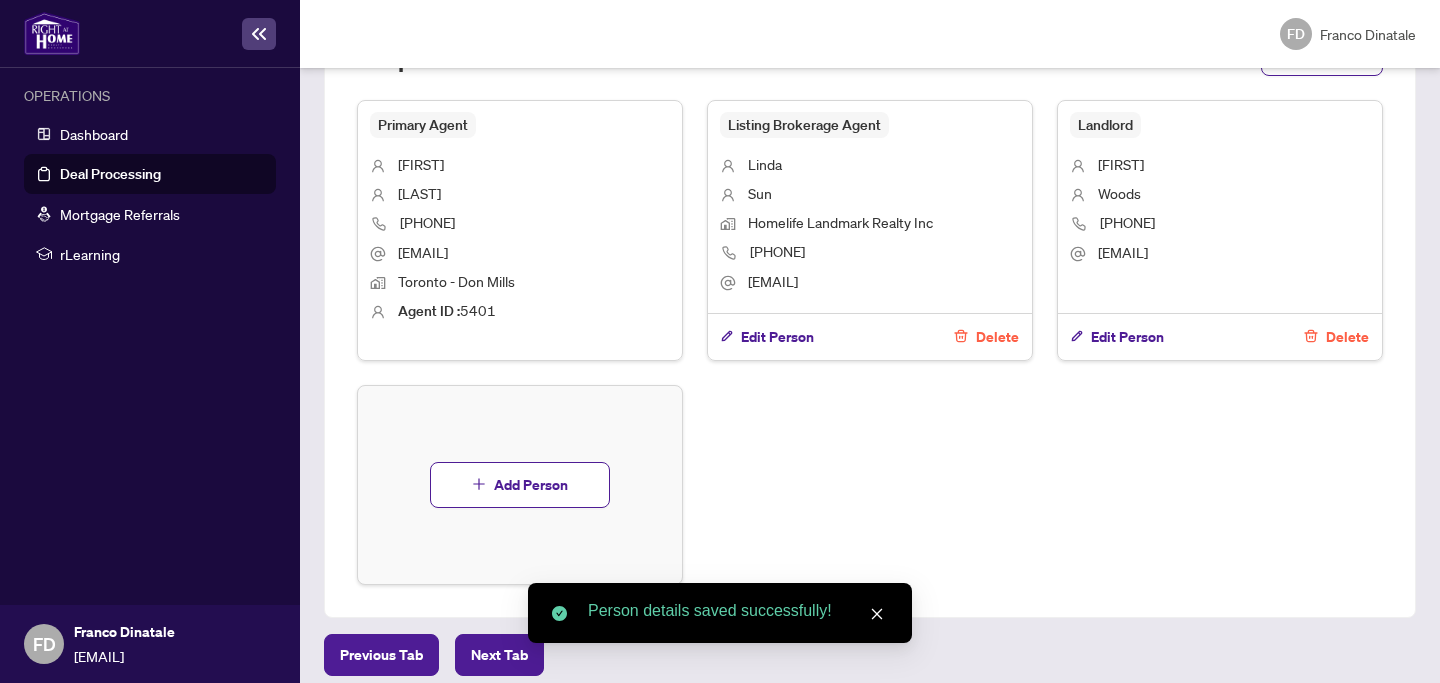 scroll, scrollTop: 1280, scrollLeft: 0, axis: vertical 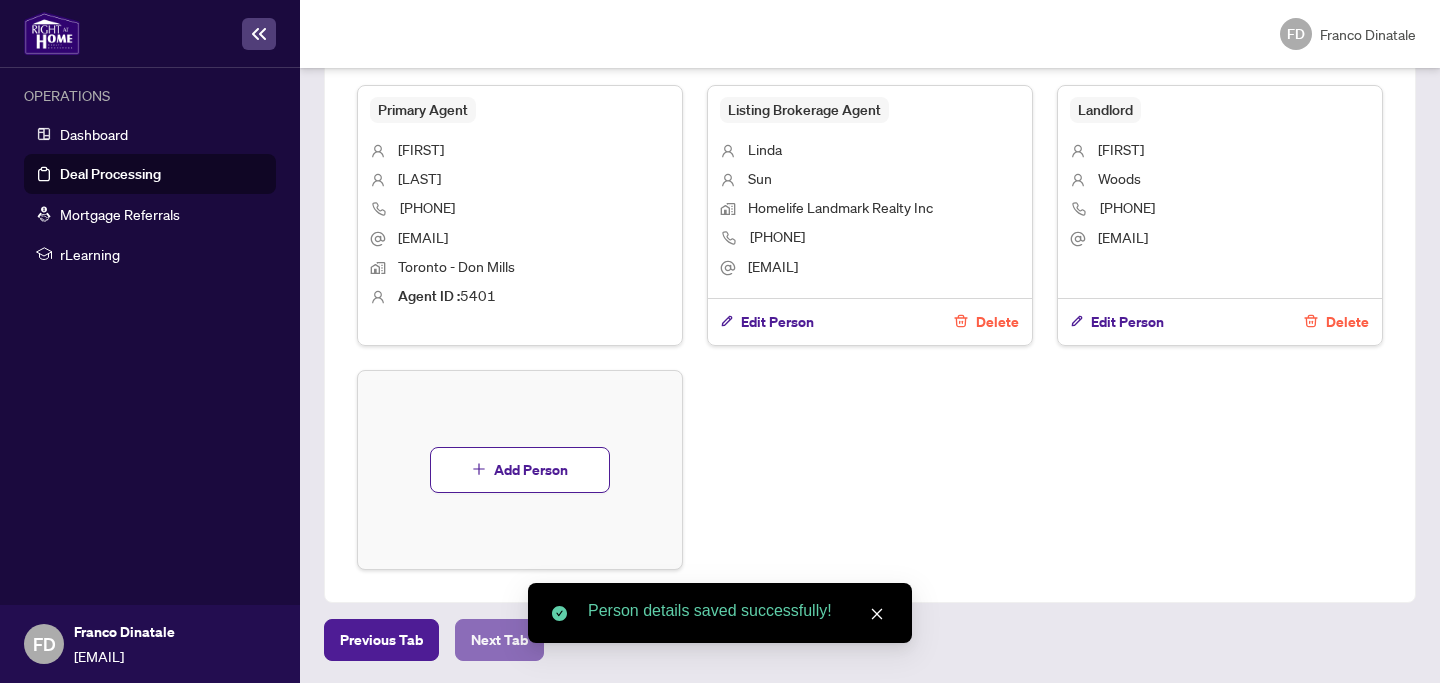 click on "Next Tab" at bounding box center [499, 640] 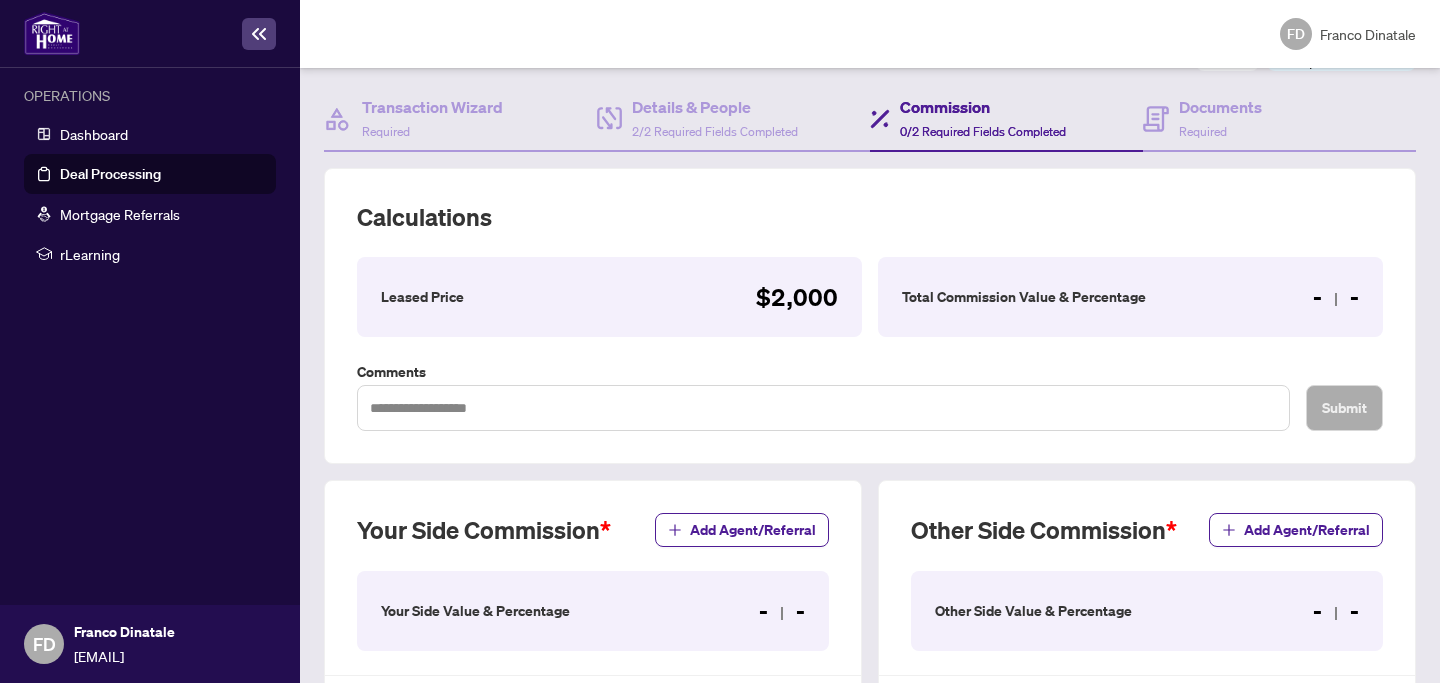 scroll, scrollTop: 229, scrollLeft: 0, axis: vertical 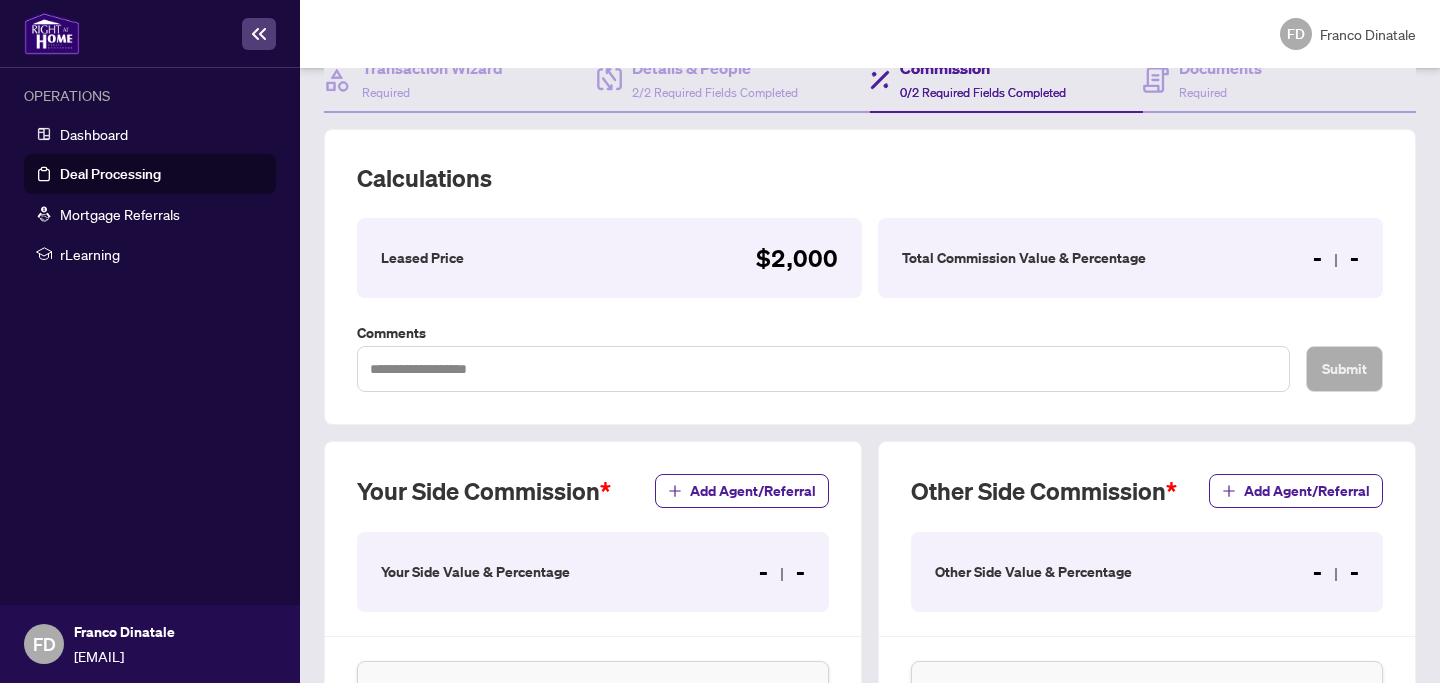 click on "Total Commission Value & Percentage" at bounding box center [1024, 258] 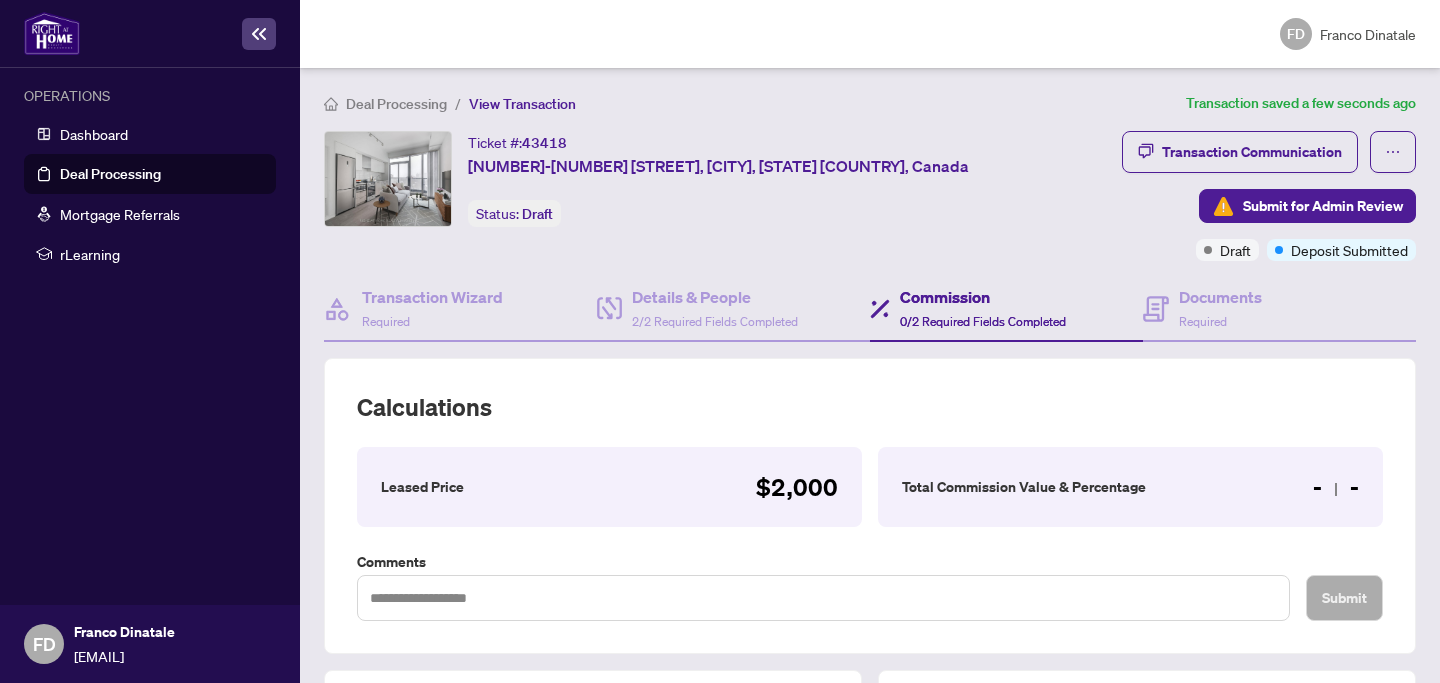 scroll, scrollTop: 374, scrollLeft: 0, axis: vertical 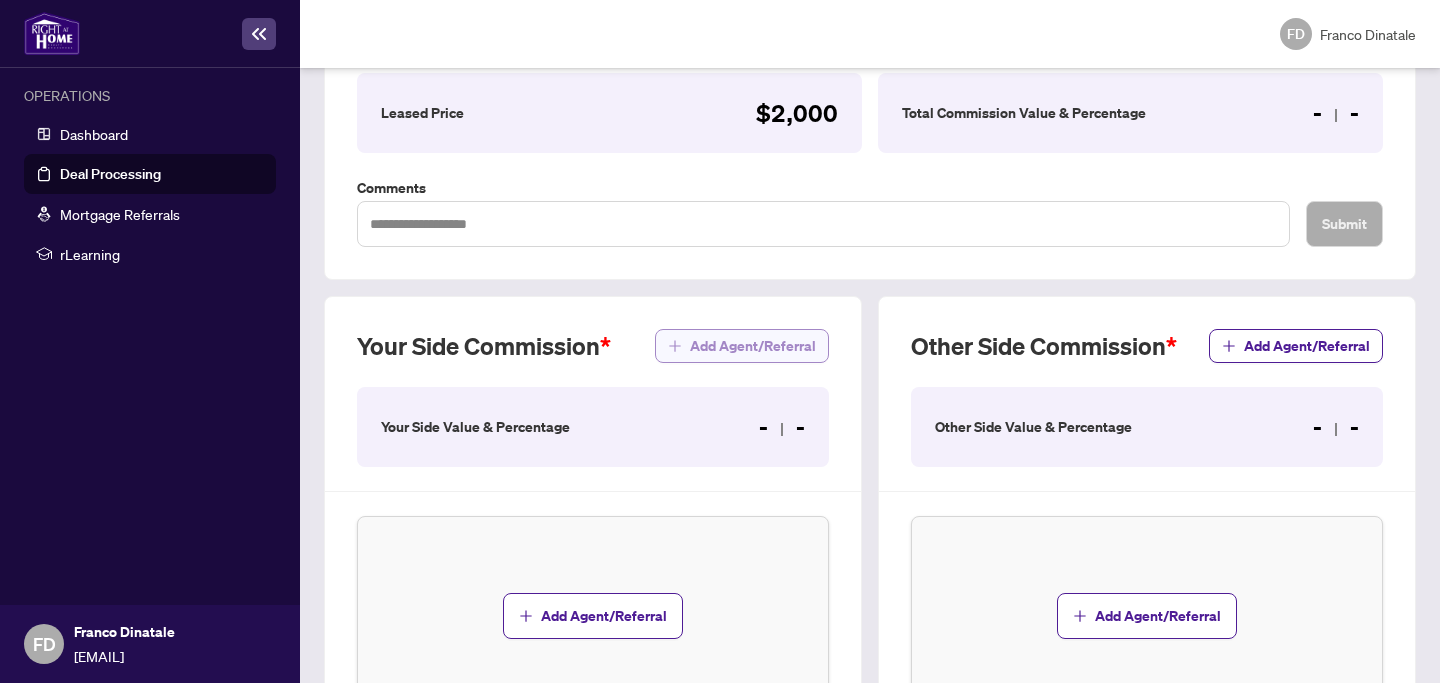 click on "Add Agent/Referral" at bounding box center (753, 346) 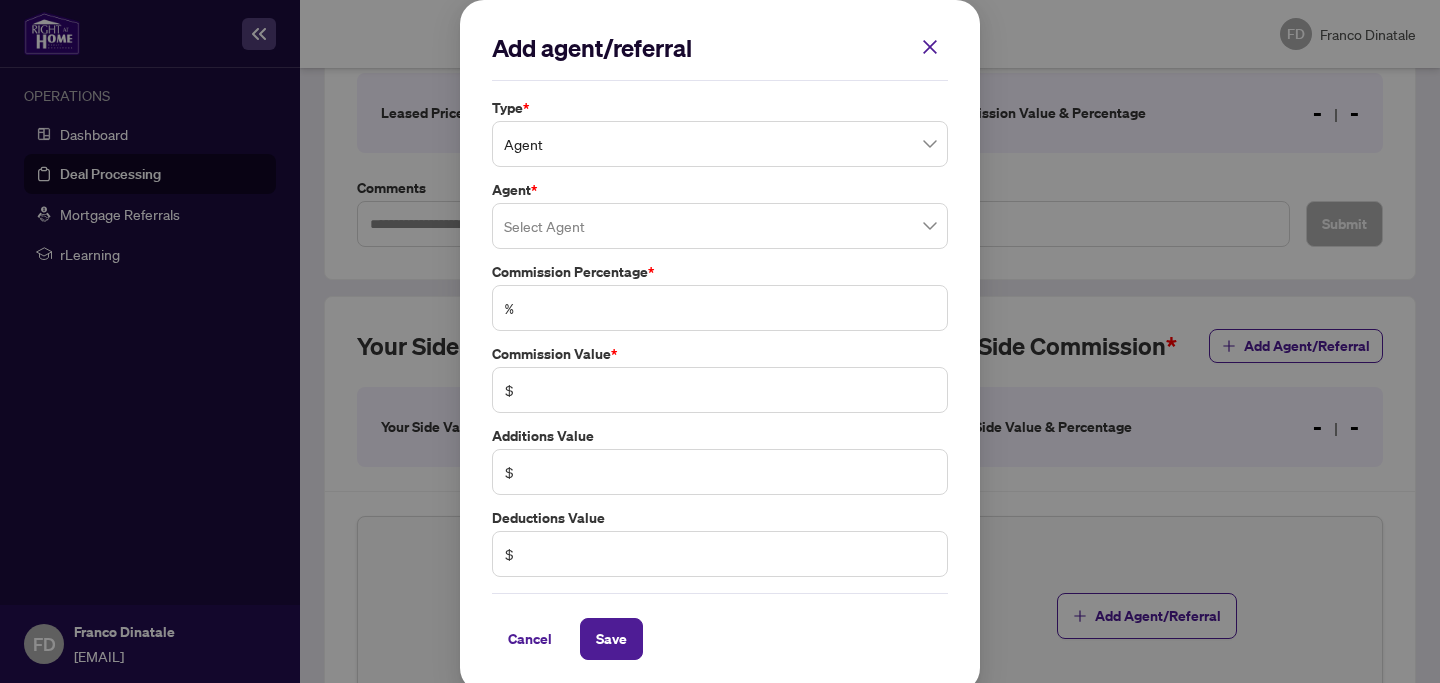 click on "Agent" at bounding box center [720, 144] 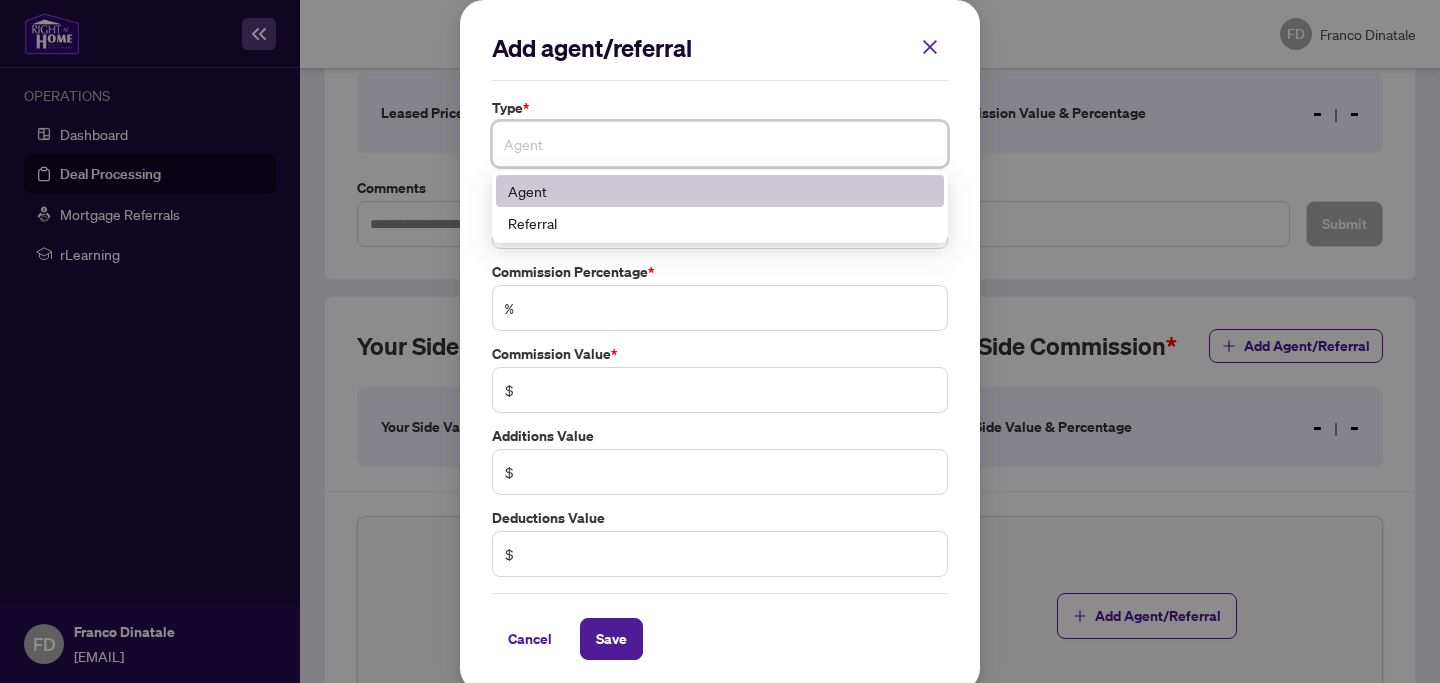 click on "Agent" at bounding box center (720, 191) 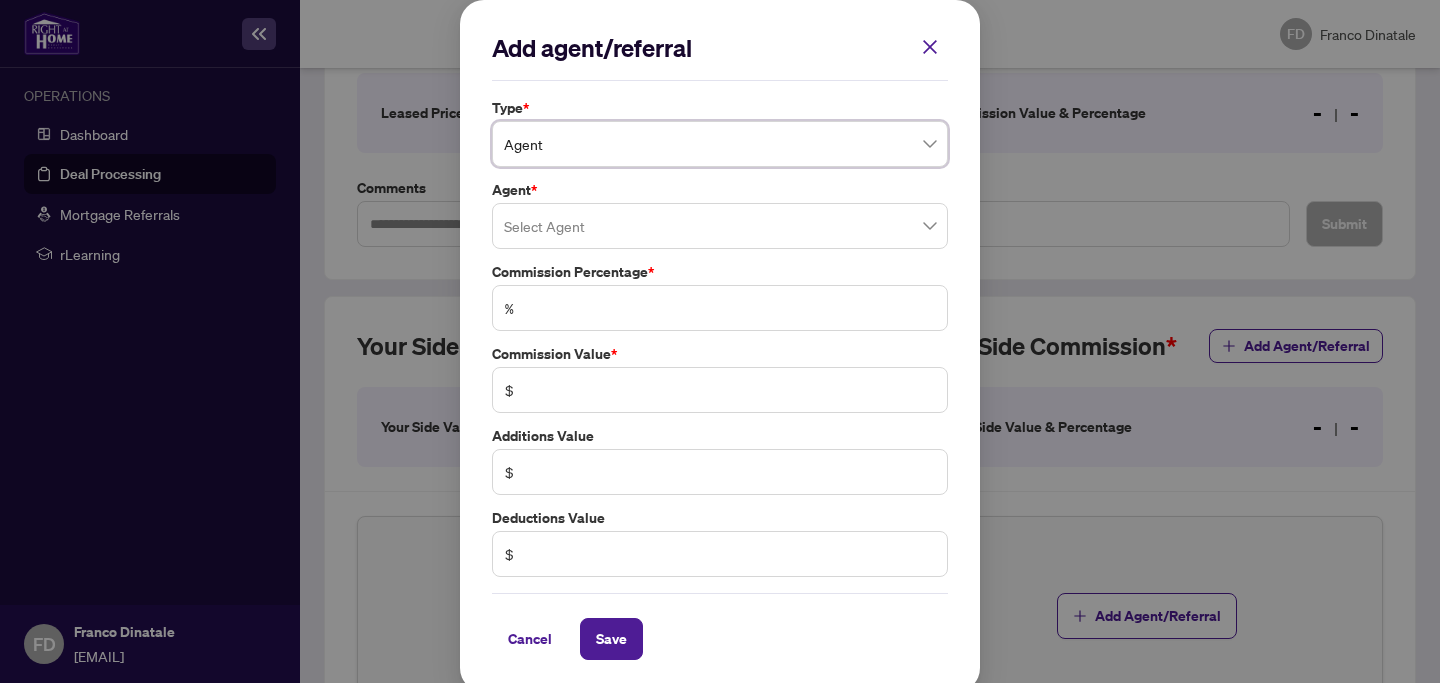 click at bounding box center [720, 226] 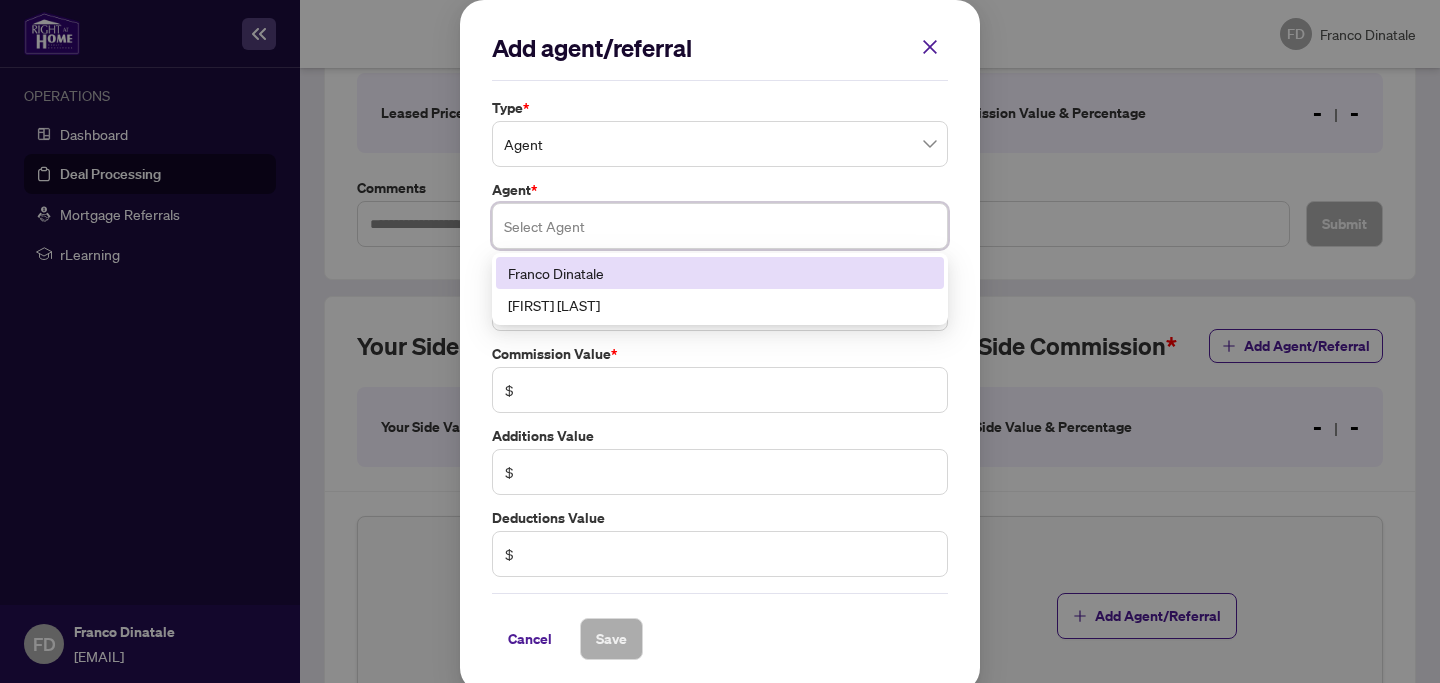 click on "Franco Dinatale" at bounding box center (720, 273) 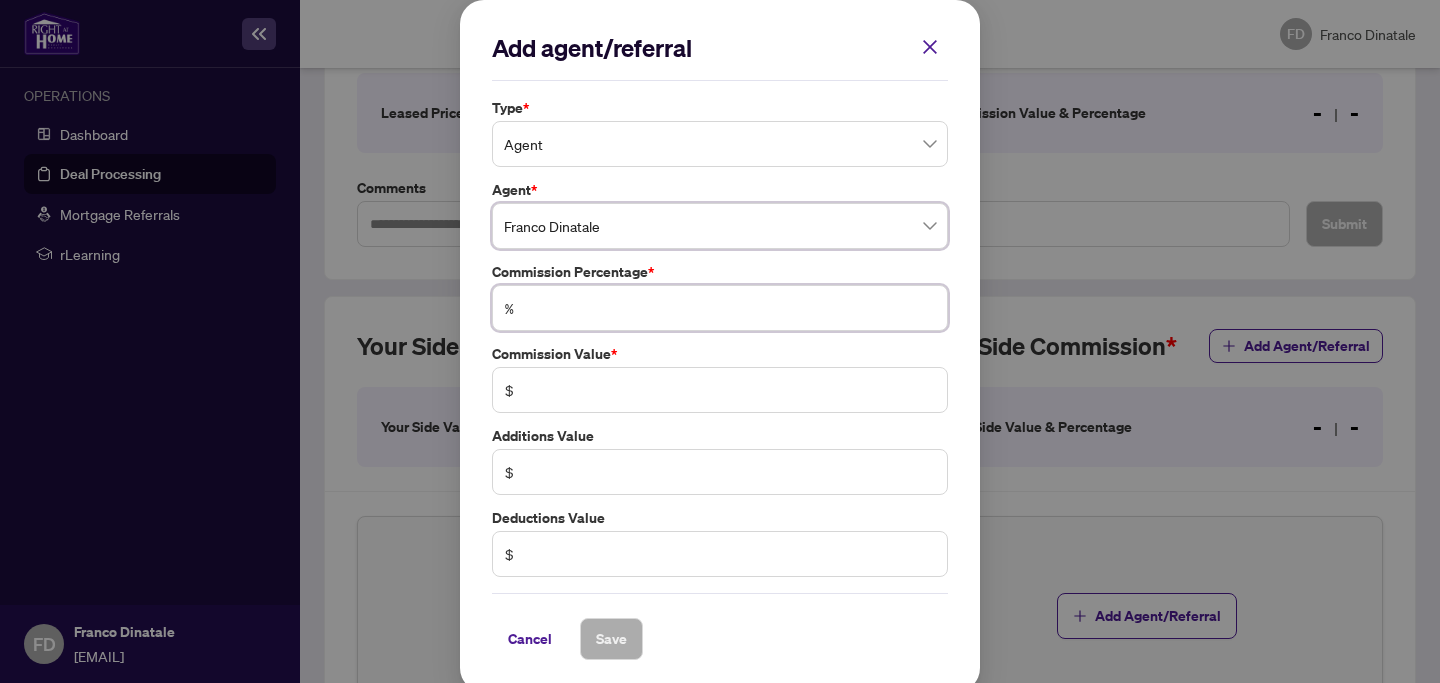 click at bounding box center (730, 308) 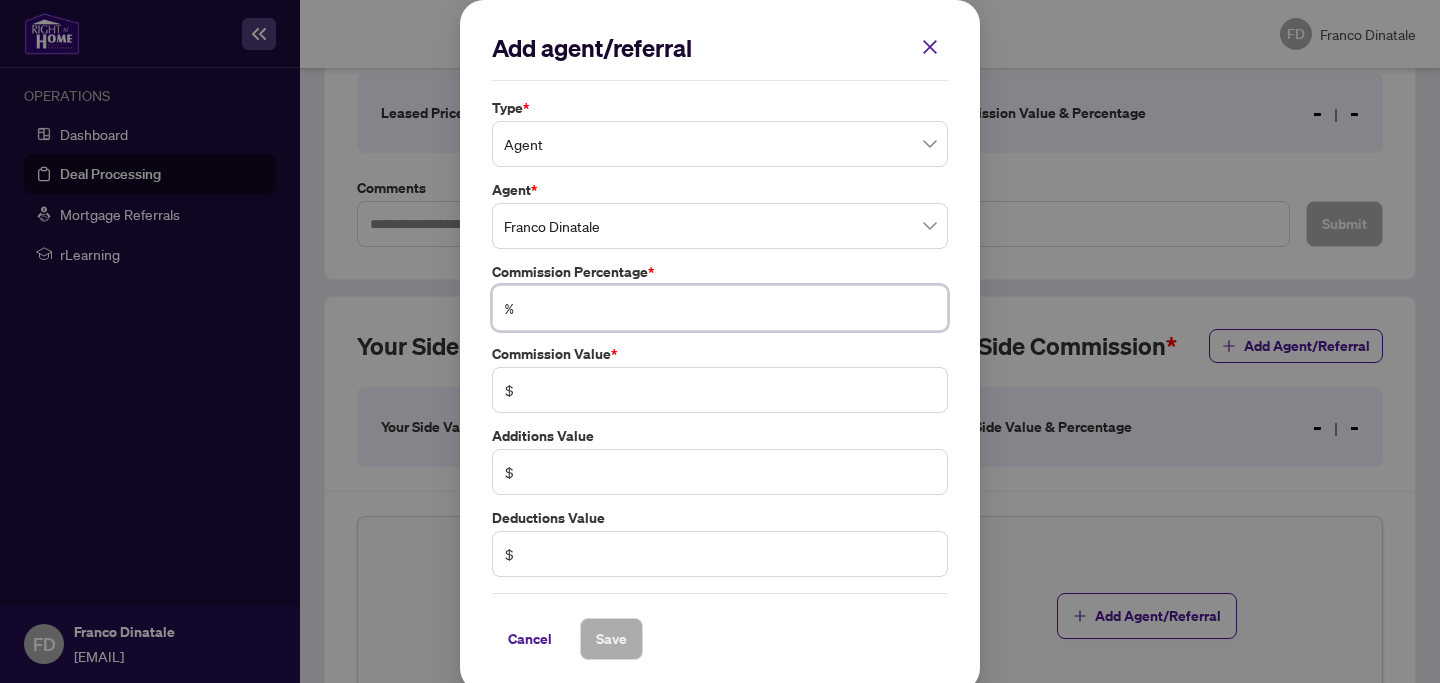 type on "*" 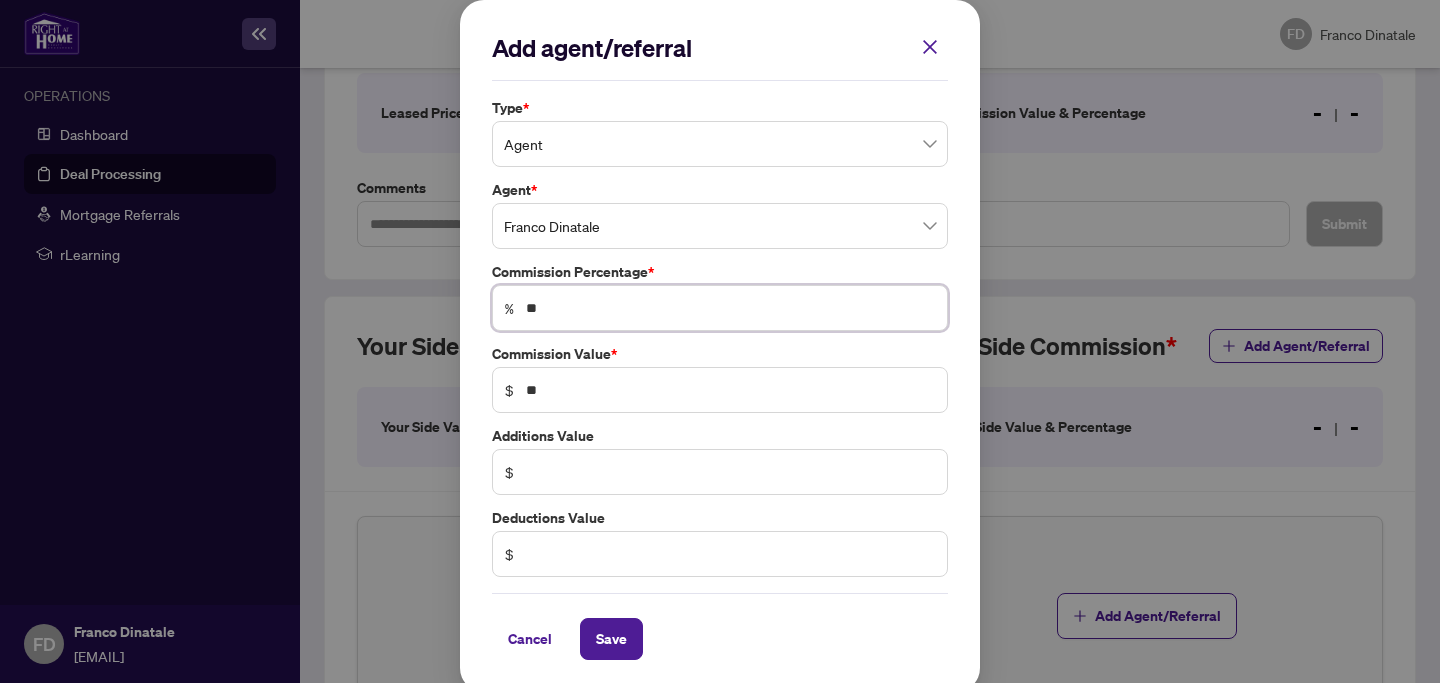 type on "***" 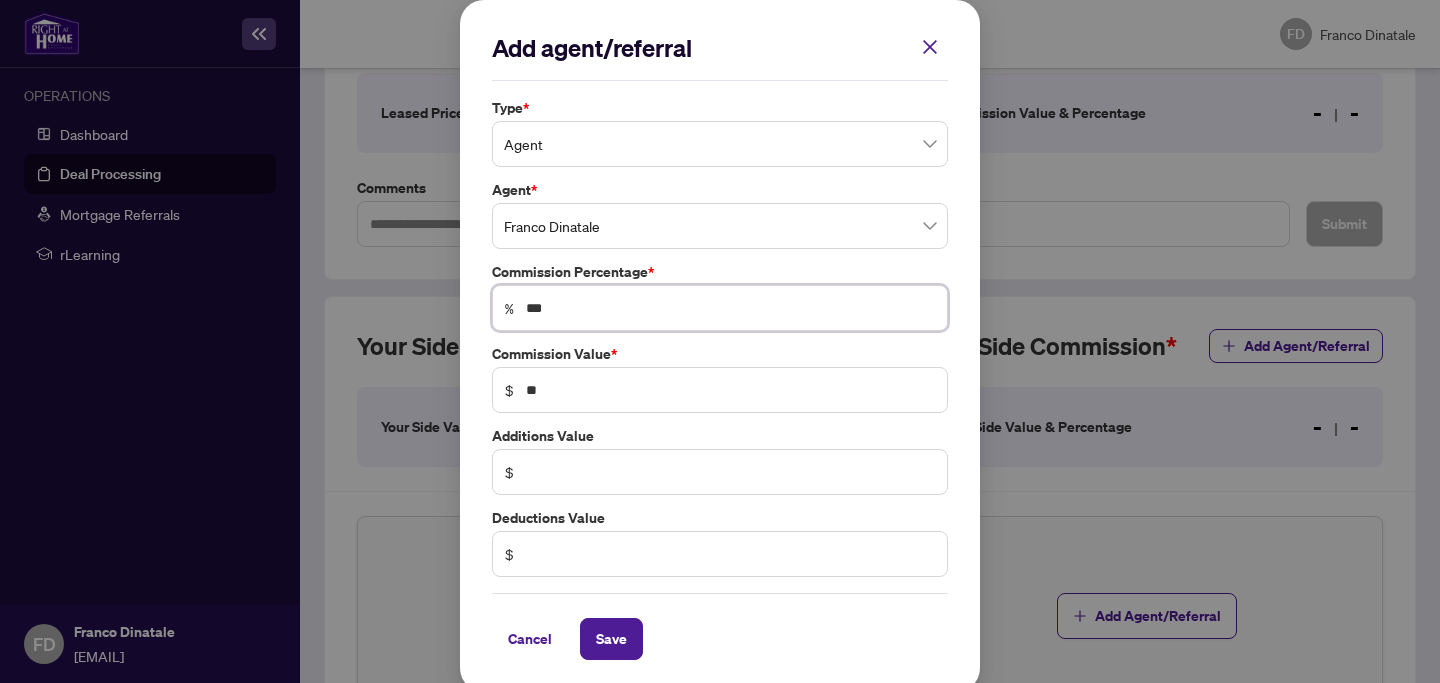 type on "***" 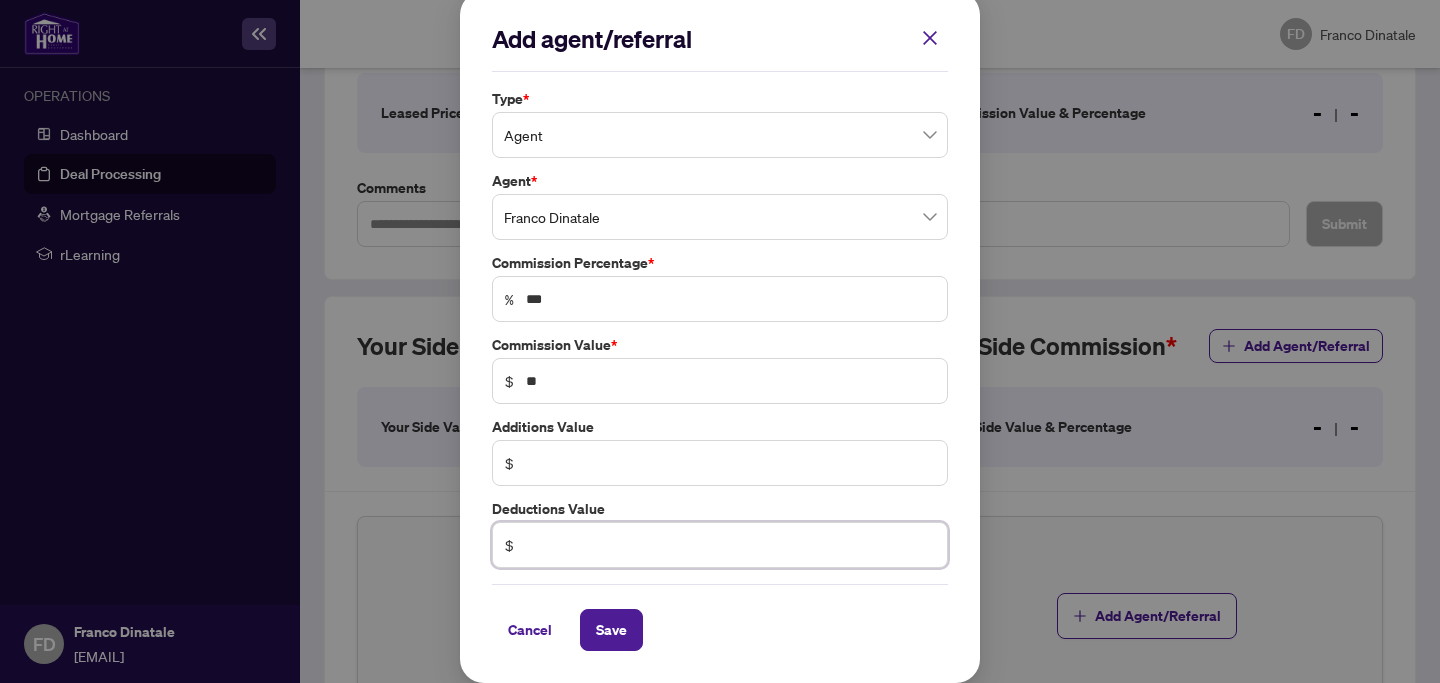 scroll, scrollTop: 0, scrollLeft: 0, axis: both 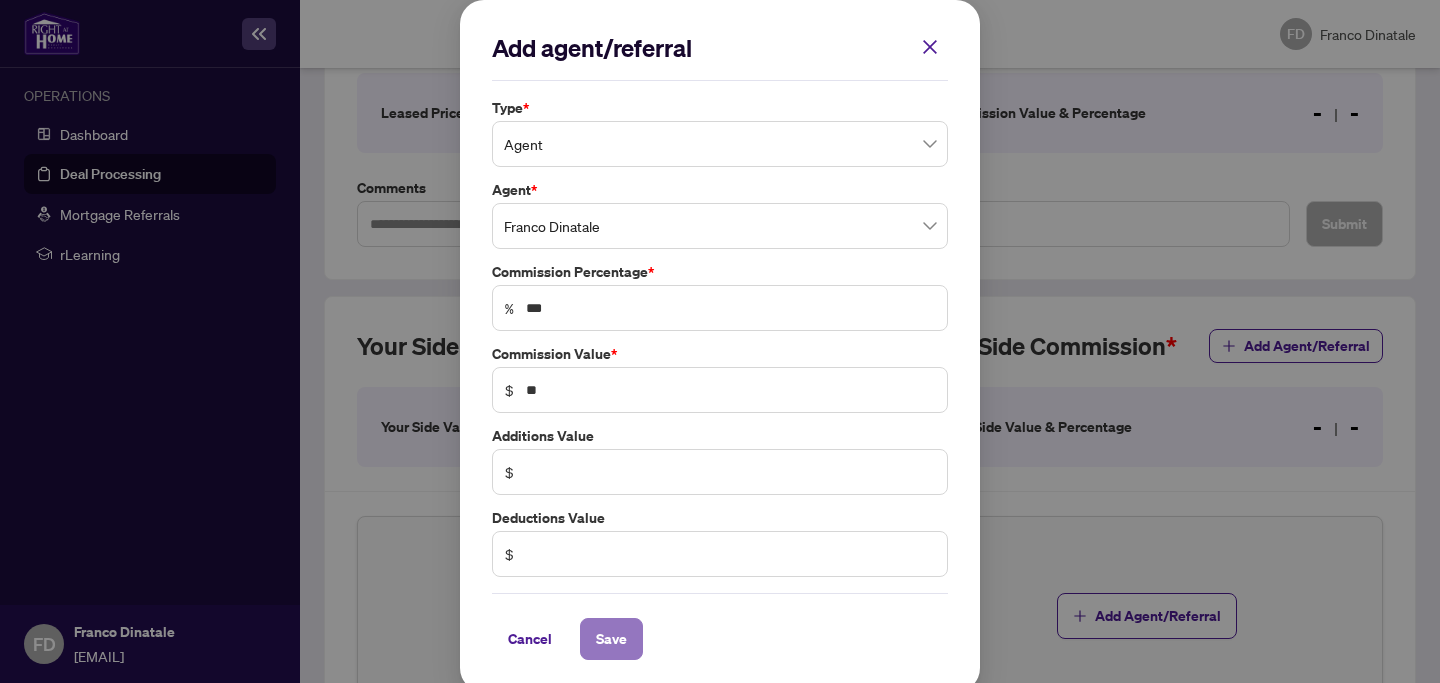 click on "Save" at bounding box center (611, 639) 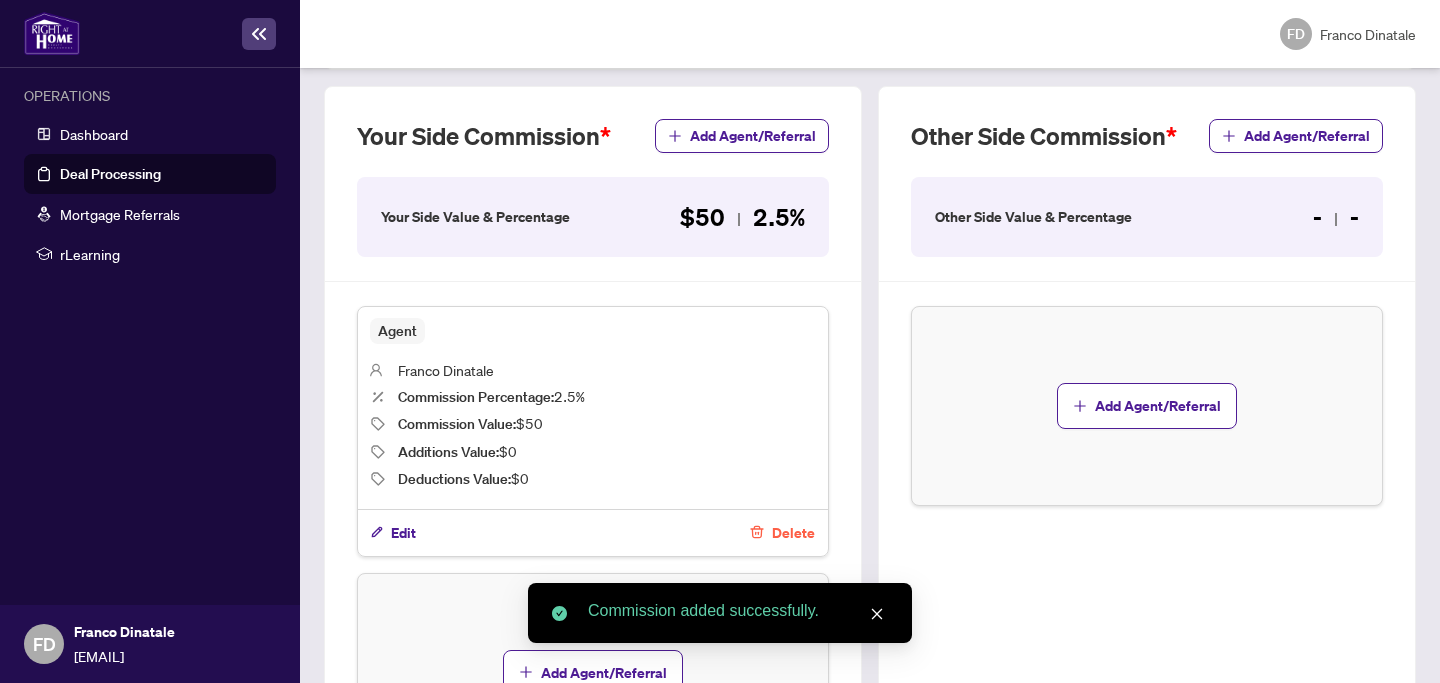 scroll, scrollTop: 578, scrollLeft: 0, axis: vertical 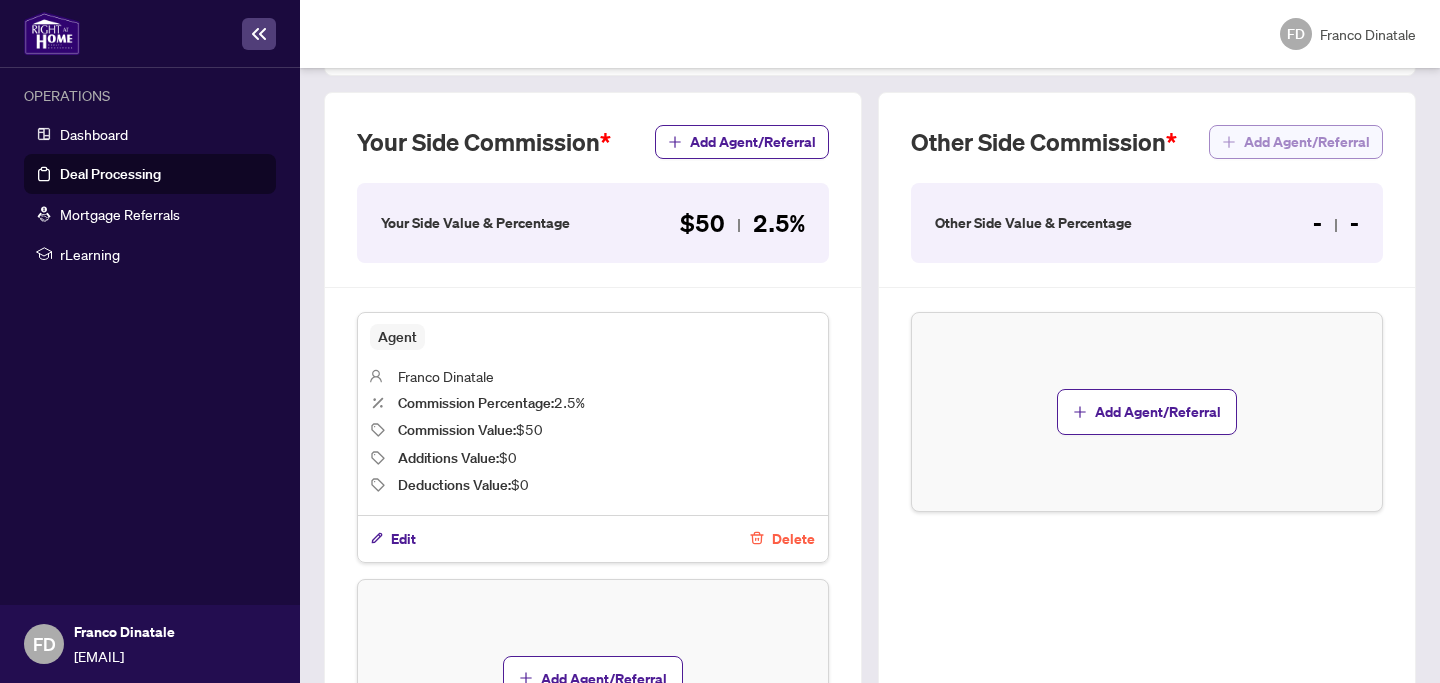 click on "Add Agent/Referral" at bounding box center [1307, 142] 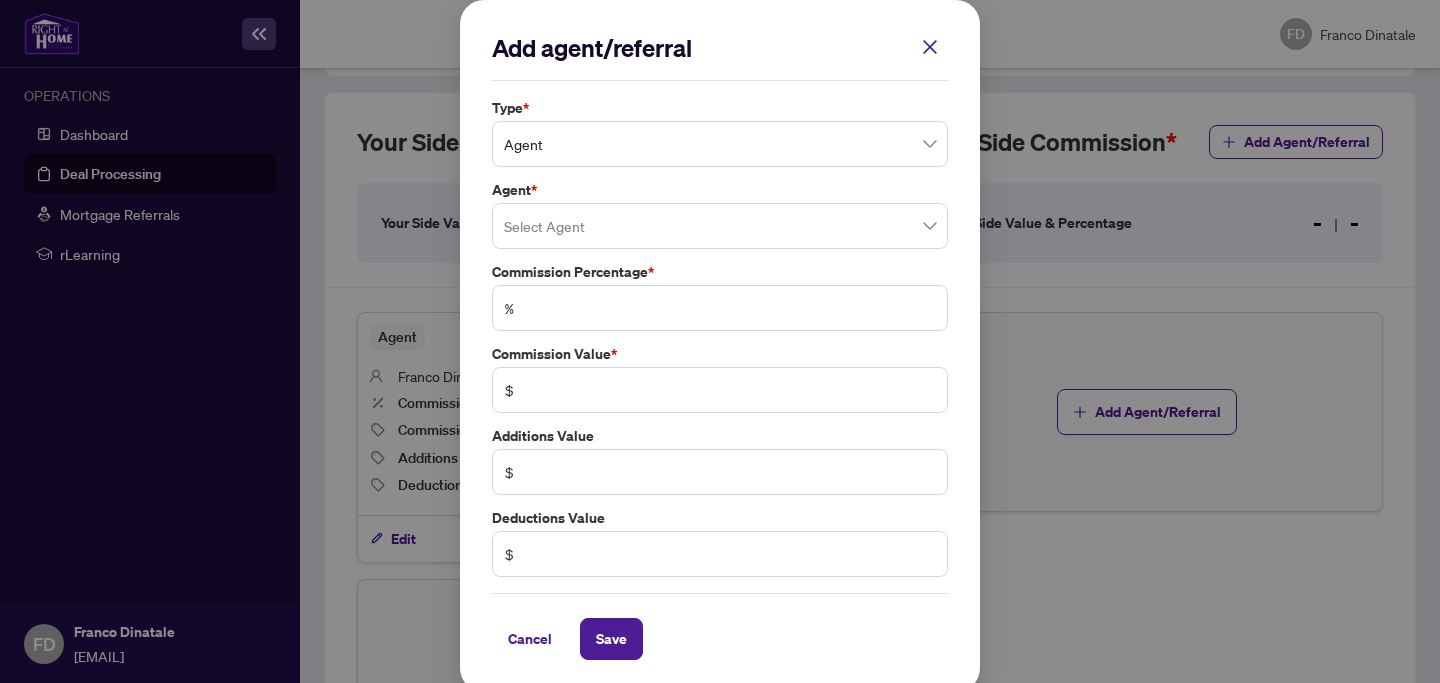 click on "Agent" at bounding box center (720, 144) 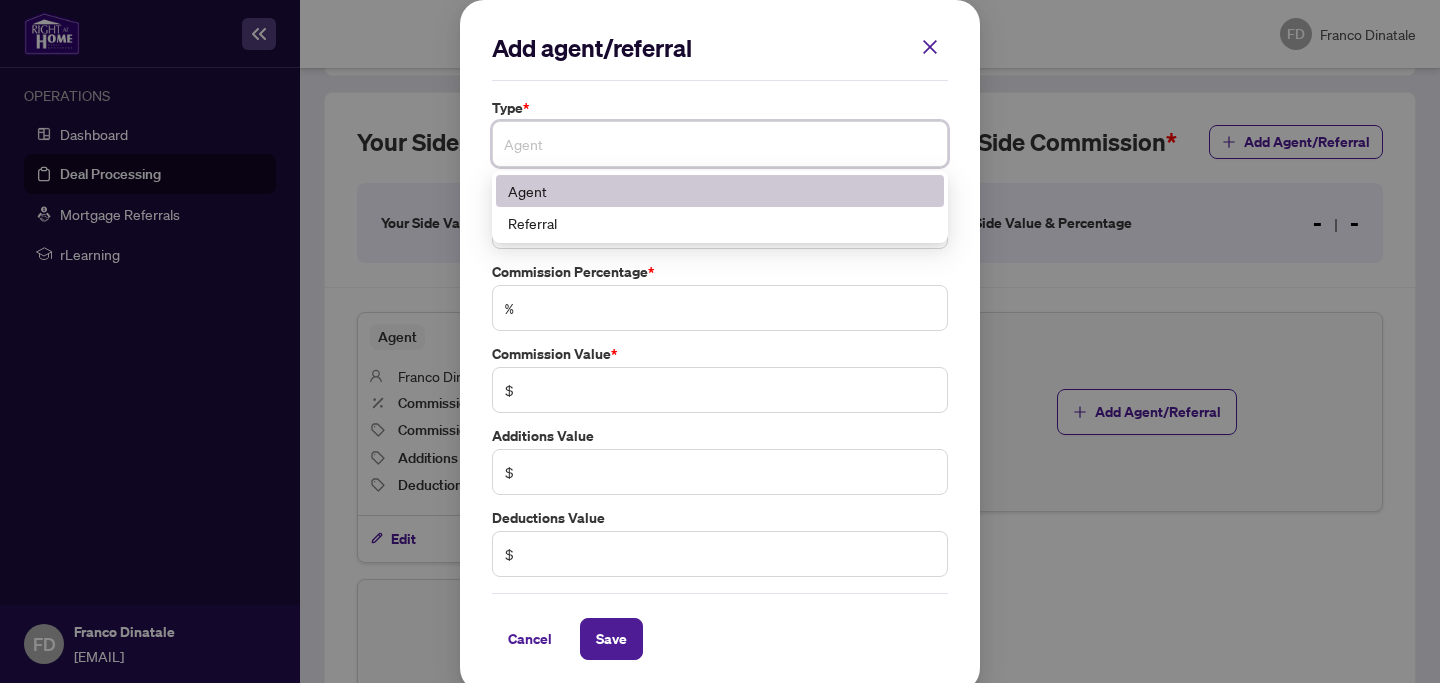 click on "Agent" at bounding box center (720, 191) 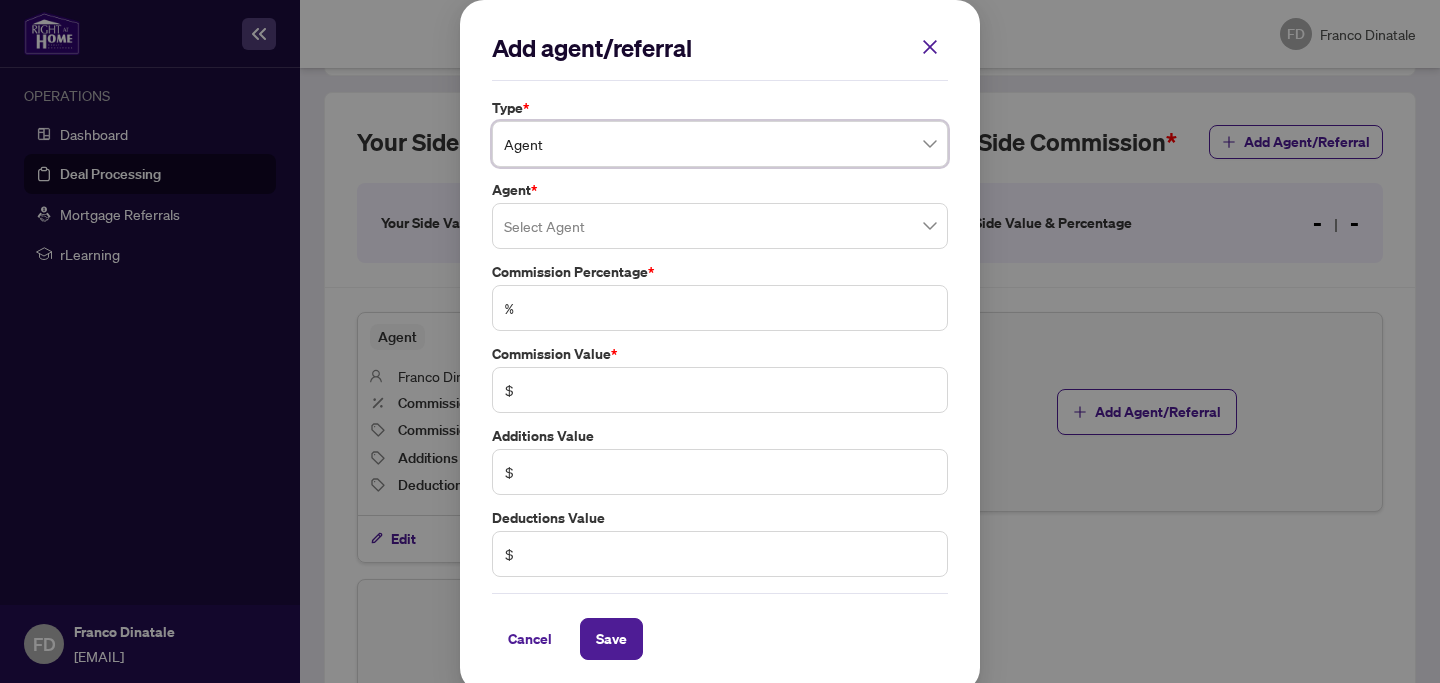 click at bounding box center (720, 226) 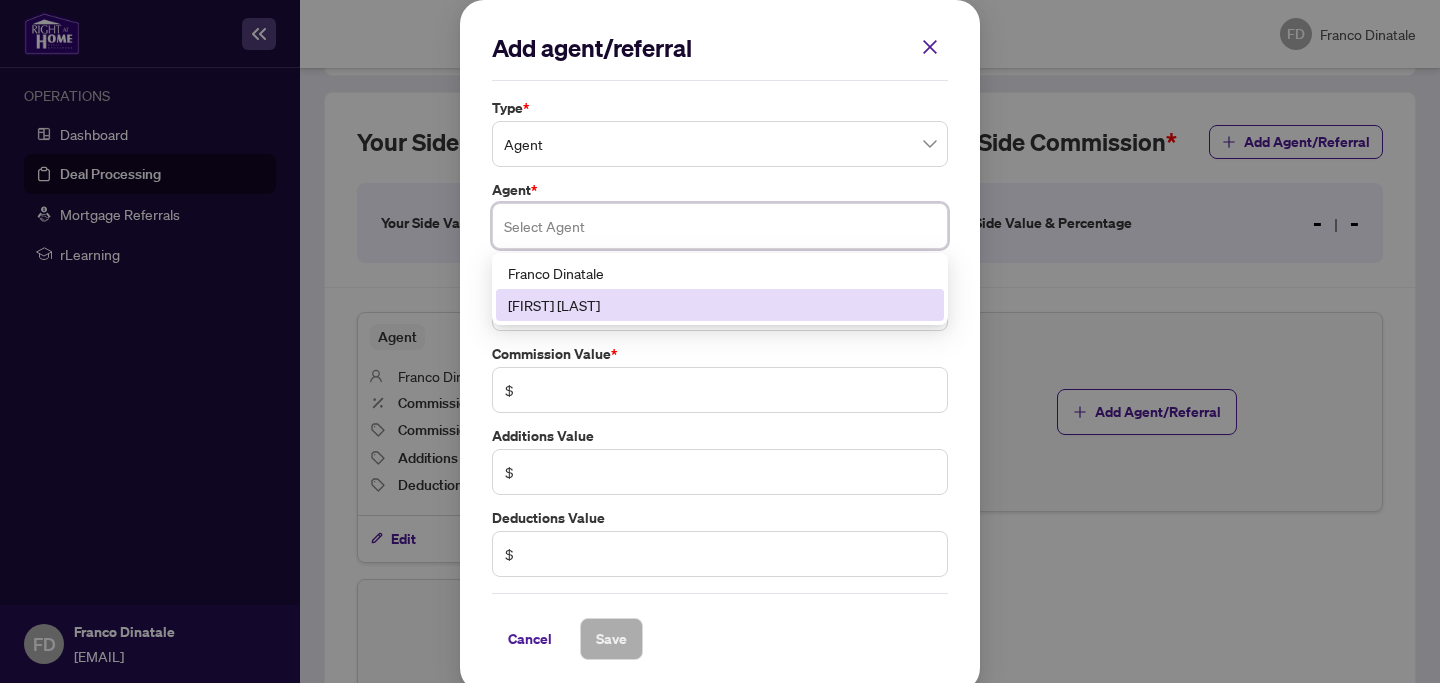 click on "[FIRST] [LAST]" at bounding box center (720, 305) 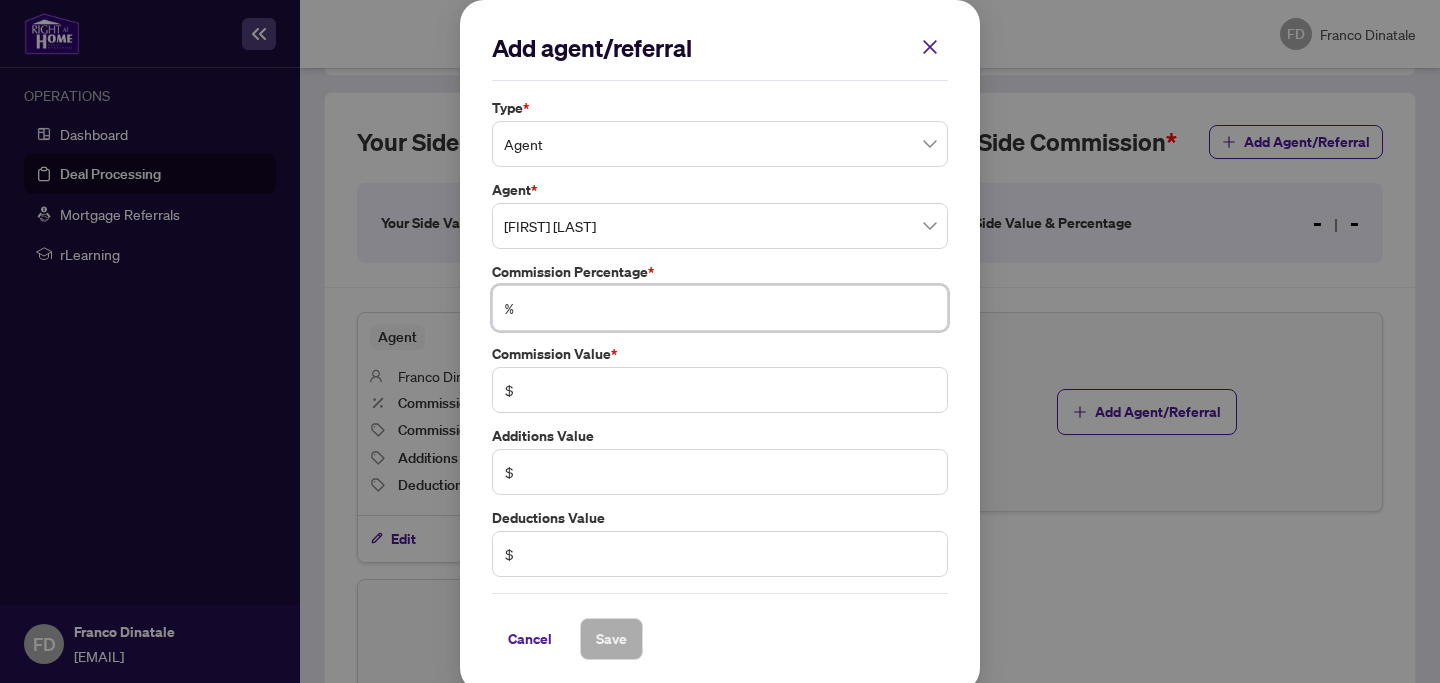 click at bounding box center (730, 308) 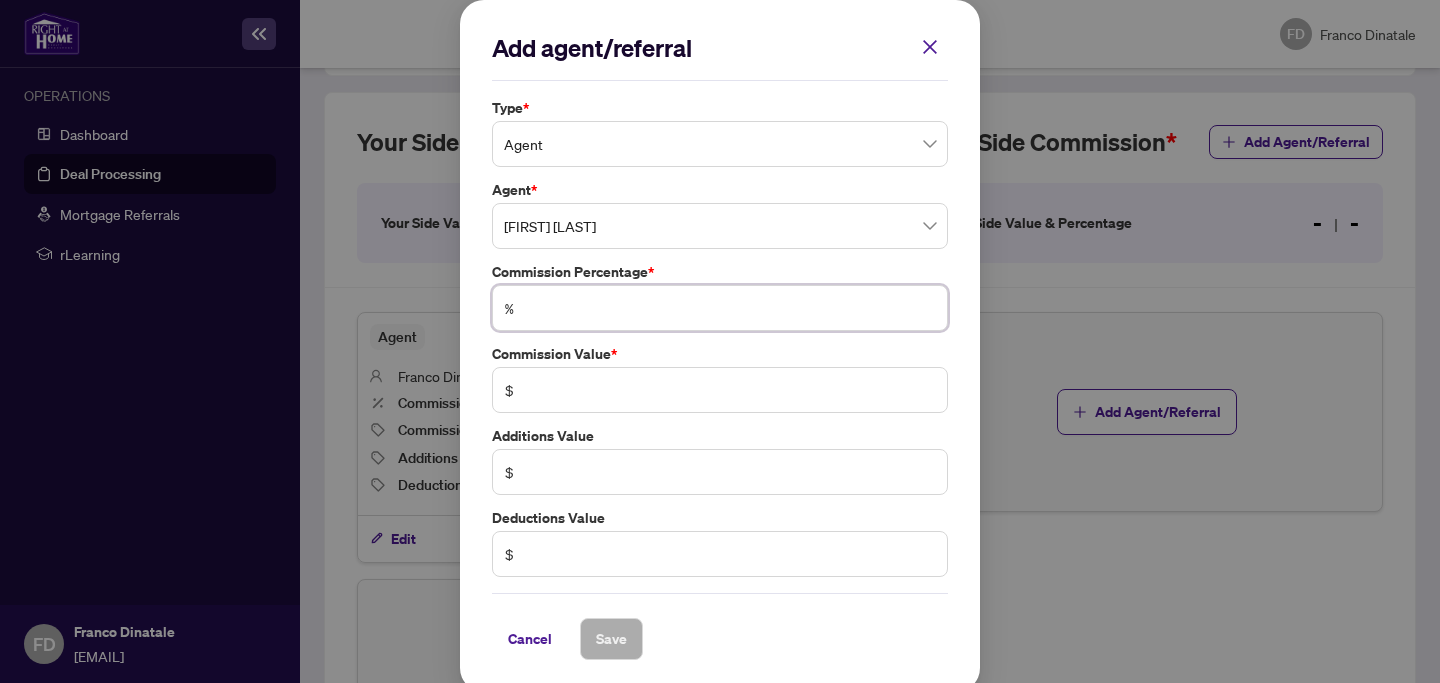 type on "*" 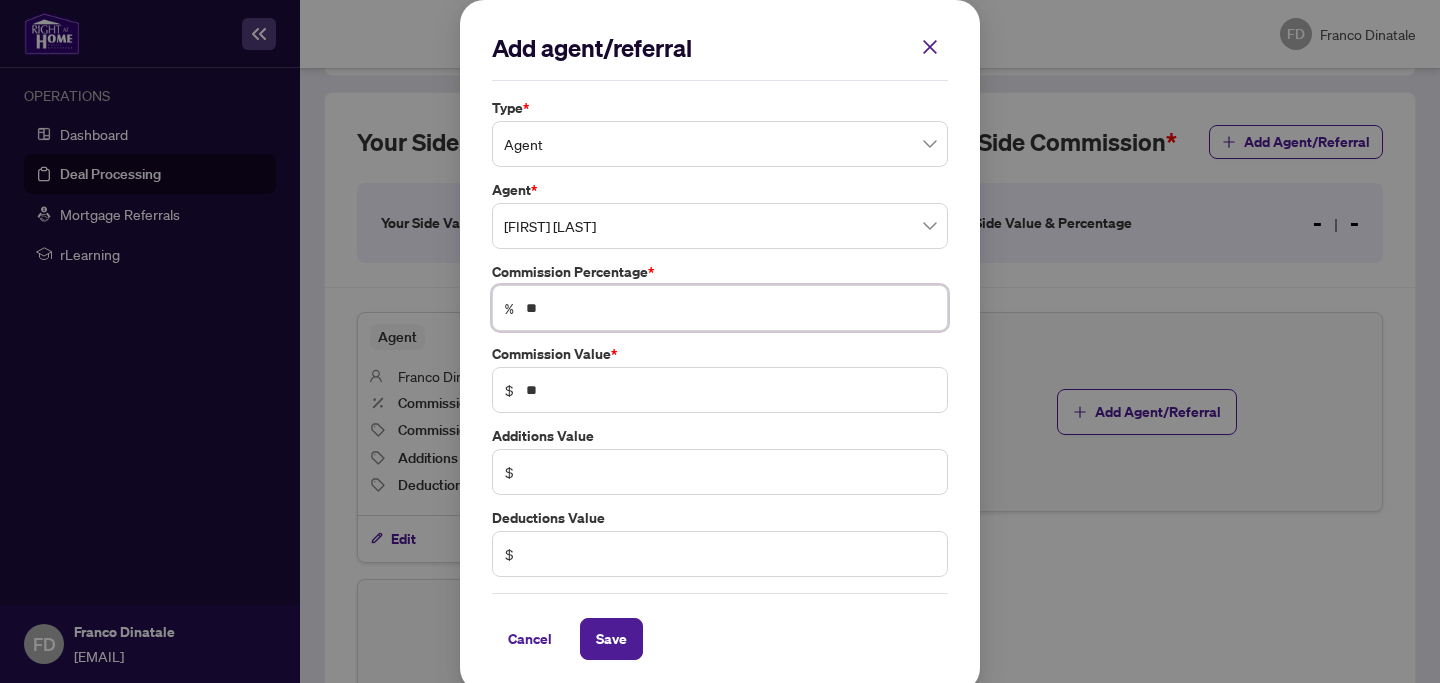 type on "***" 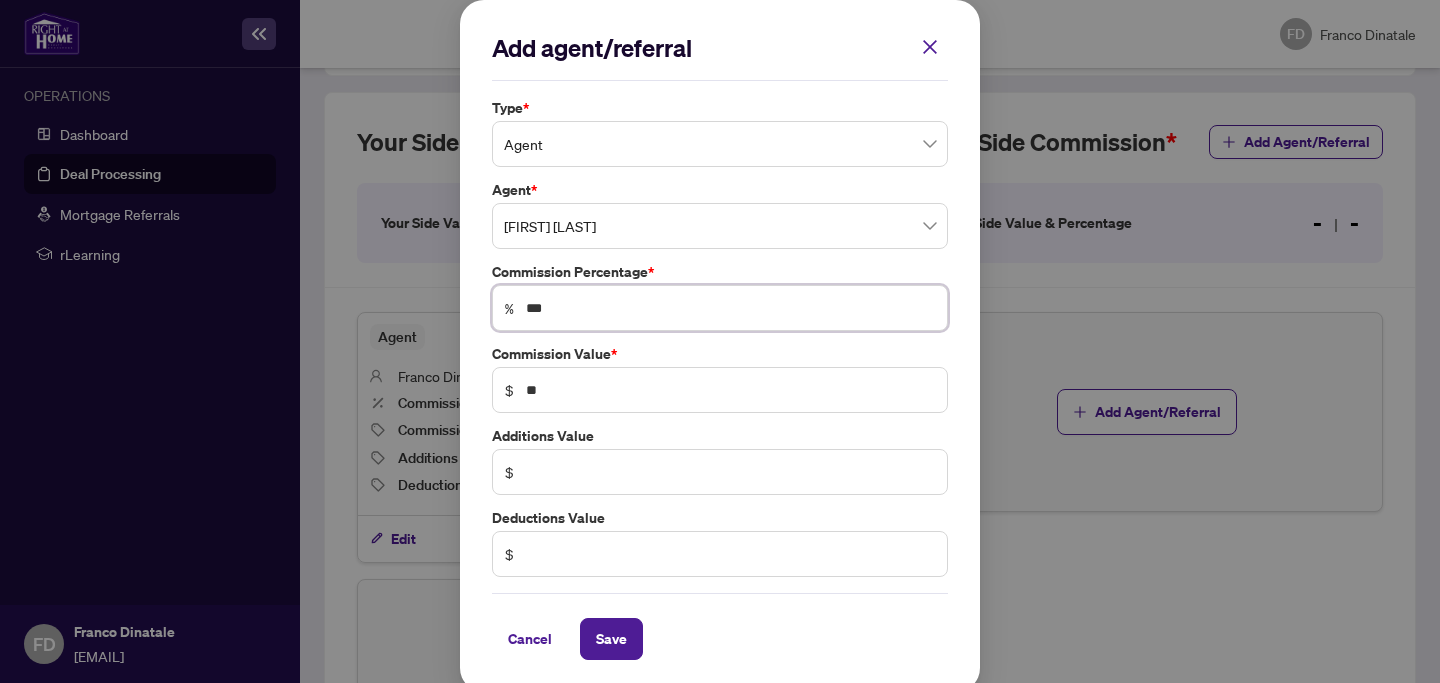type on "***" 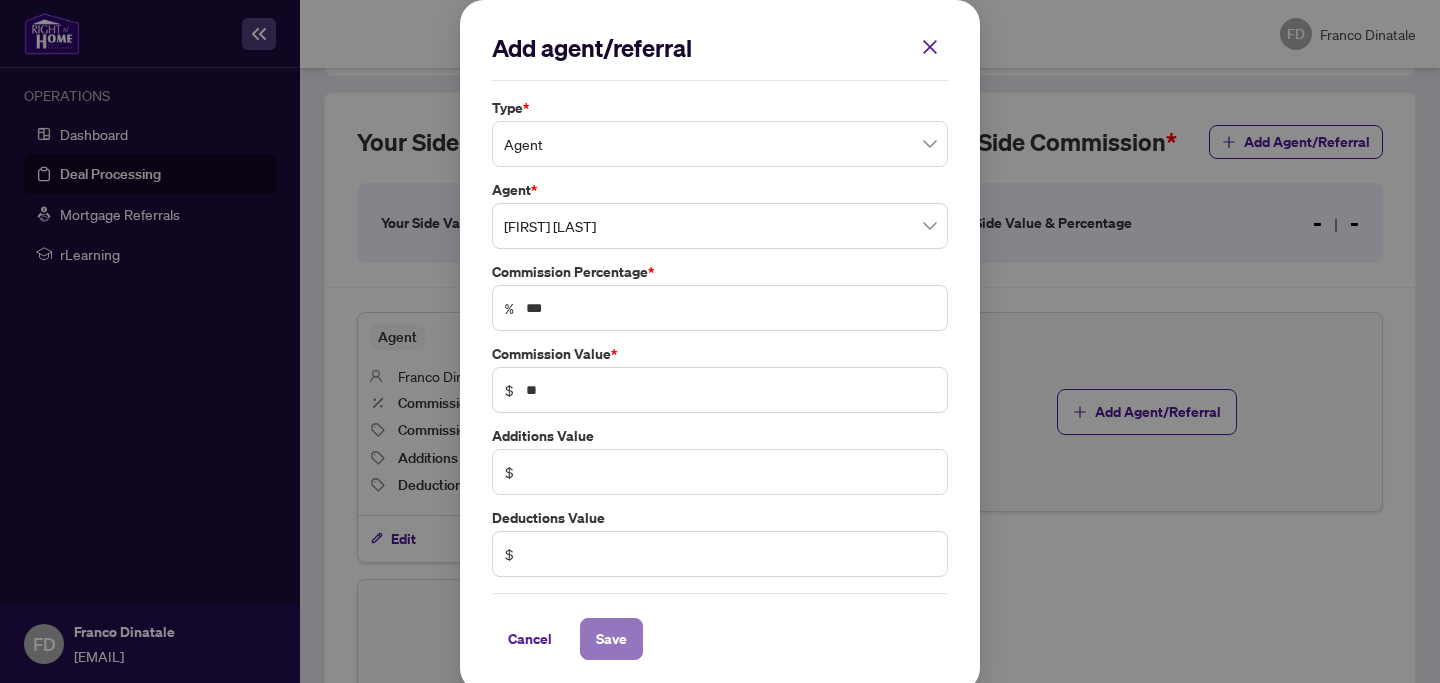 click on "Save" at bounding box center [611, 639] 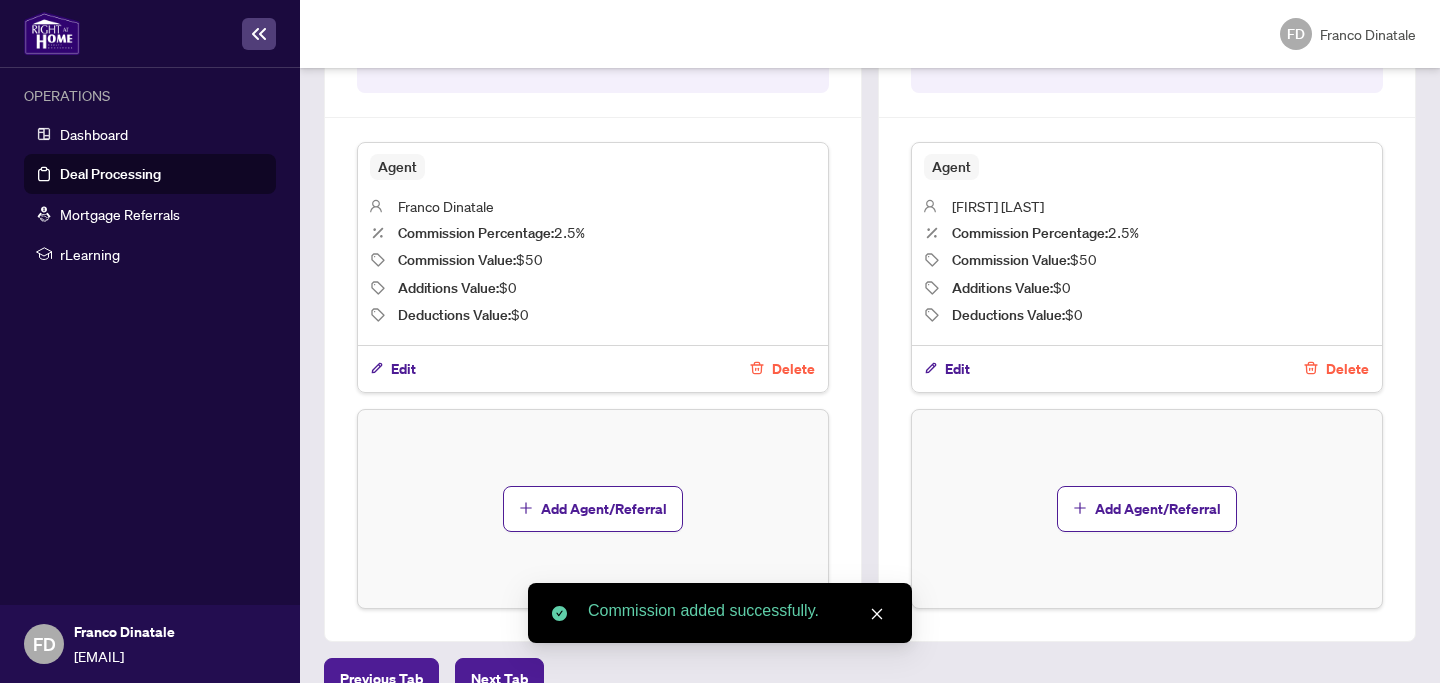 scroll, scrollTop: 783, scrollLeft: 0, axis: vertical 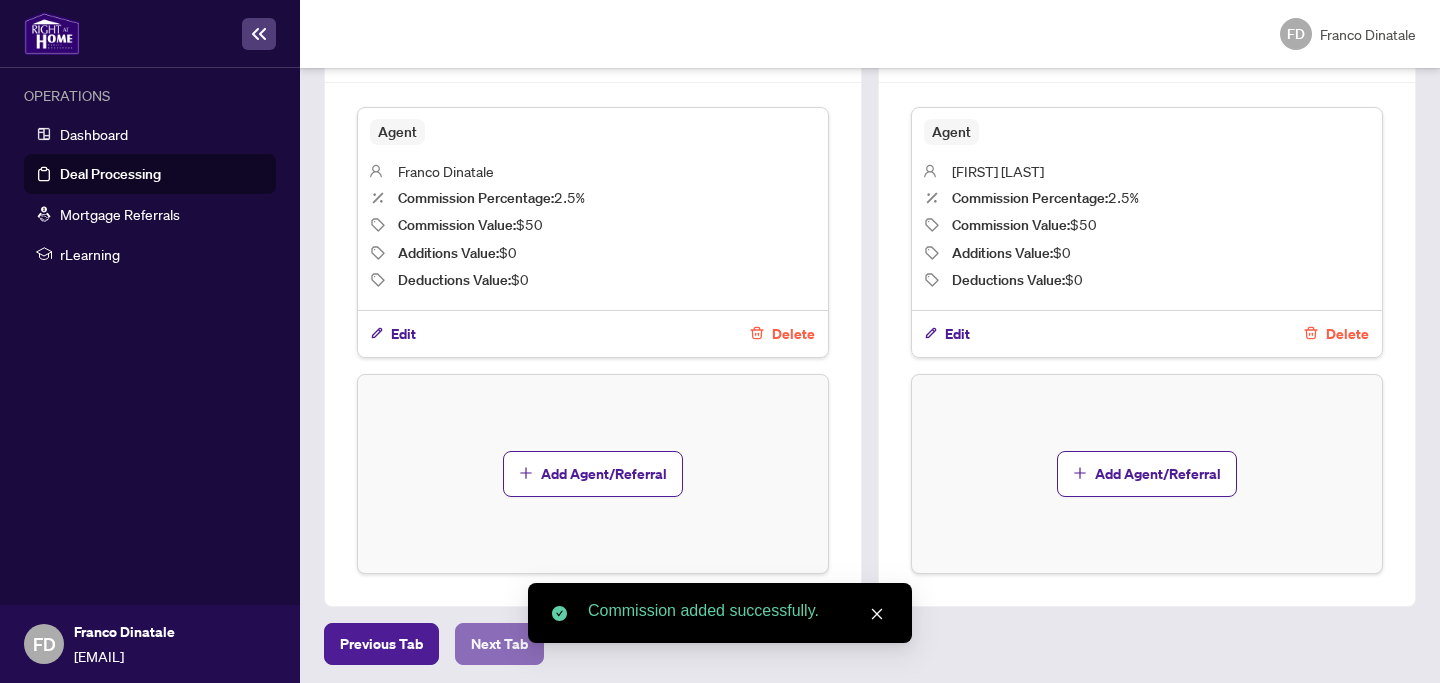 click on "Next Tab" at bounding box center [499, 644] 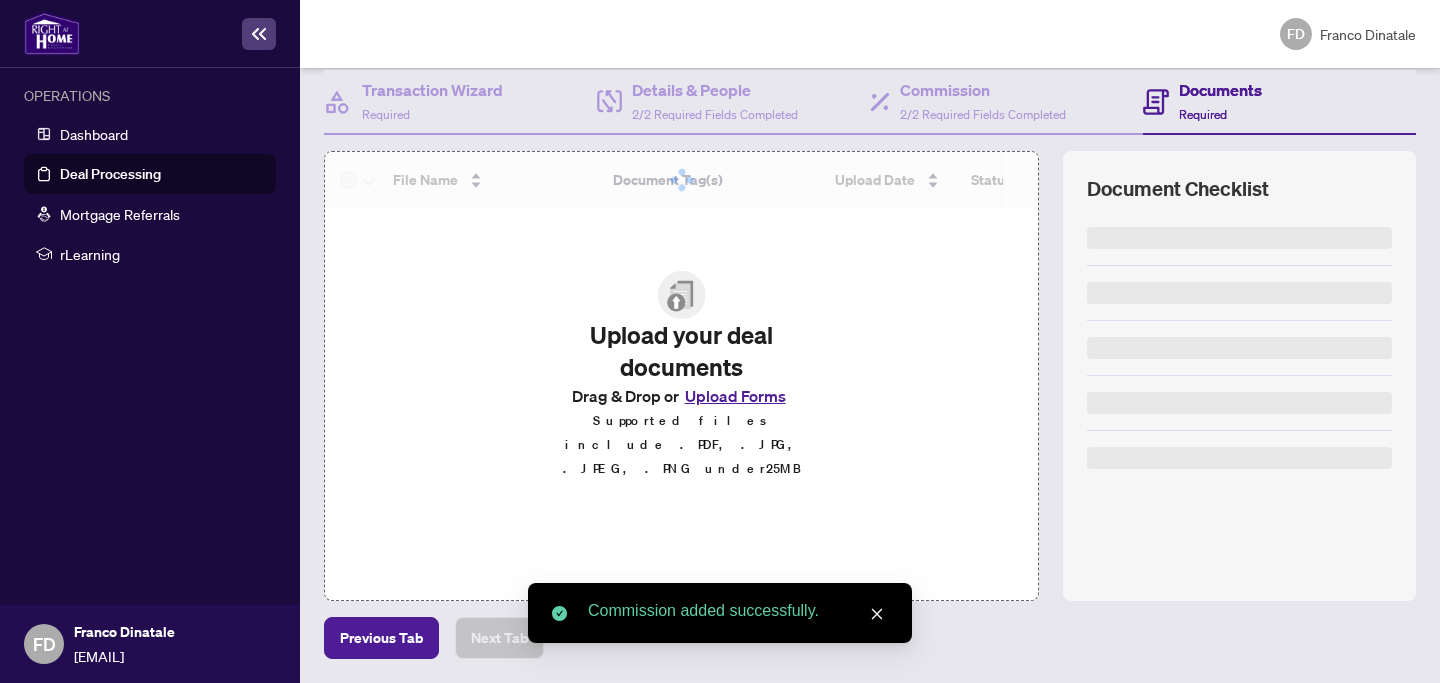 scroll, scrollTop: 206, scrollLeft: 0, axis: vertical 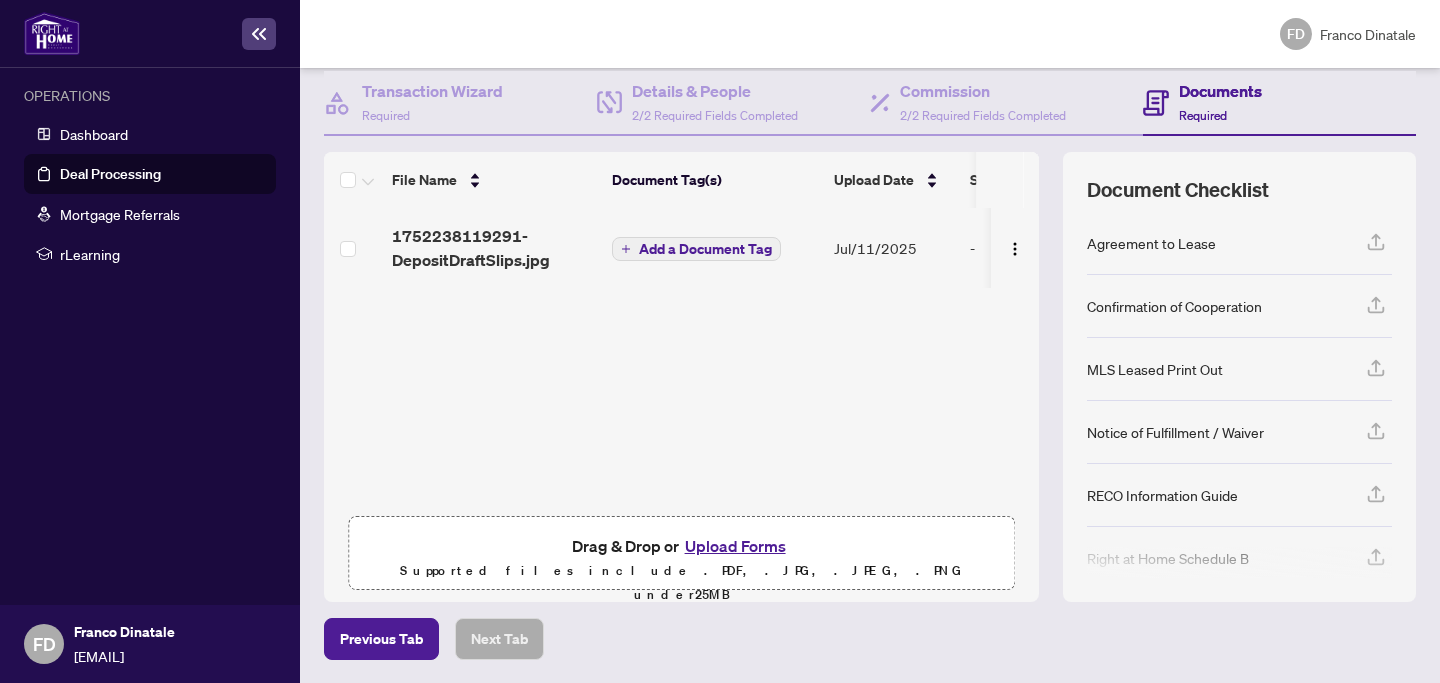 click on "Upload Forms" at bounding box center [735, 546] 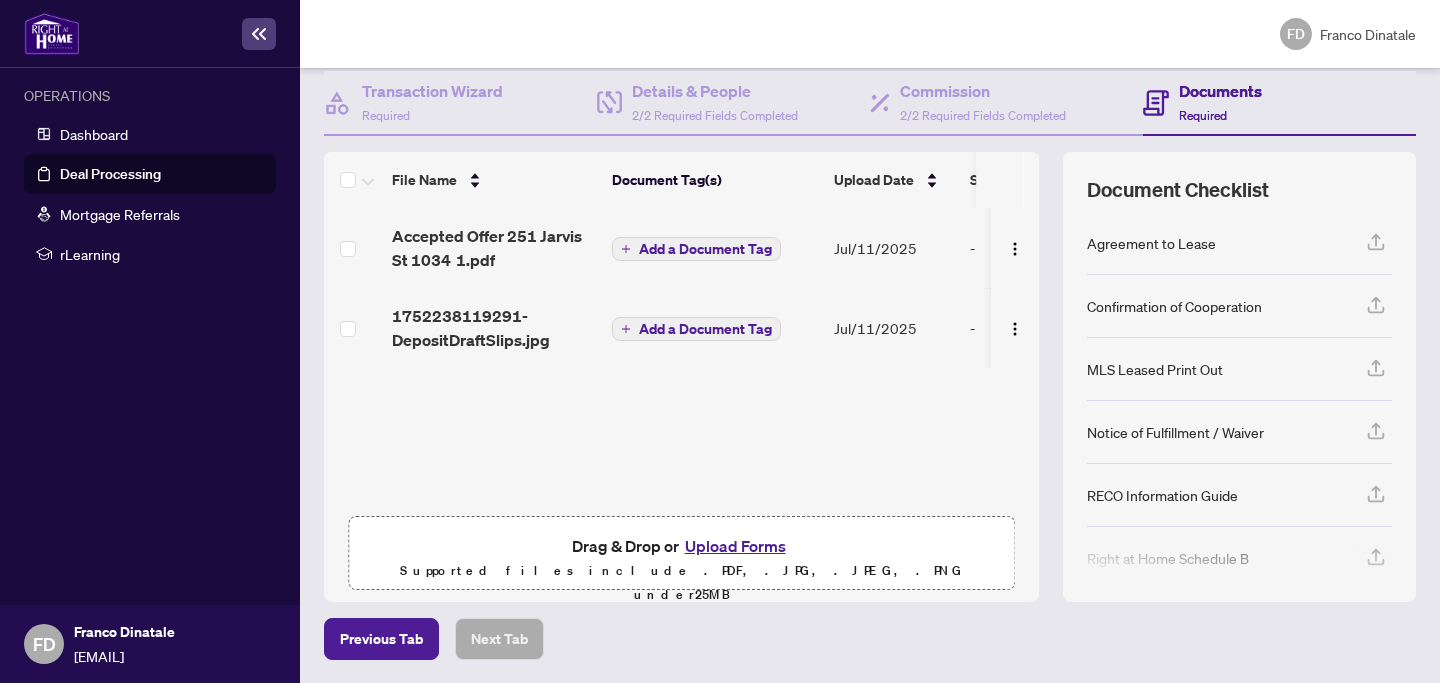 click on "Upload Forms" at bounding box center [735, 546] 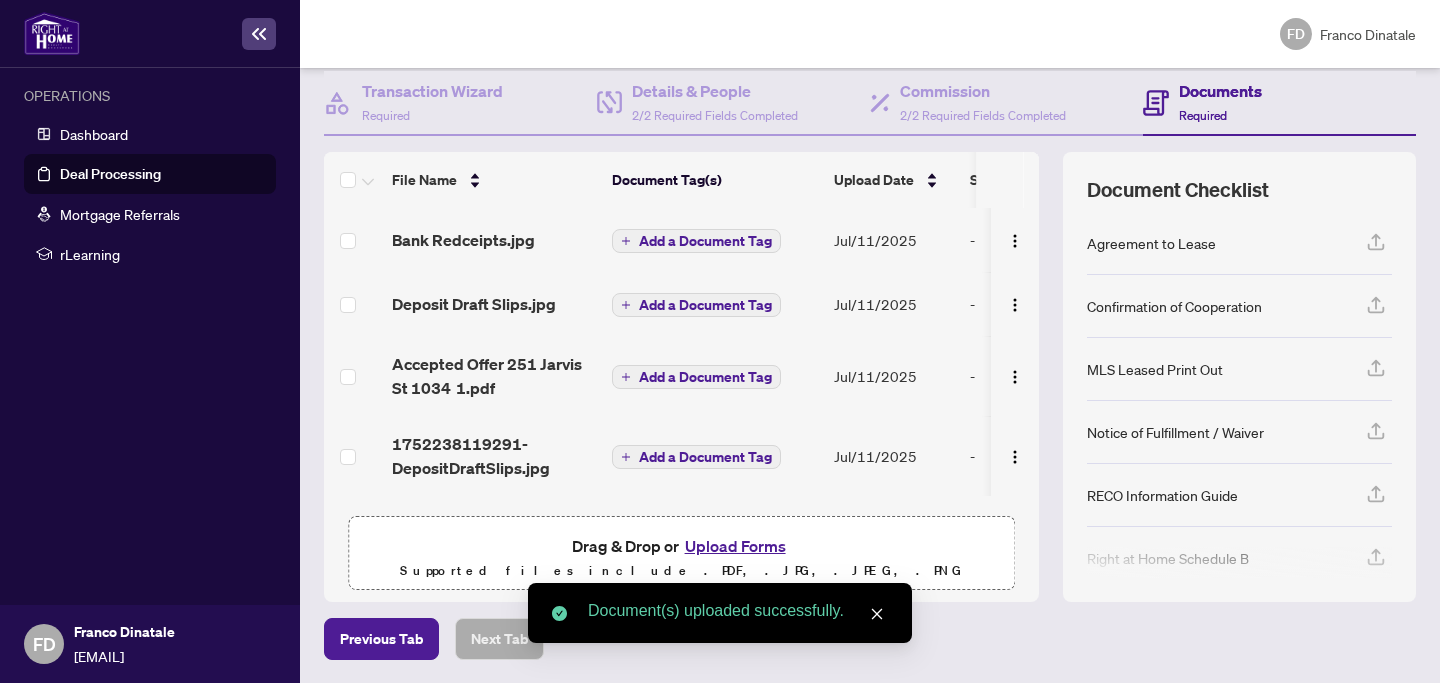 click on "Upload Forms" at bounding box center (735, 546) 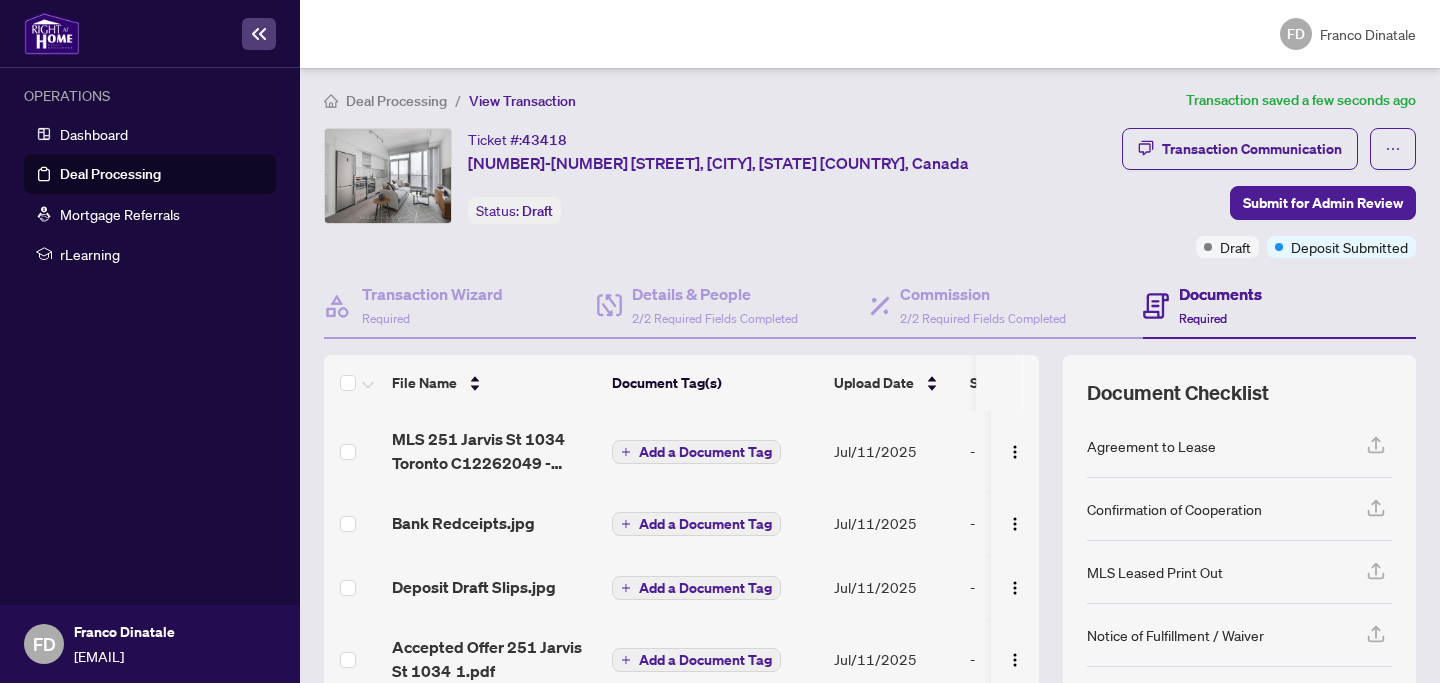 scroll, scrollTop: 0, scrollLeft: 0, axis: both 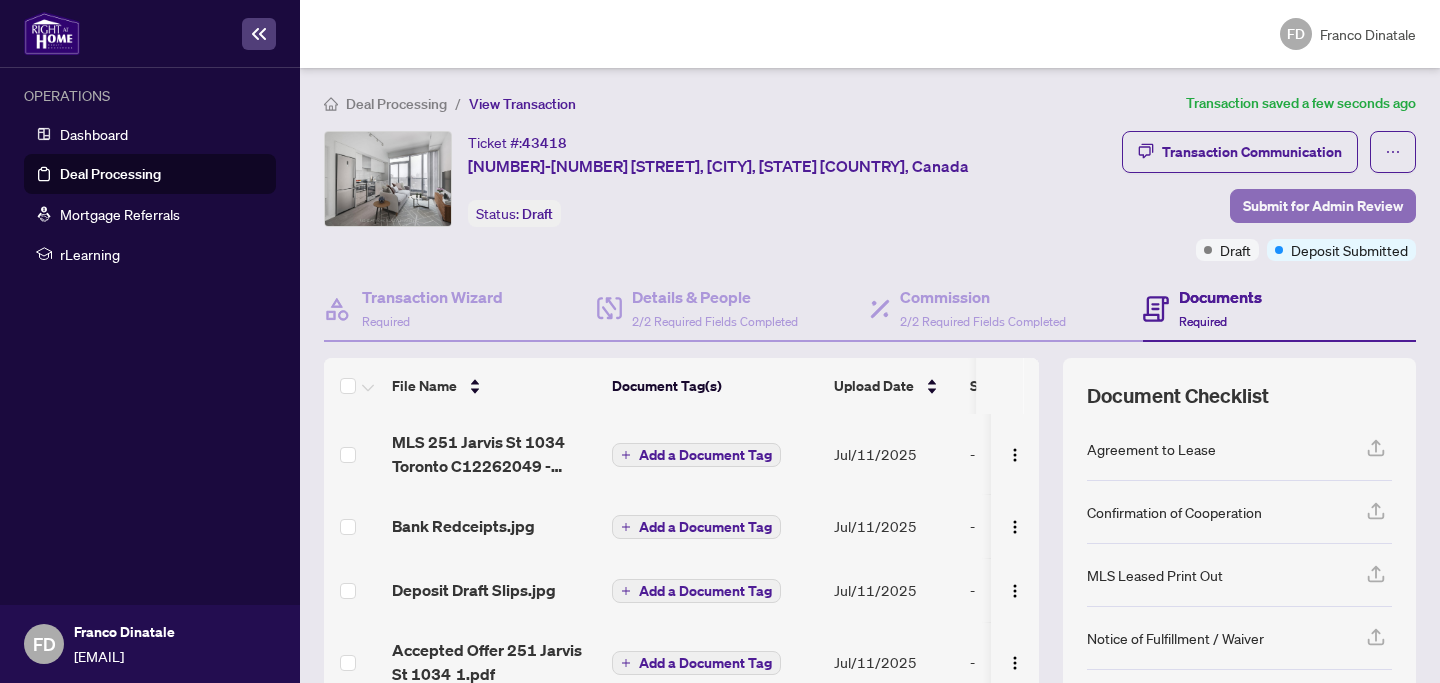 click on "Submit for Admin Review" at bounding box center (1323, 206) 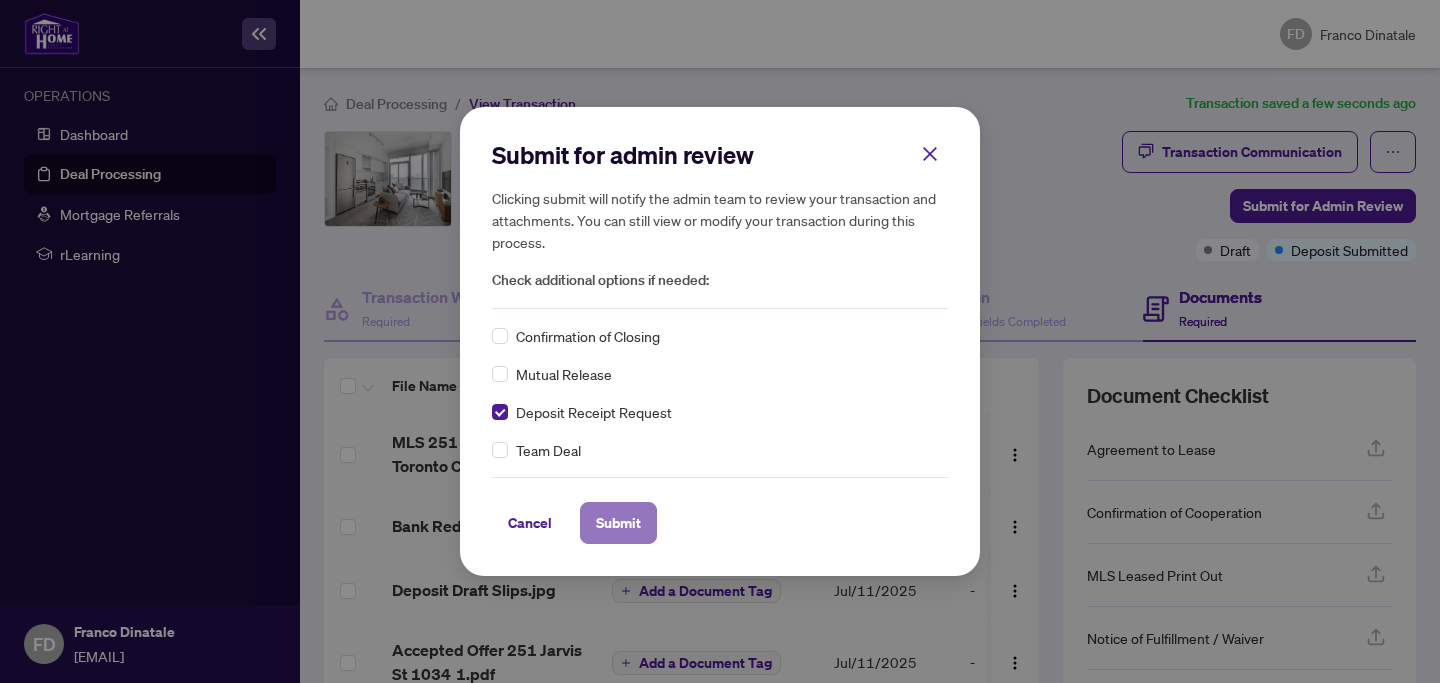 click on "Submit" at bounding box center (618, 523) 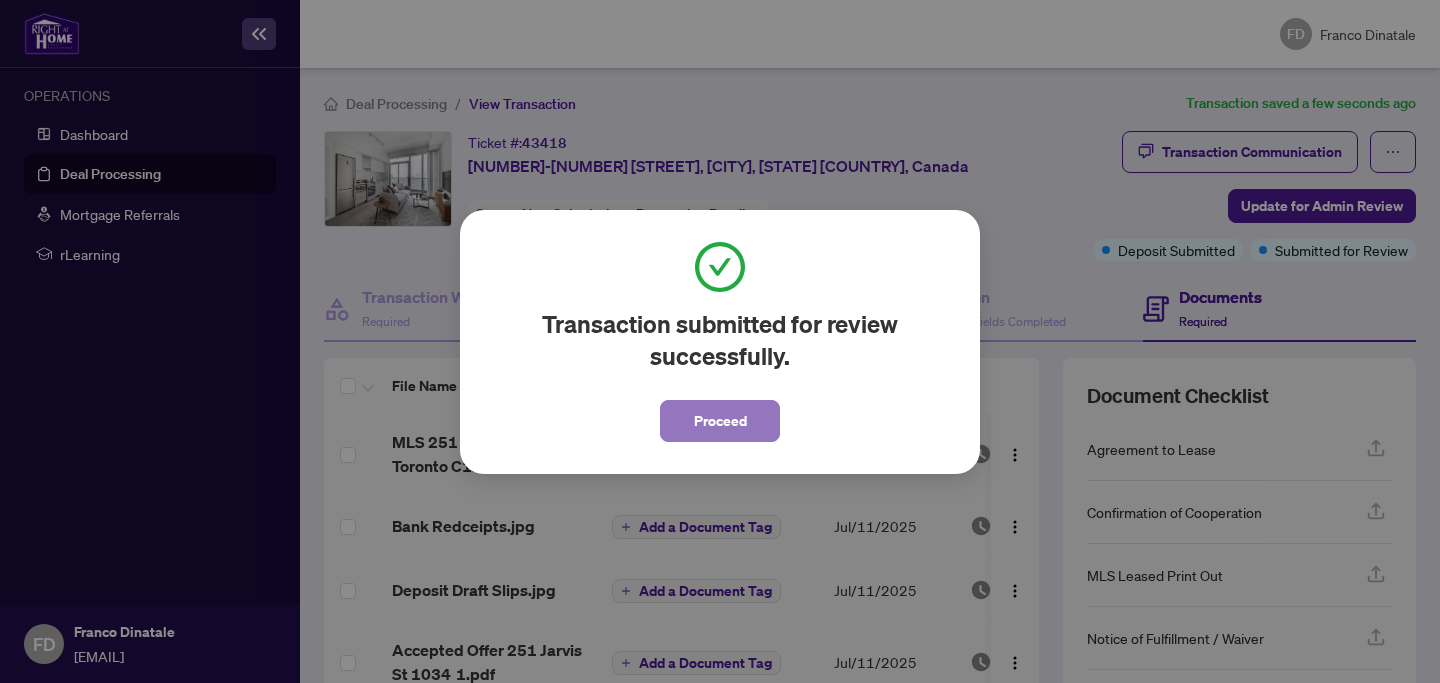 click on "Proceed" at bounding box center [720, 421] 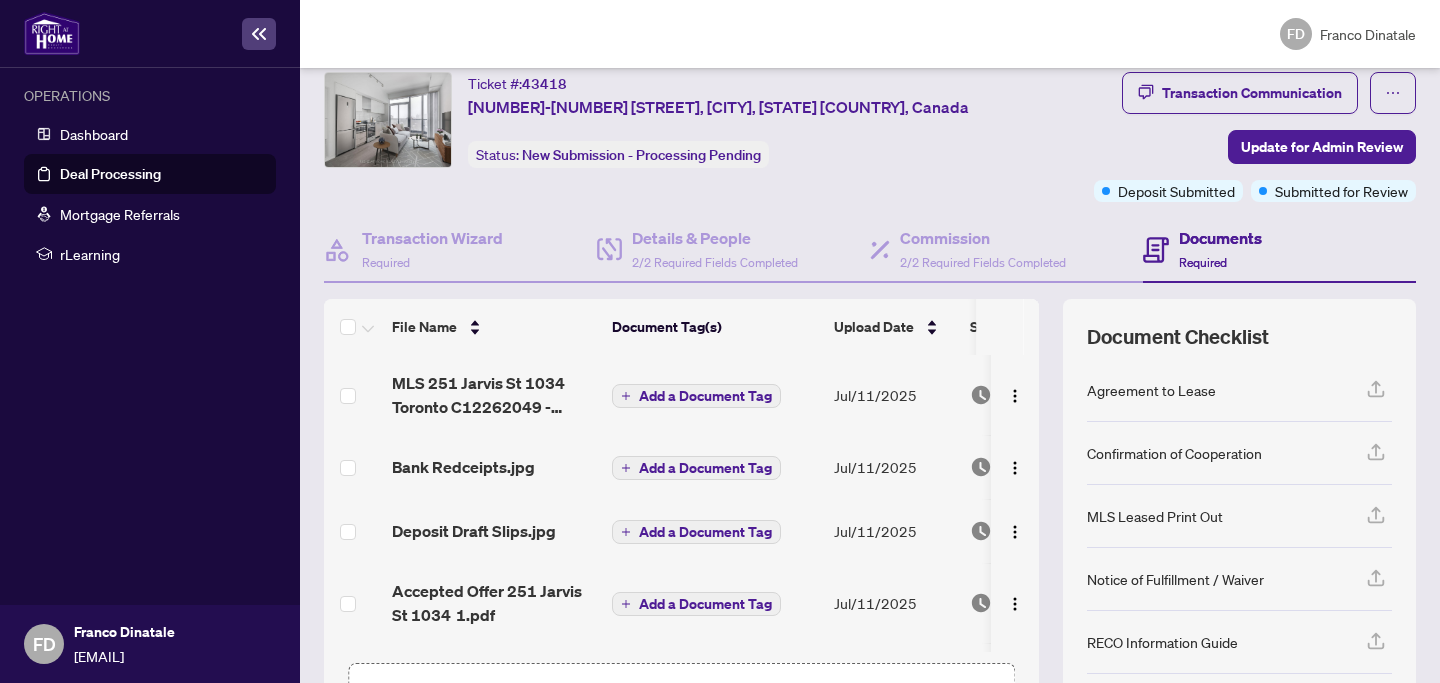 scroll, scrollTop: 0, scrollLeft: 0, axis: both 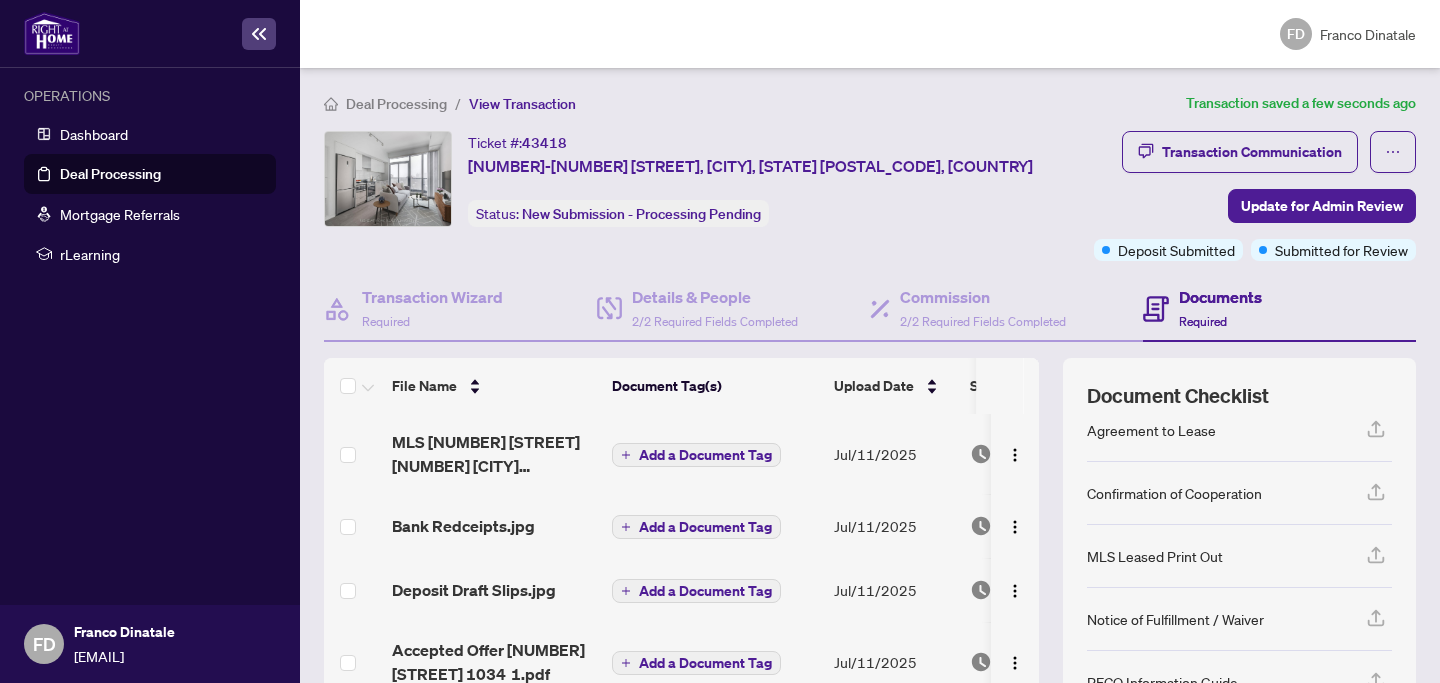 click on "Required" at bounding box center [1203, 321] 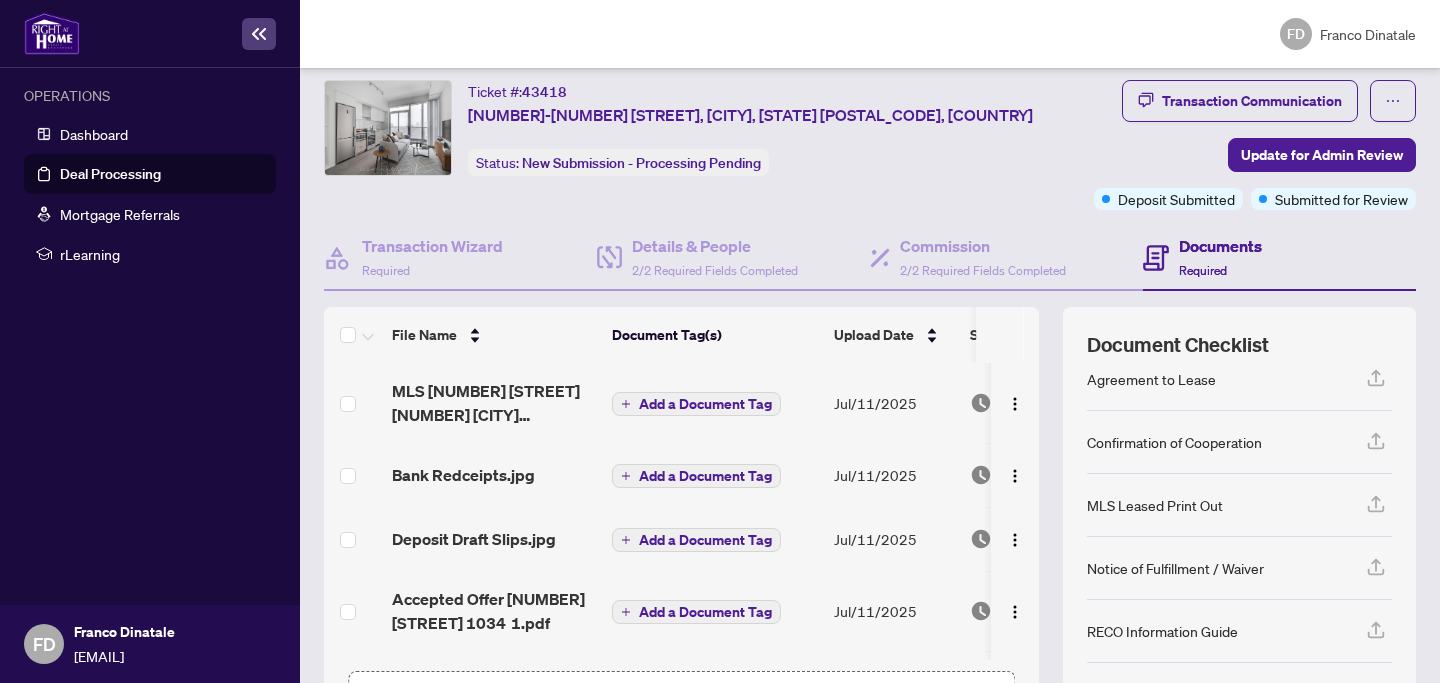 click 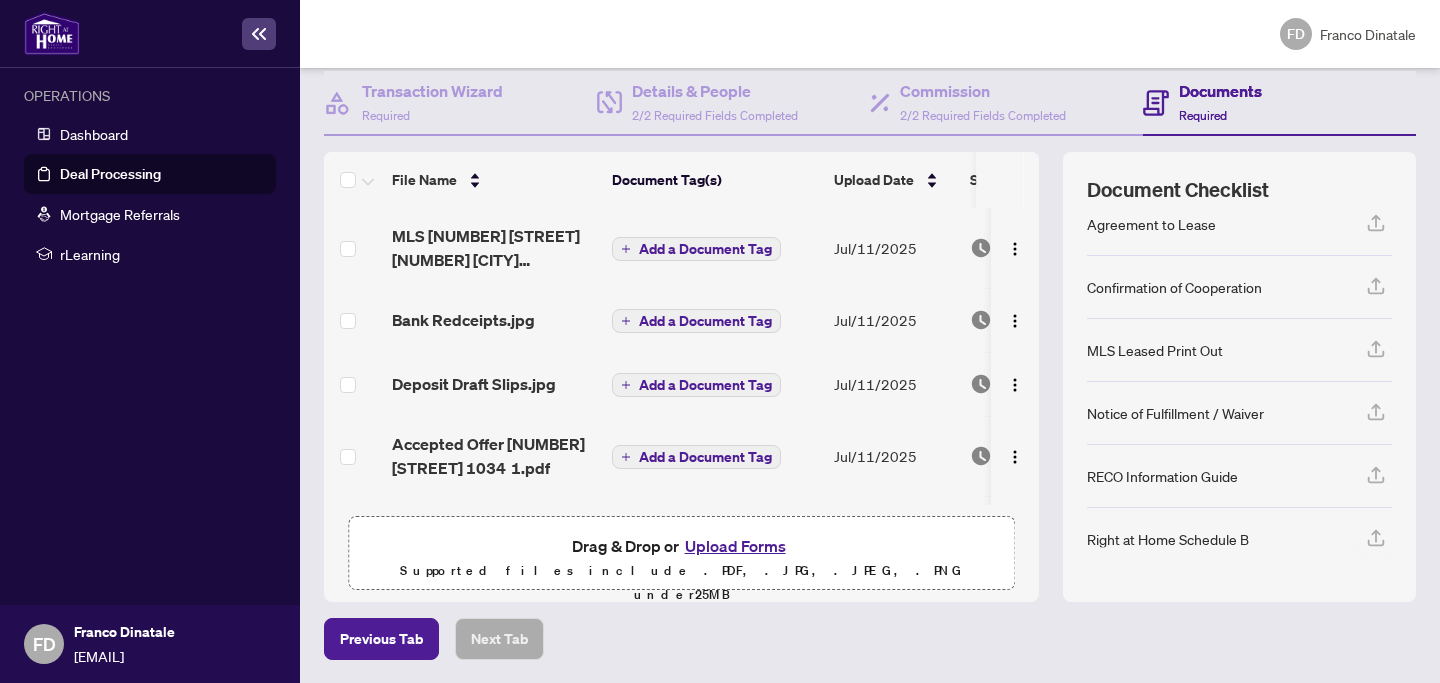 click 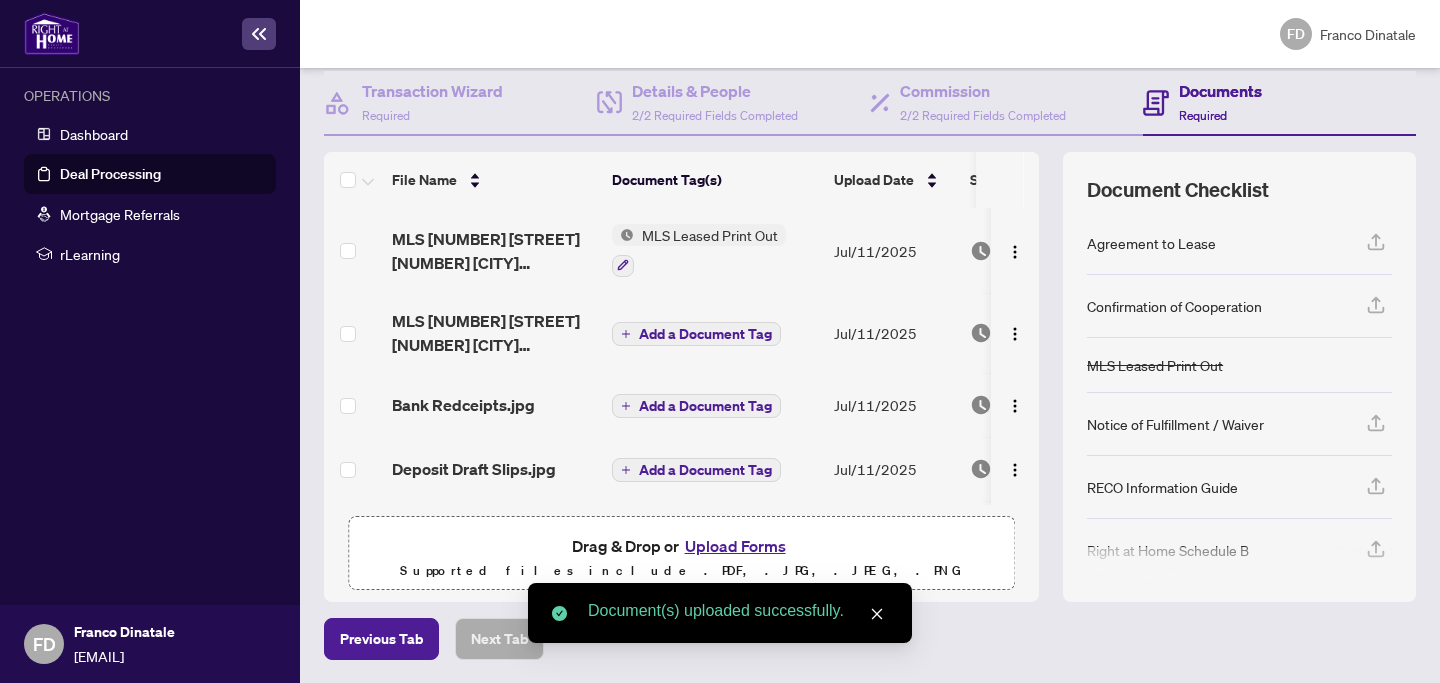 click 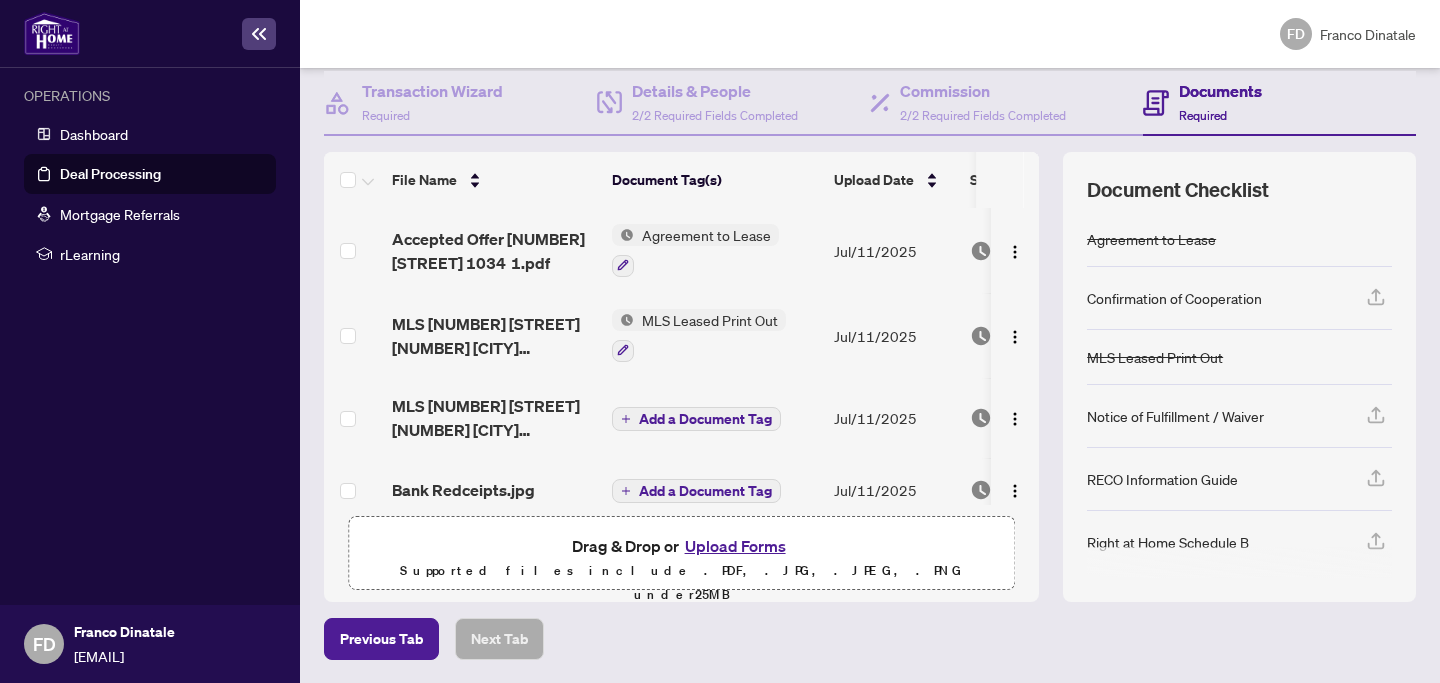click 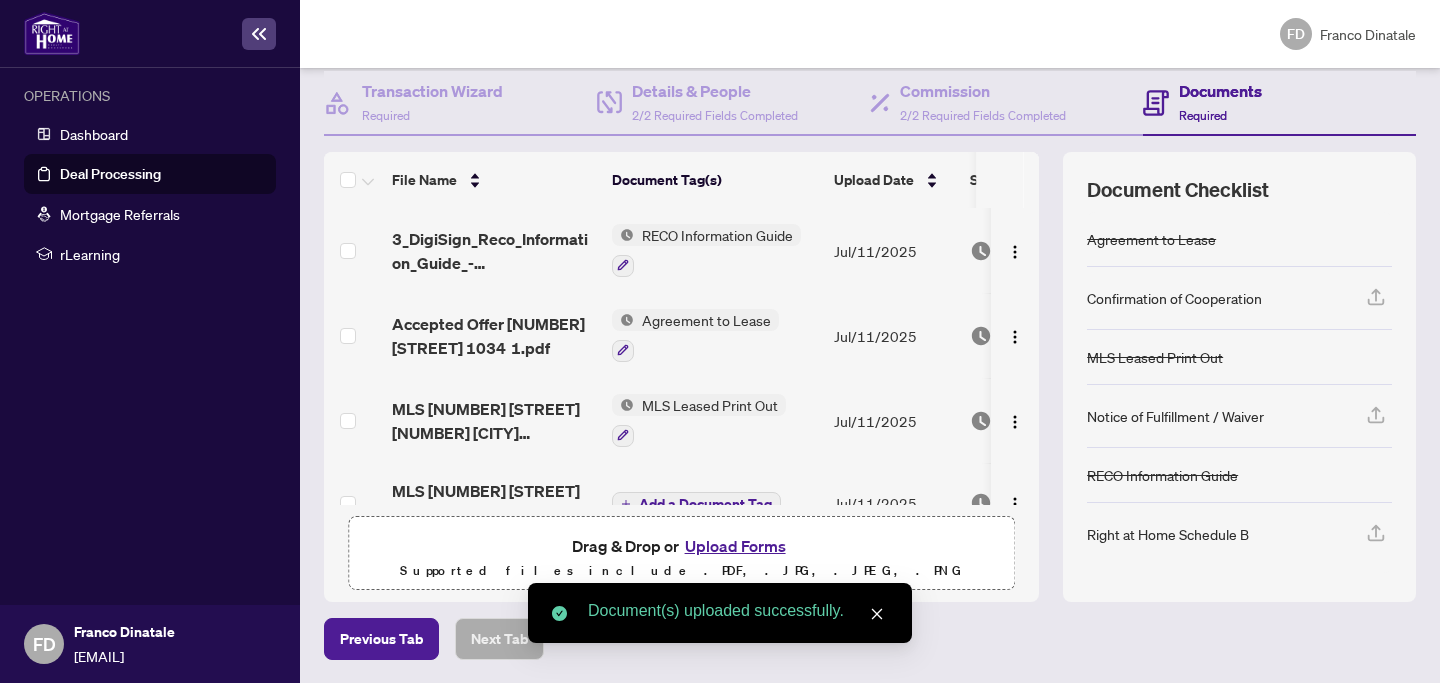 scroll, scrollTop: 0, scrollLeft: 0, axis: both 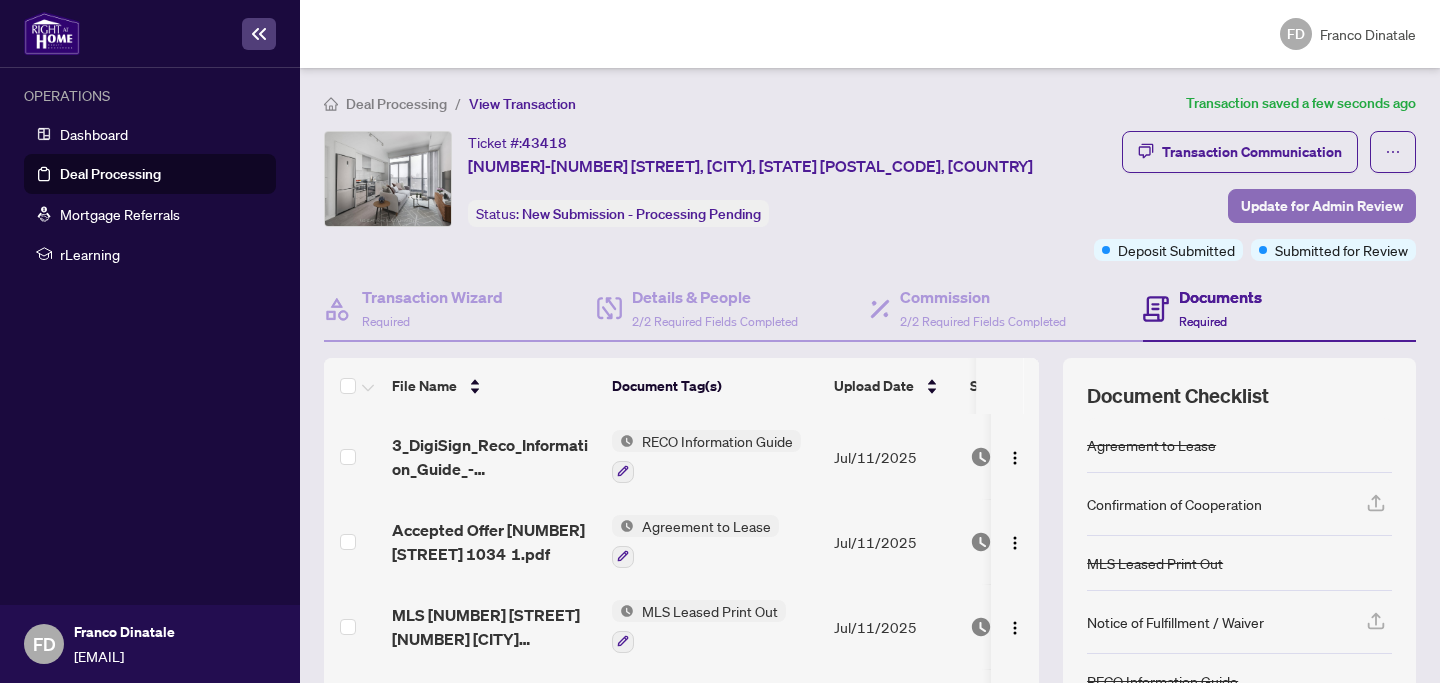 click on "Update for Admin Review" at bounding box center [1322, 206] 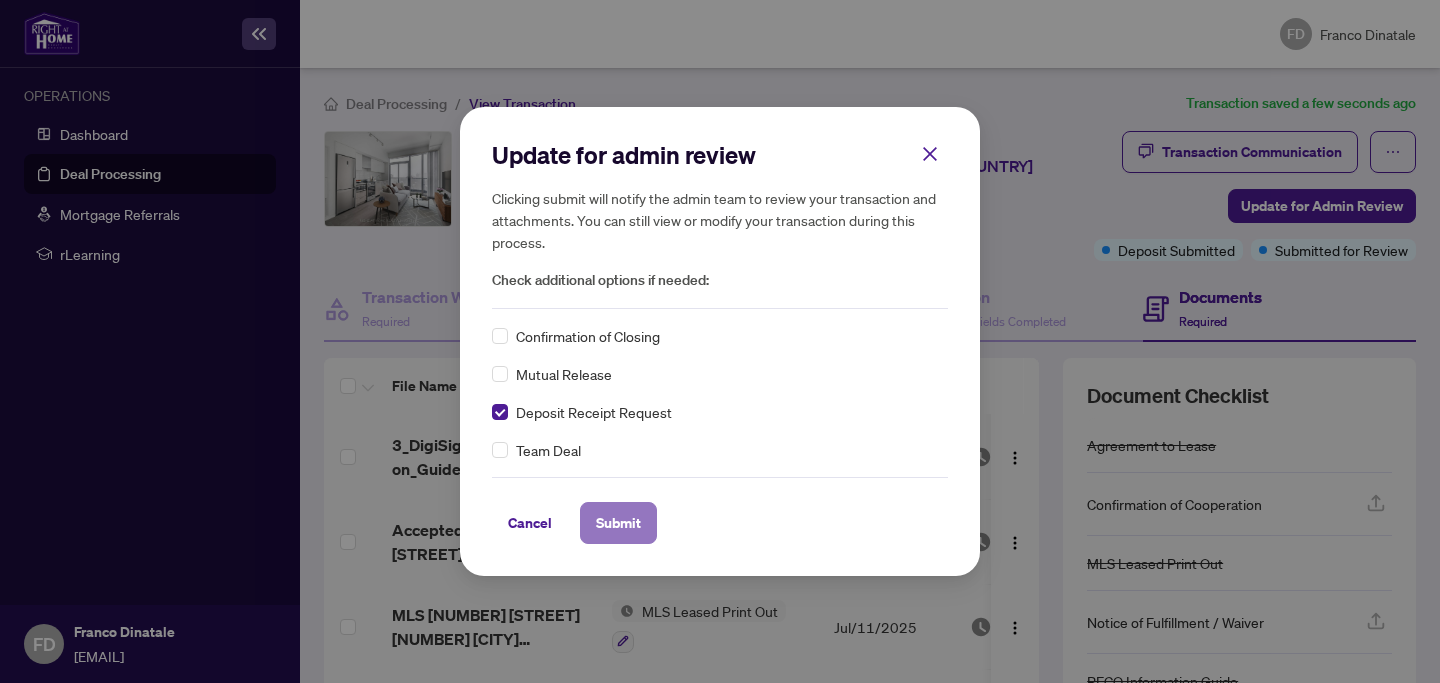 click on "Submit" at bounding box center [618, 523] 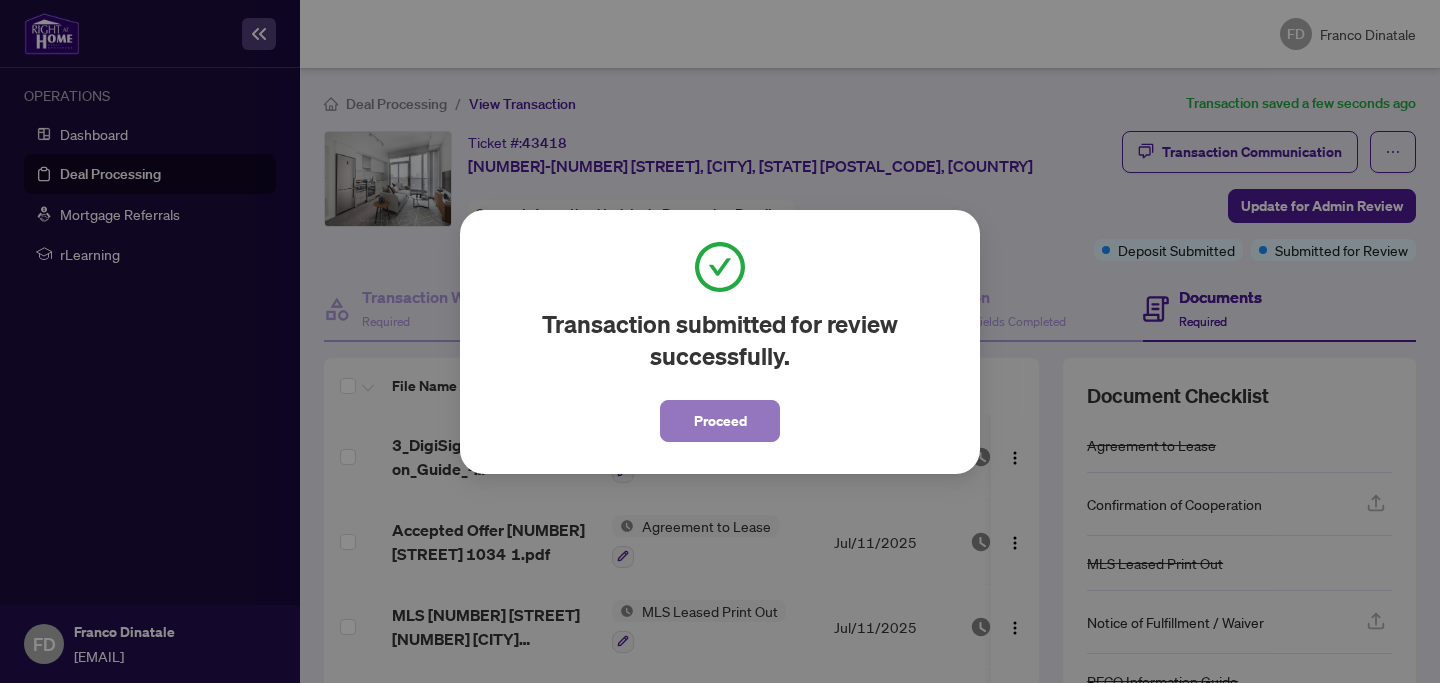 click on "Proceed" at bounding box center (720, 421) 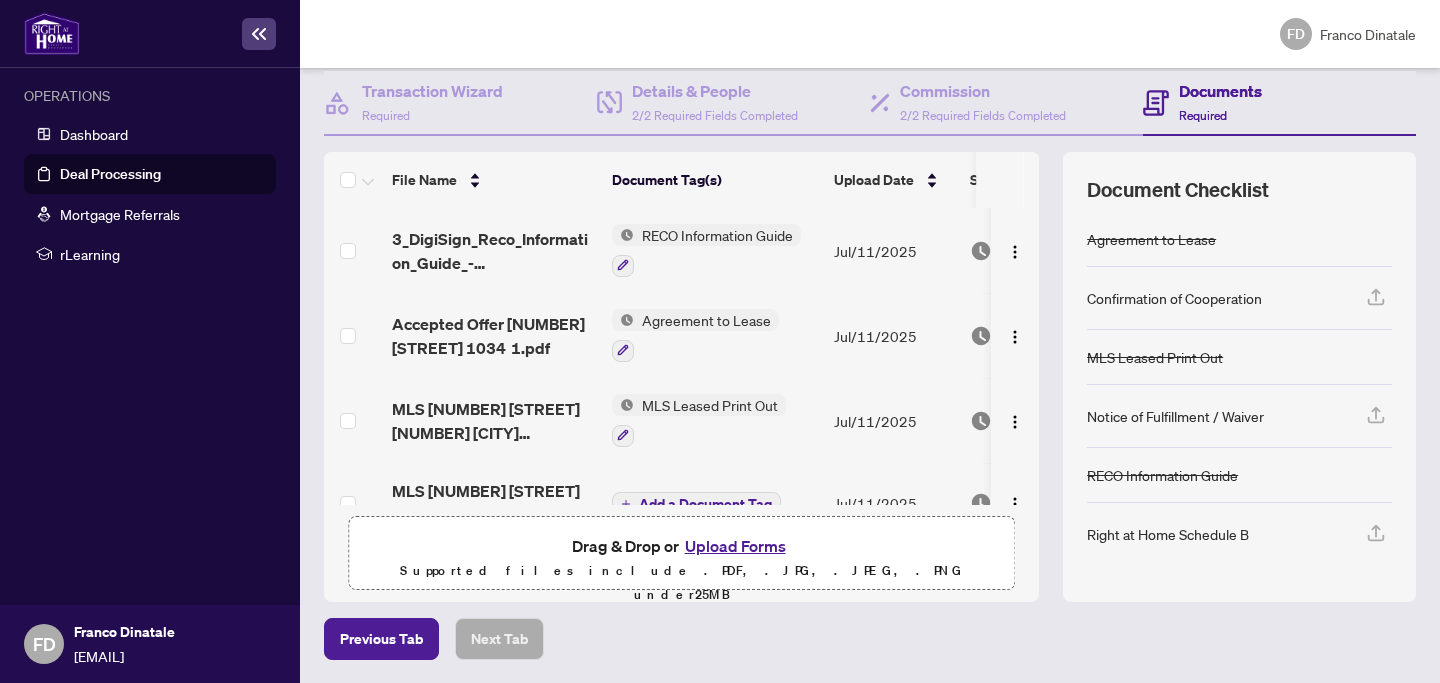 scroll, scrollTop: 0, scrollLeft: 0, axis: both 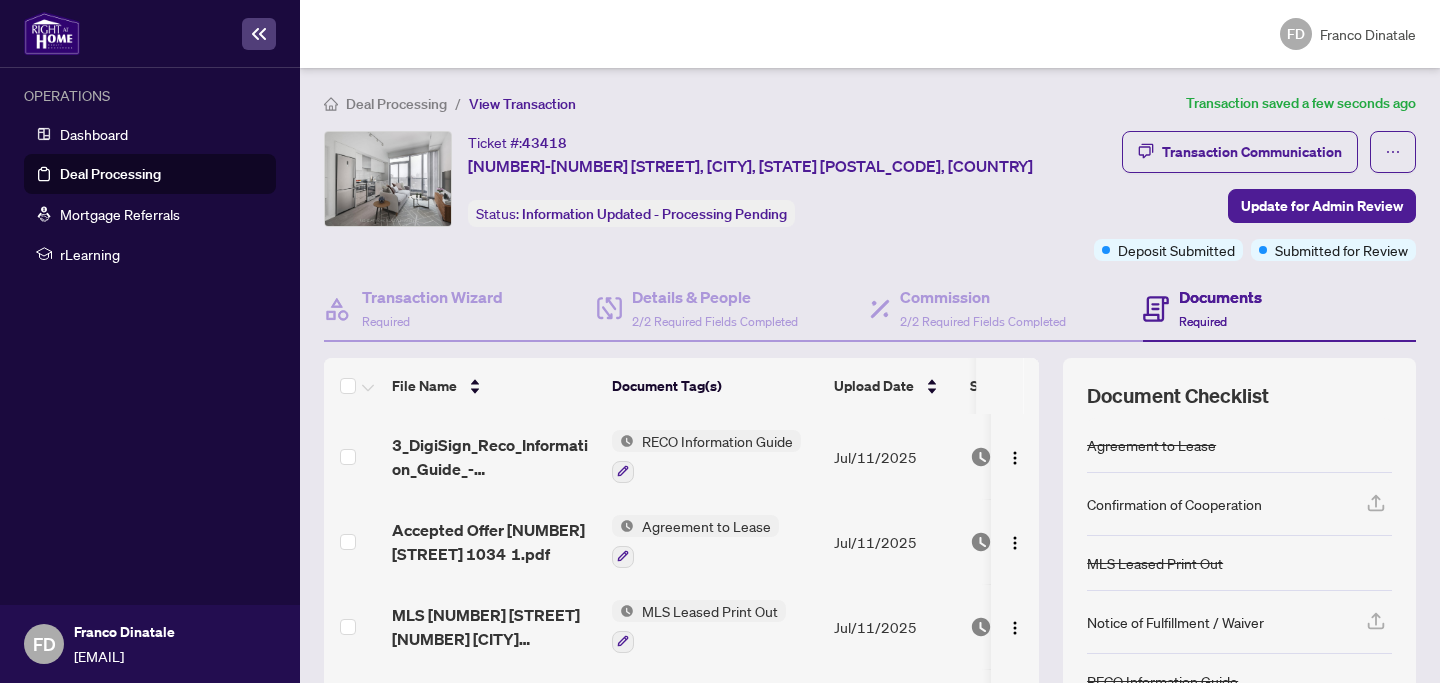 click on "Deal Processing" at bounding box center [110, 174] 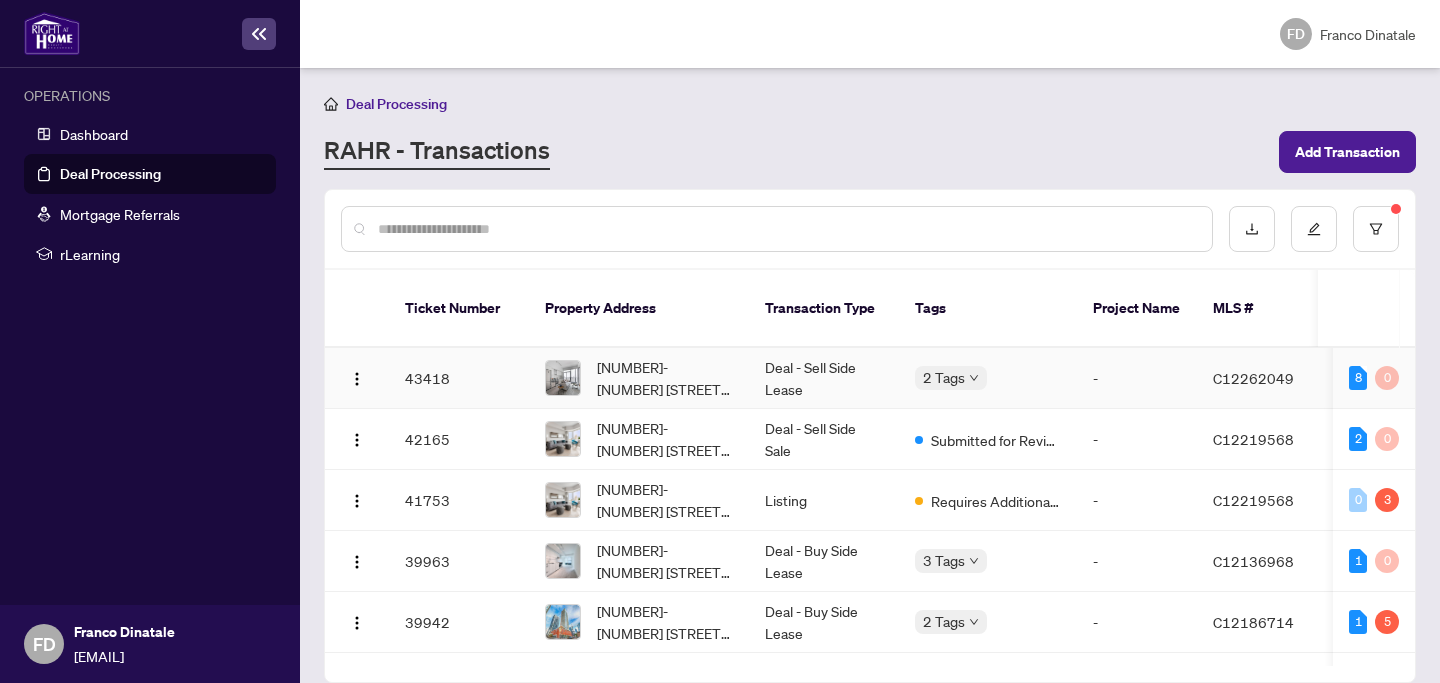 click on "-" at bounding box center (1137, 378) 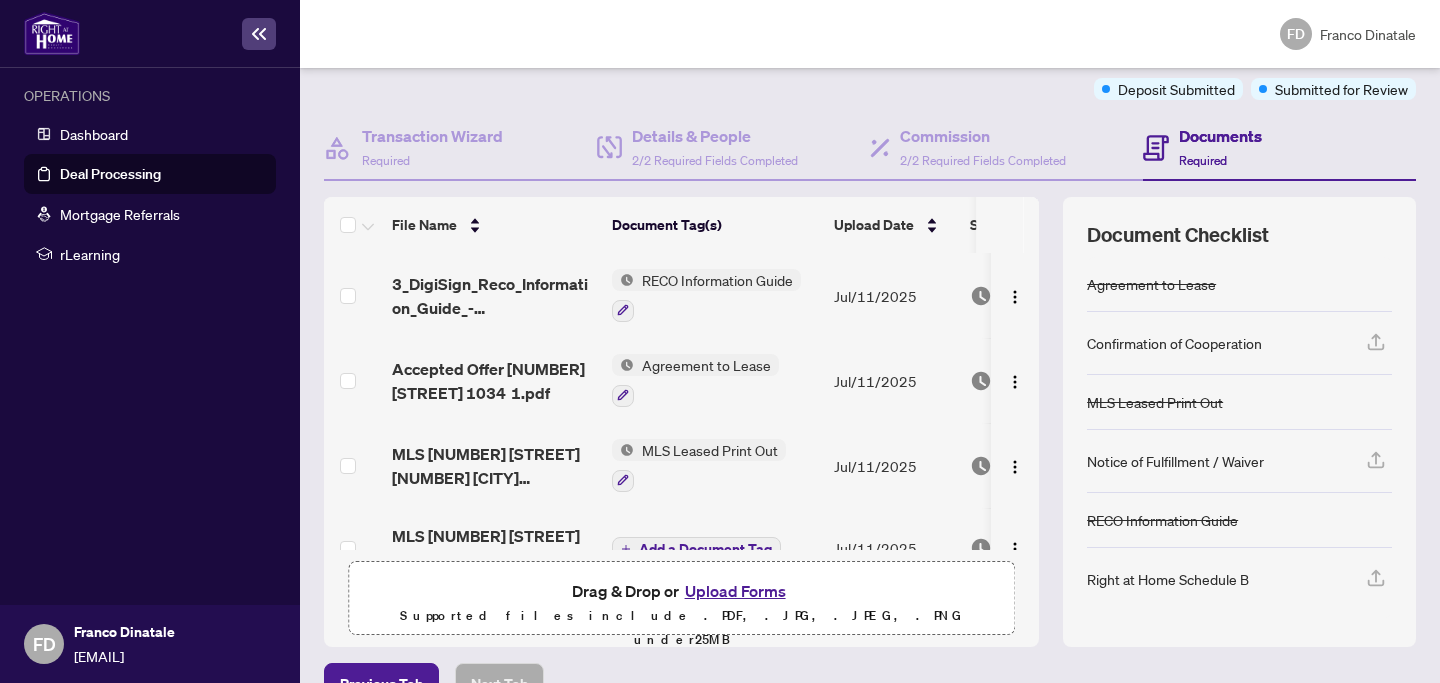 scroll, scrollTop: 206, scrollLeft: 0, axis: vertical 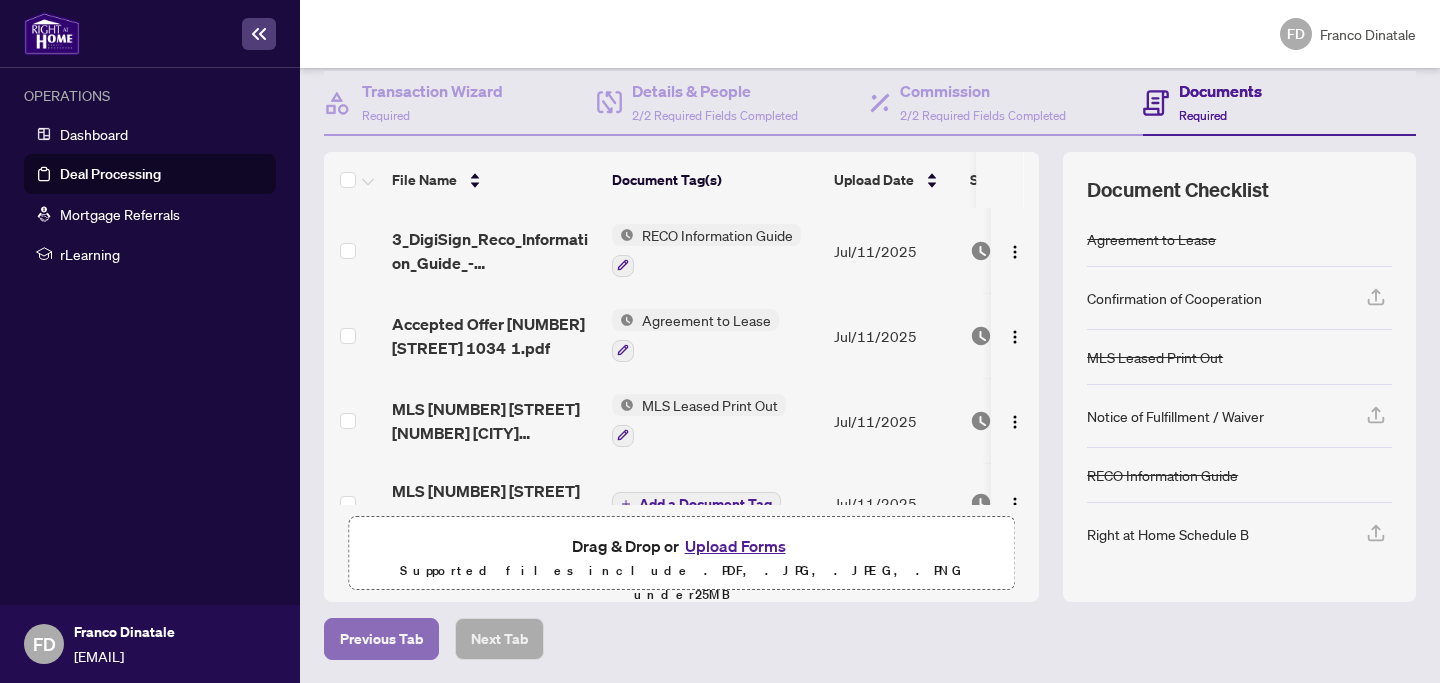 click on "Previous Tab" at bounding box center (381, 639) 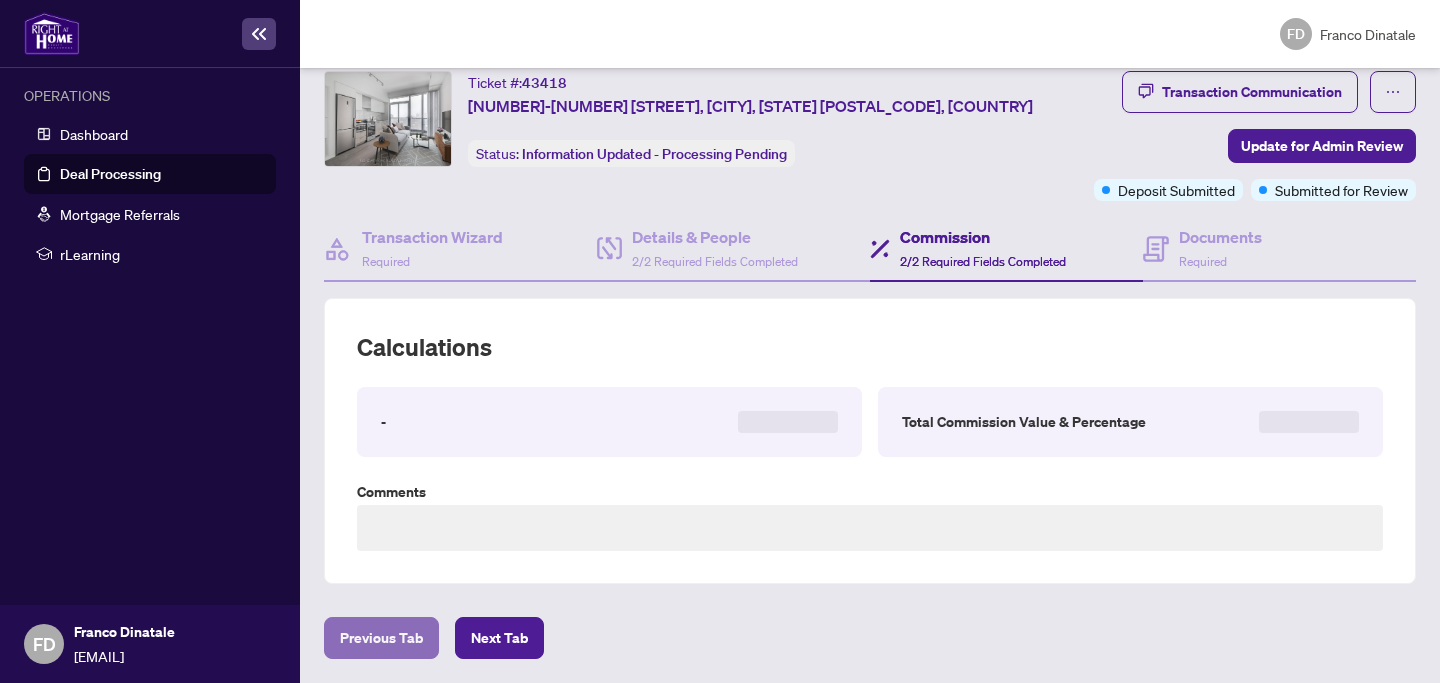 scroll, scrollTop: 59, scrollLeft: 0, axis: vertical 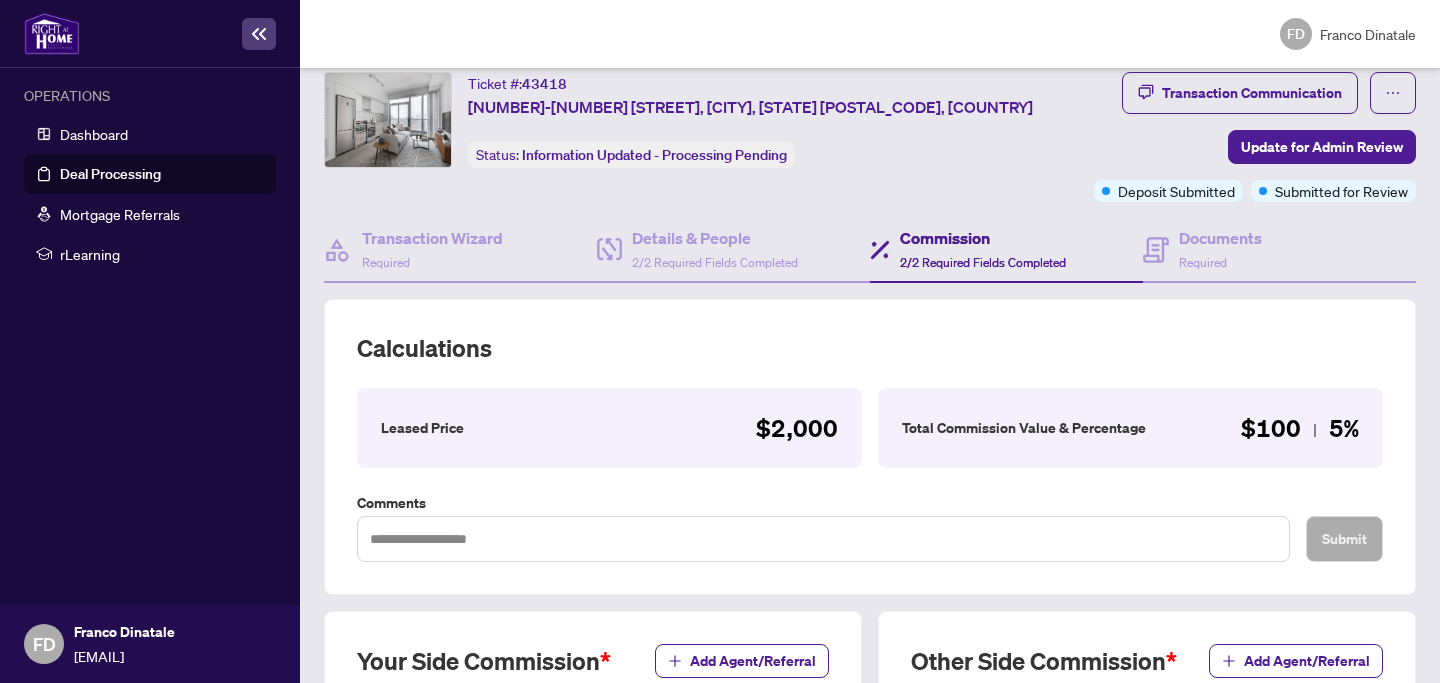 click on "Deal Processing" at bounding box center [110, 174] 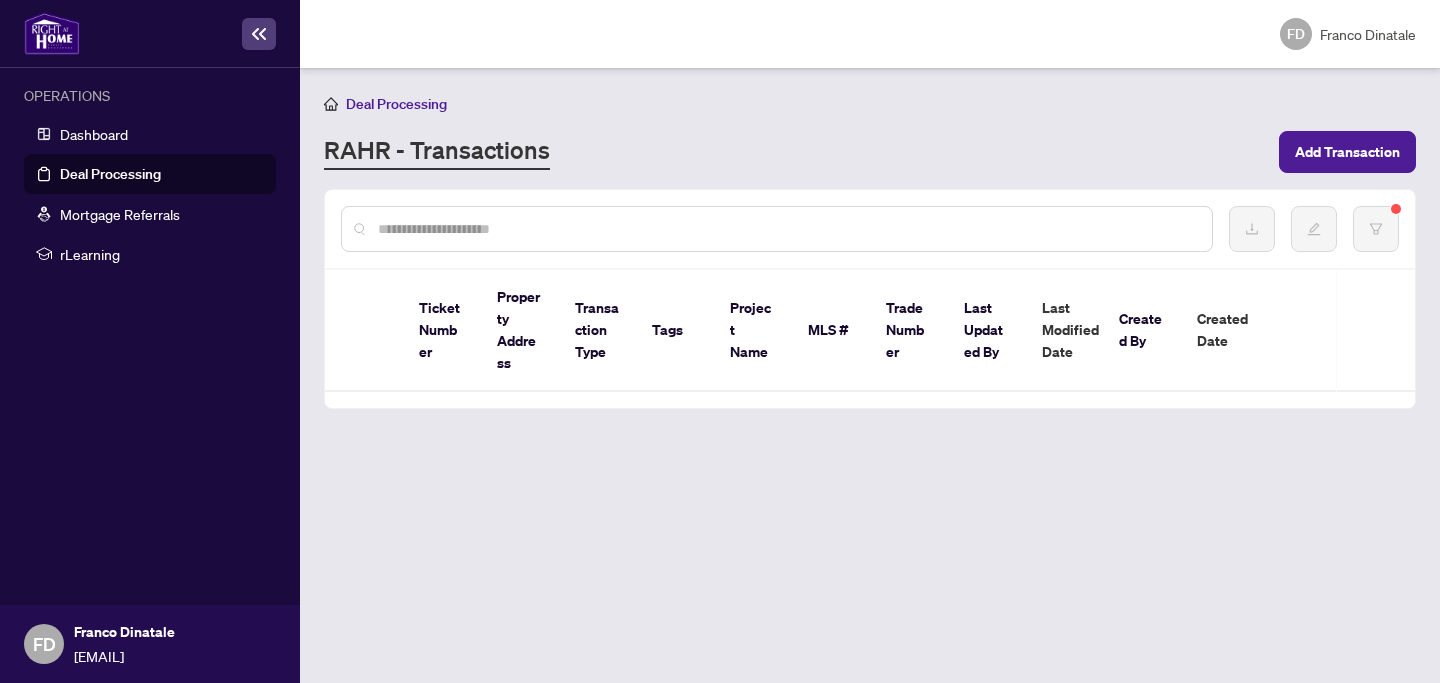 scroll, scrollTop: 0, scrollLeft: 0, axis: both 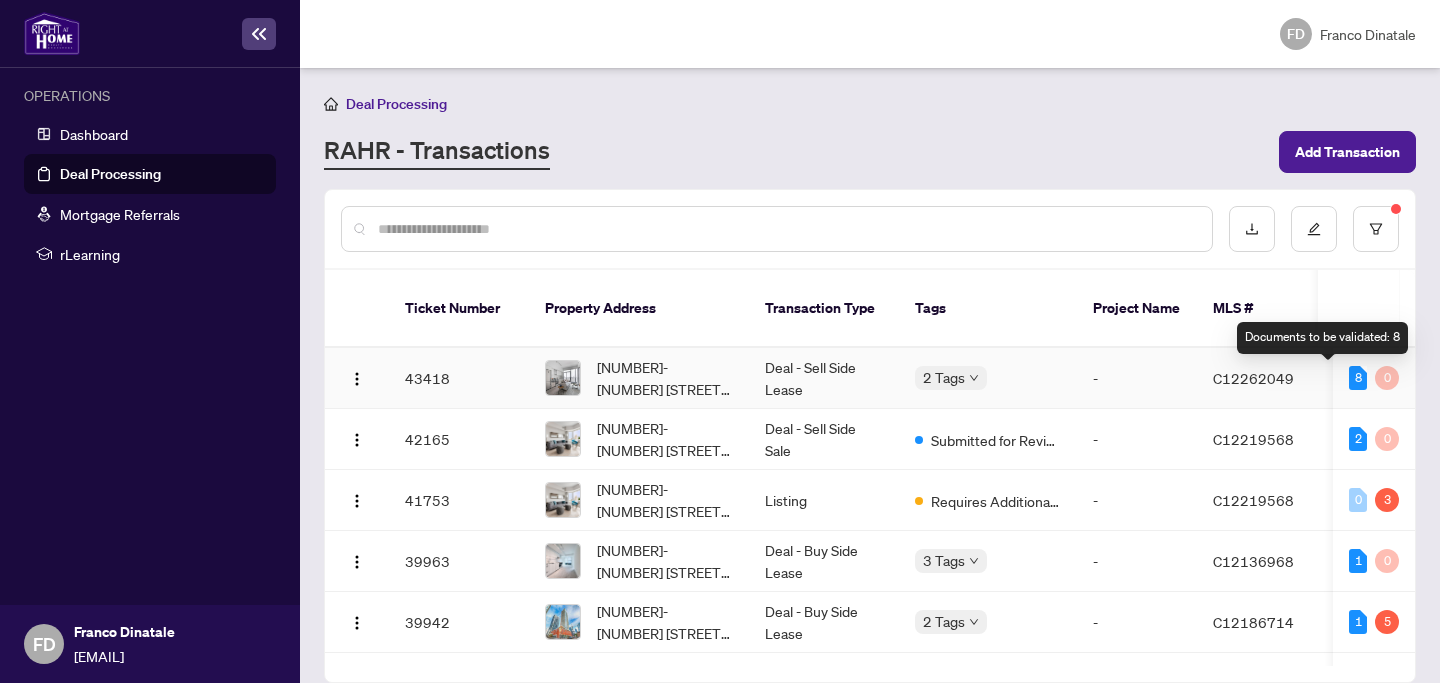 click on "8" at bounding box center (1358, 378) 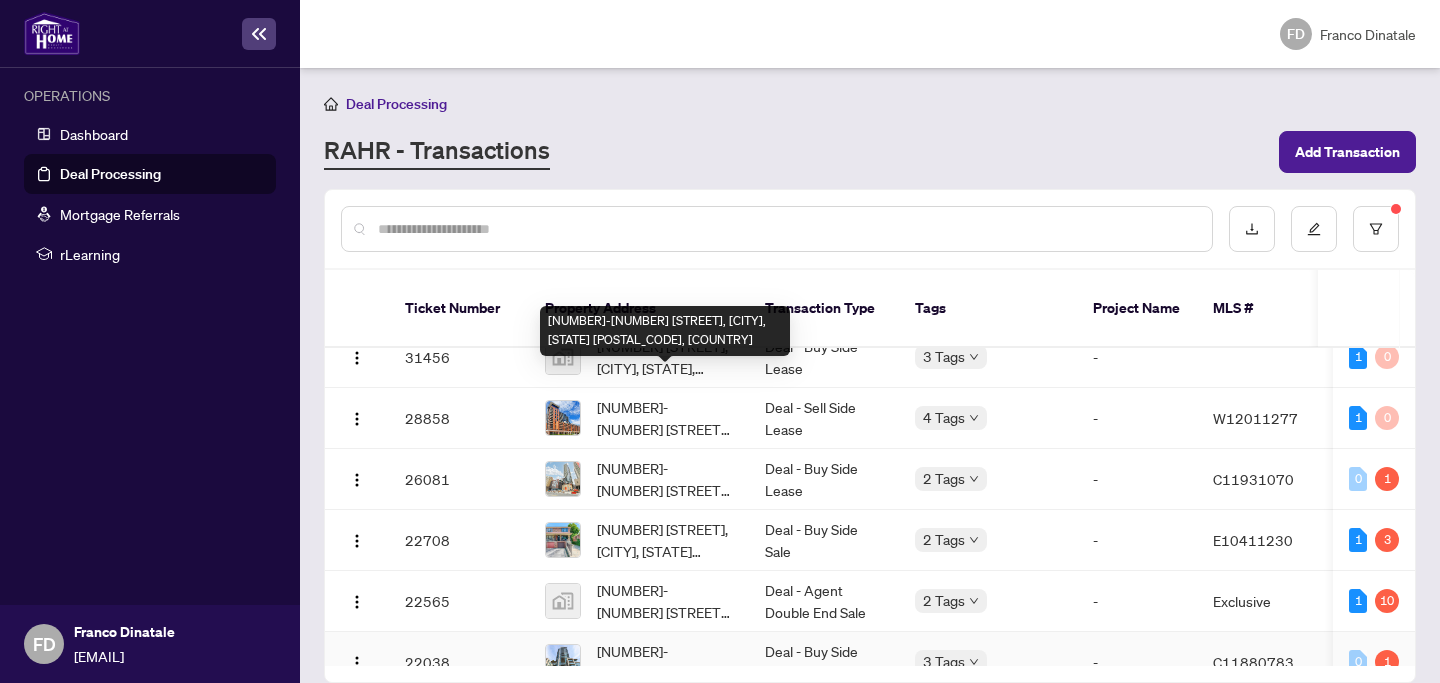 scroll, scrollTop: 476, scrollLeft: 0, axis: vertical 